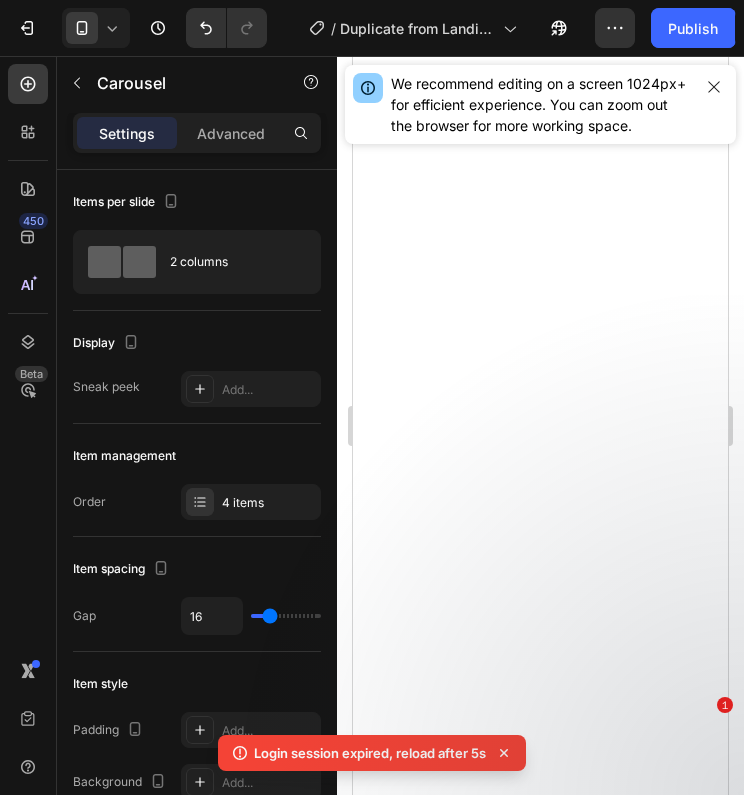 scroll, scrollTop: 0, scrollLeft: 0, axis: both 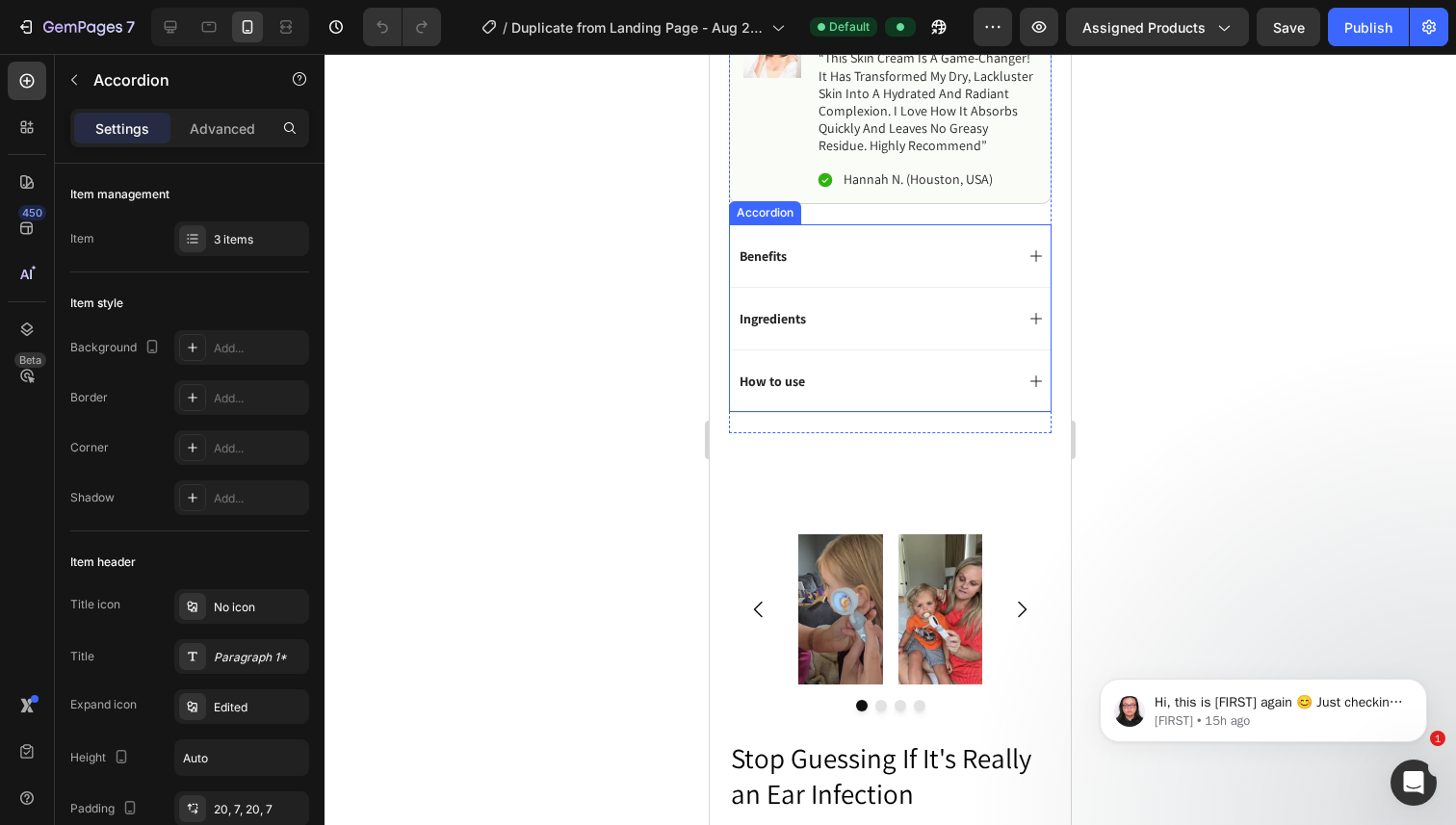 click 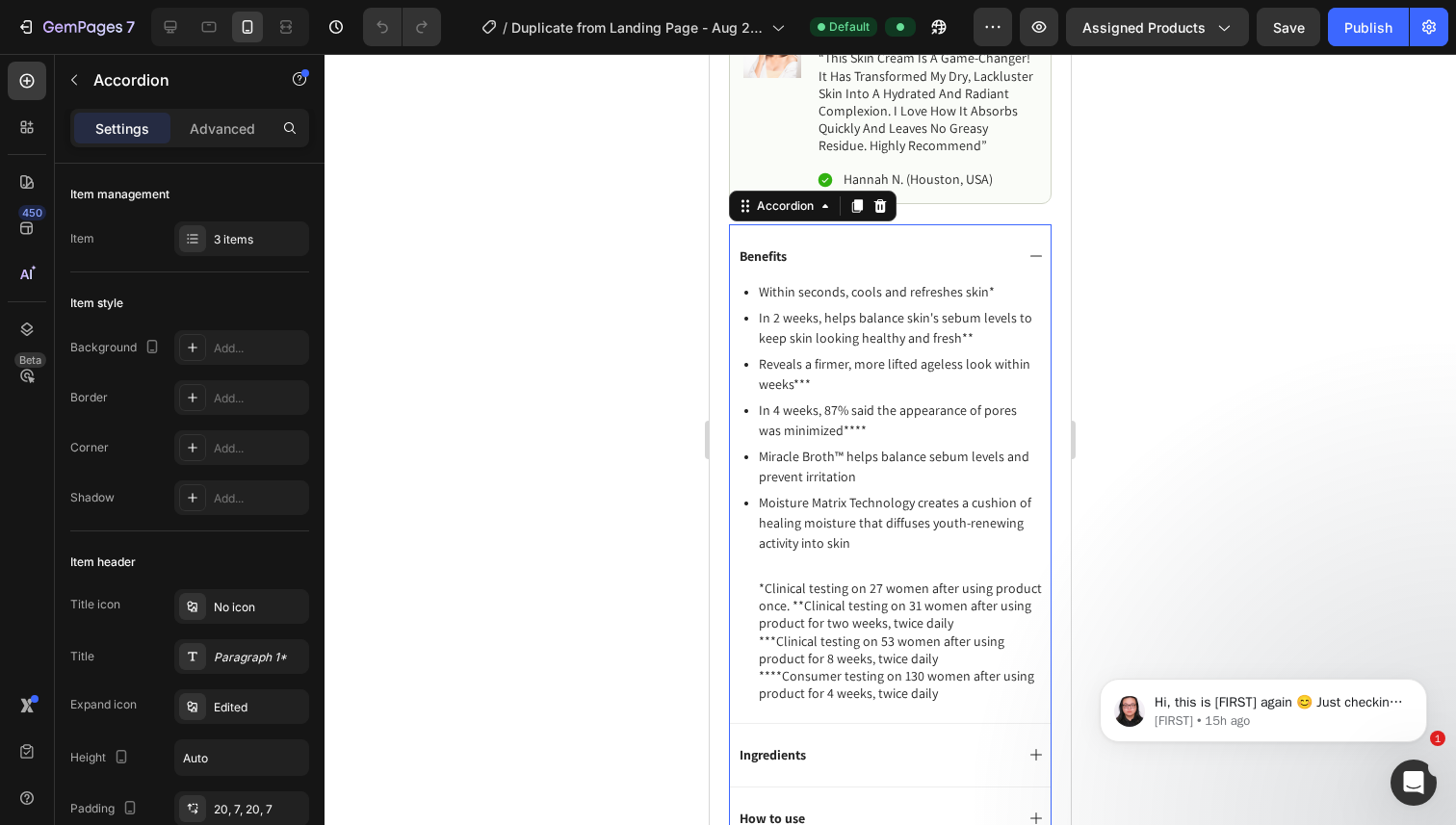 click 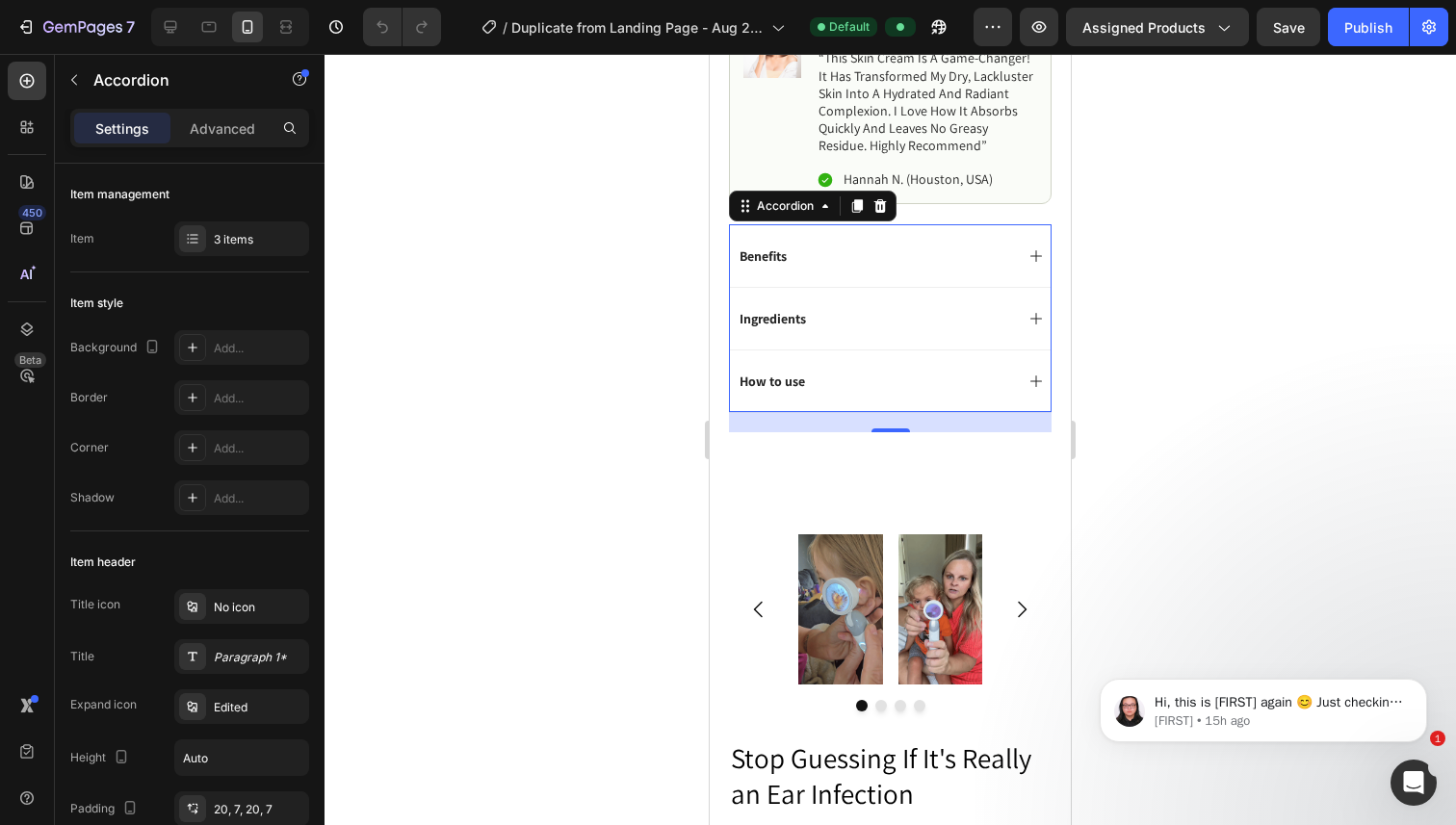 click on "Ingredients" at bounding box center [890, 318] 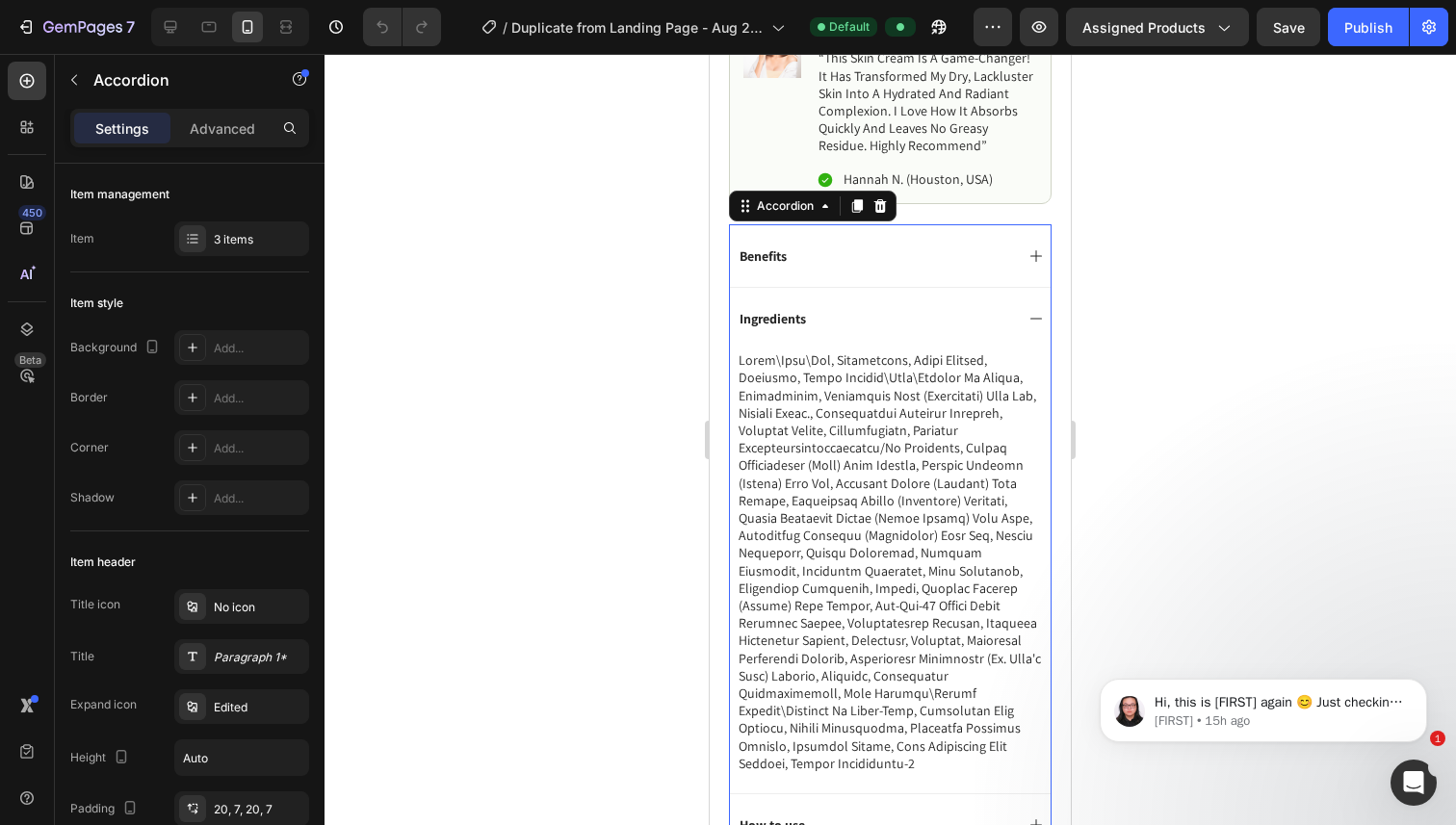 click on "Ingredients" at bounding box center [890, 318] 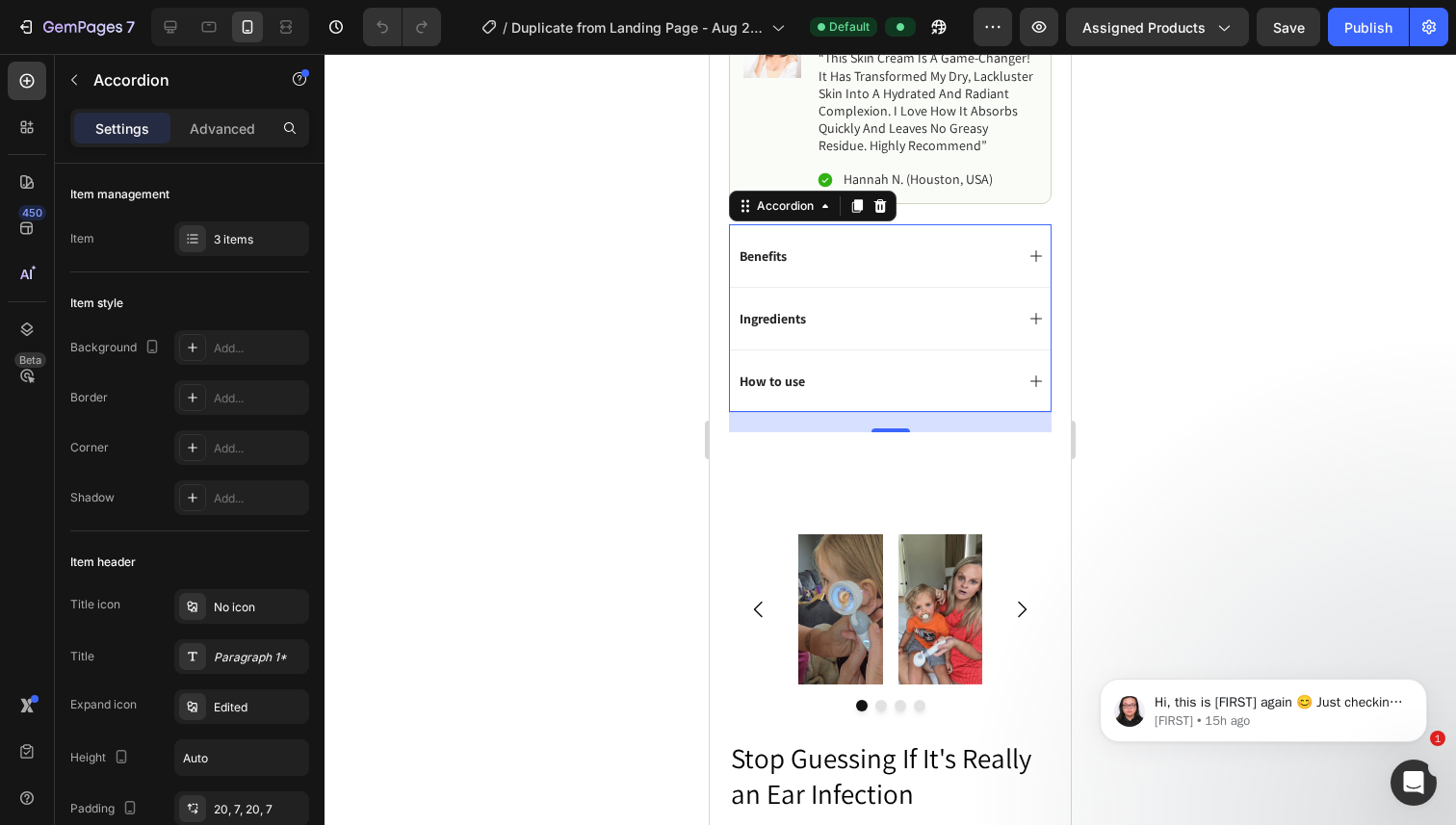 click on "How to use" at bounding box center [890, 380] 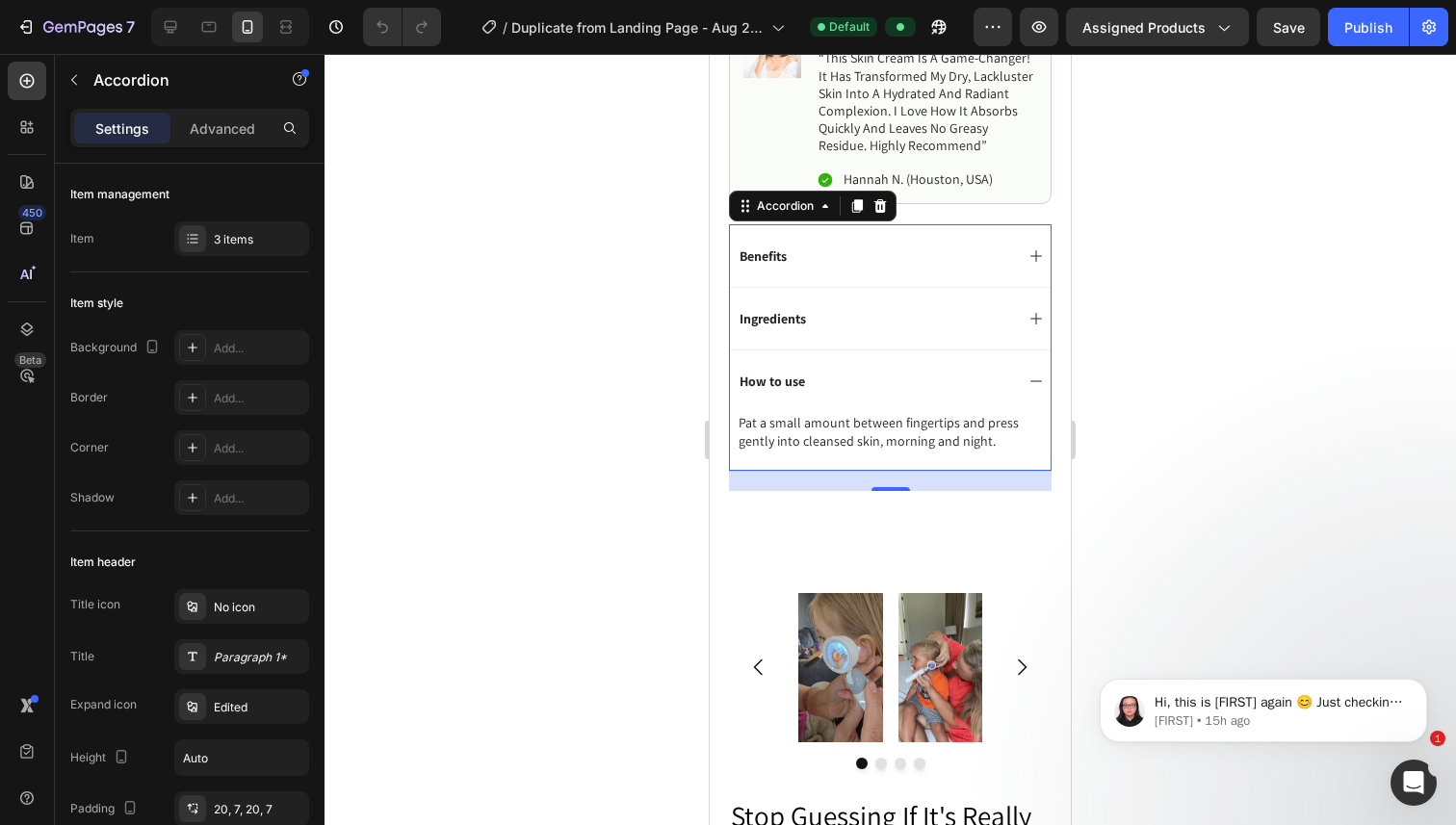 click on "How to use" at bounding box center [890, 380] 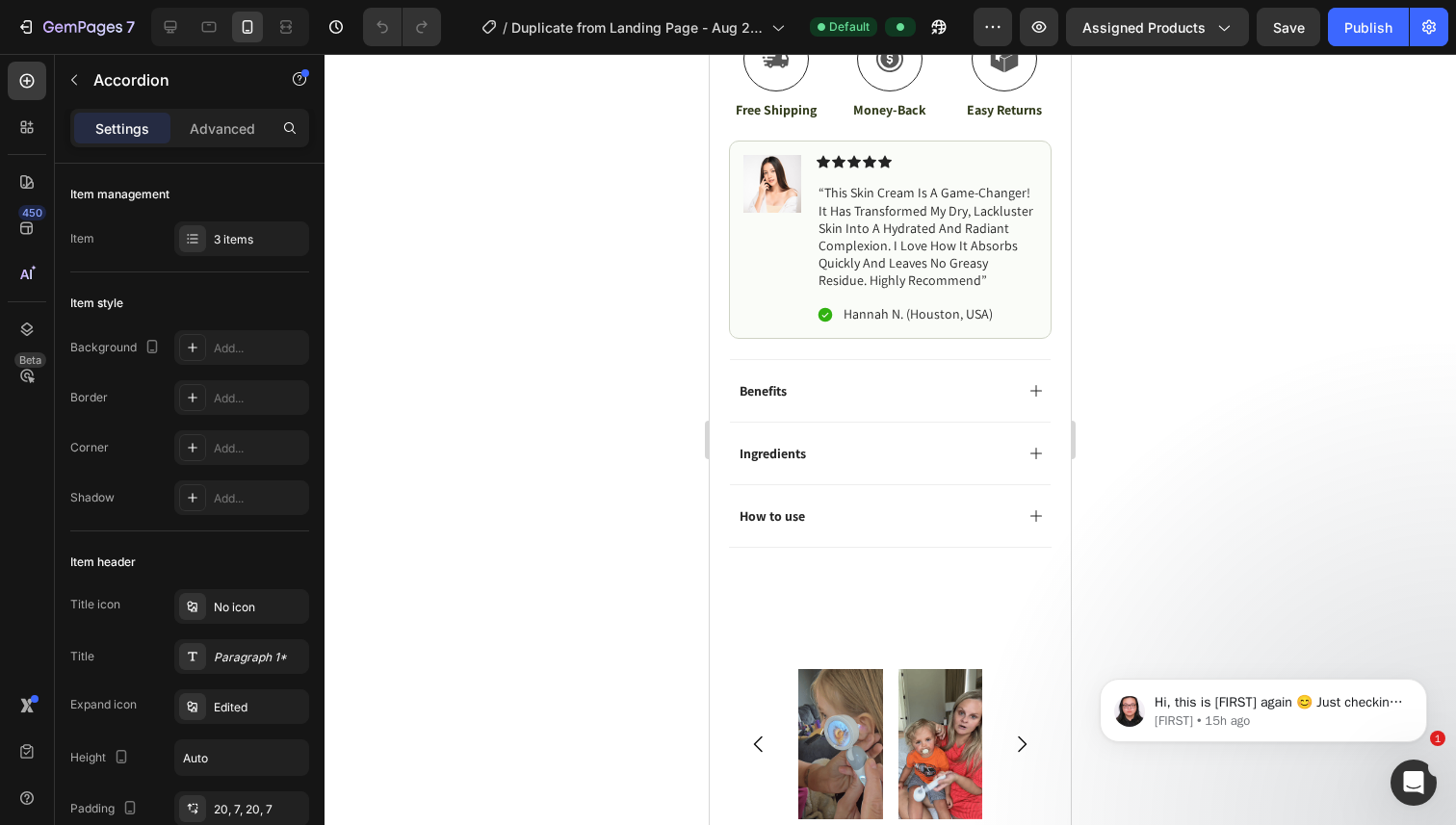 scroll, scrollTop: 853, scrollLeft: 0, axis: vertical 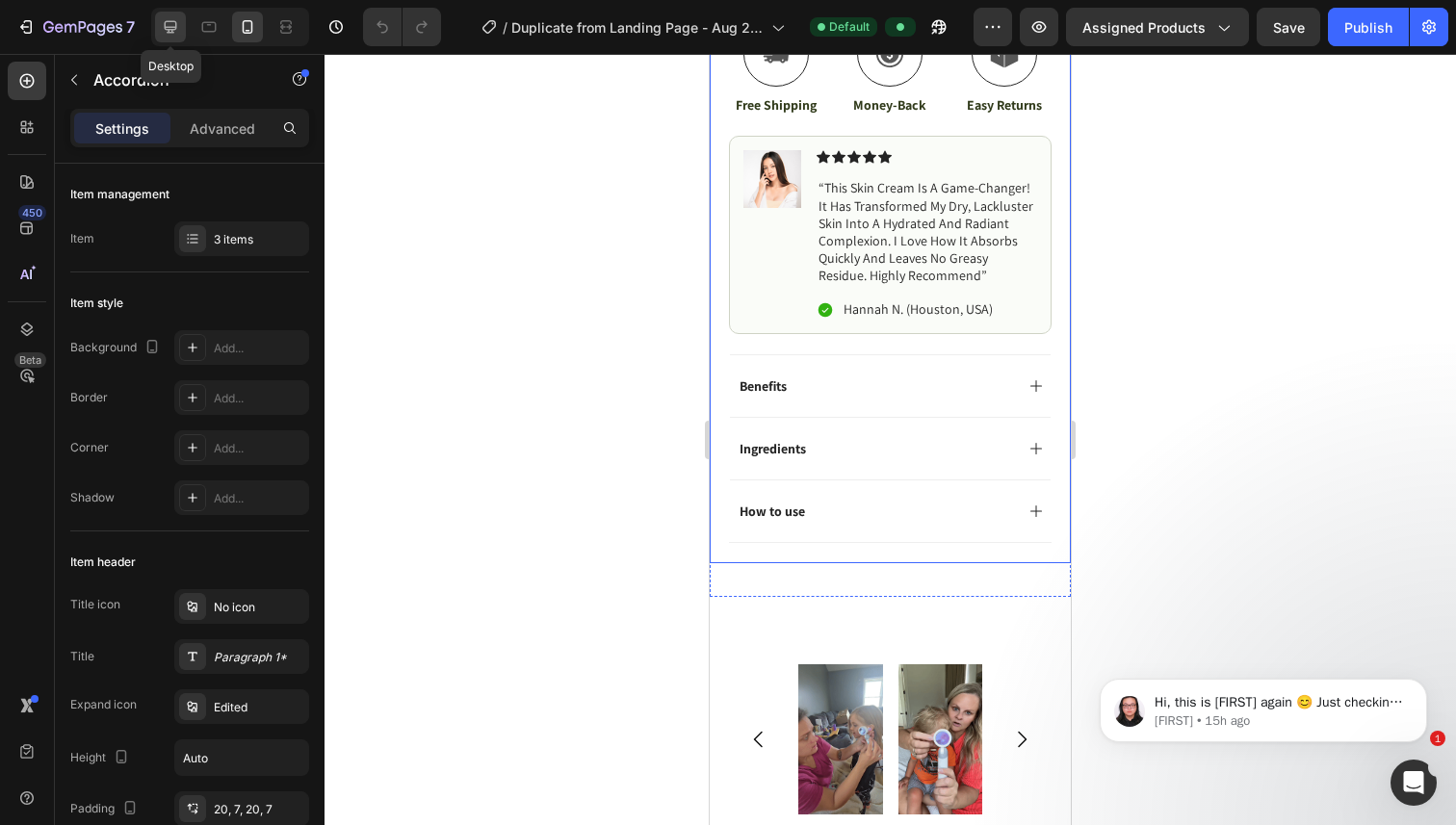 click 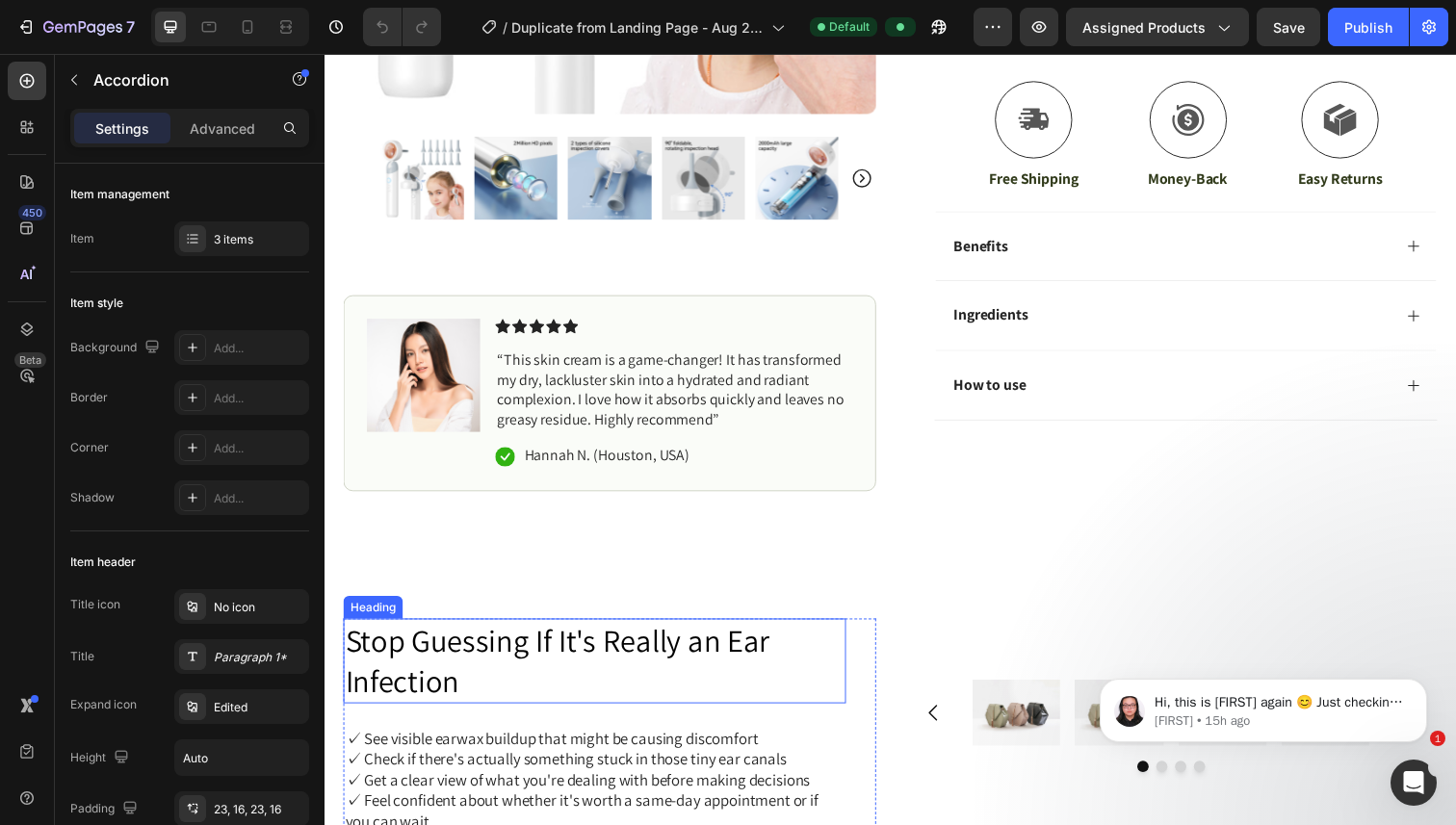 scroll, scrollTop: 570, scrollLeft: 0, axis: vertical 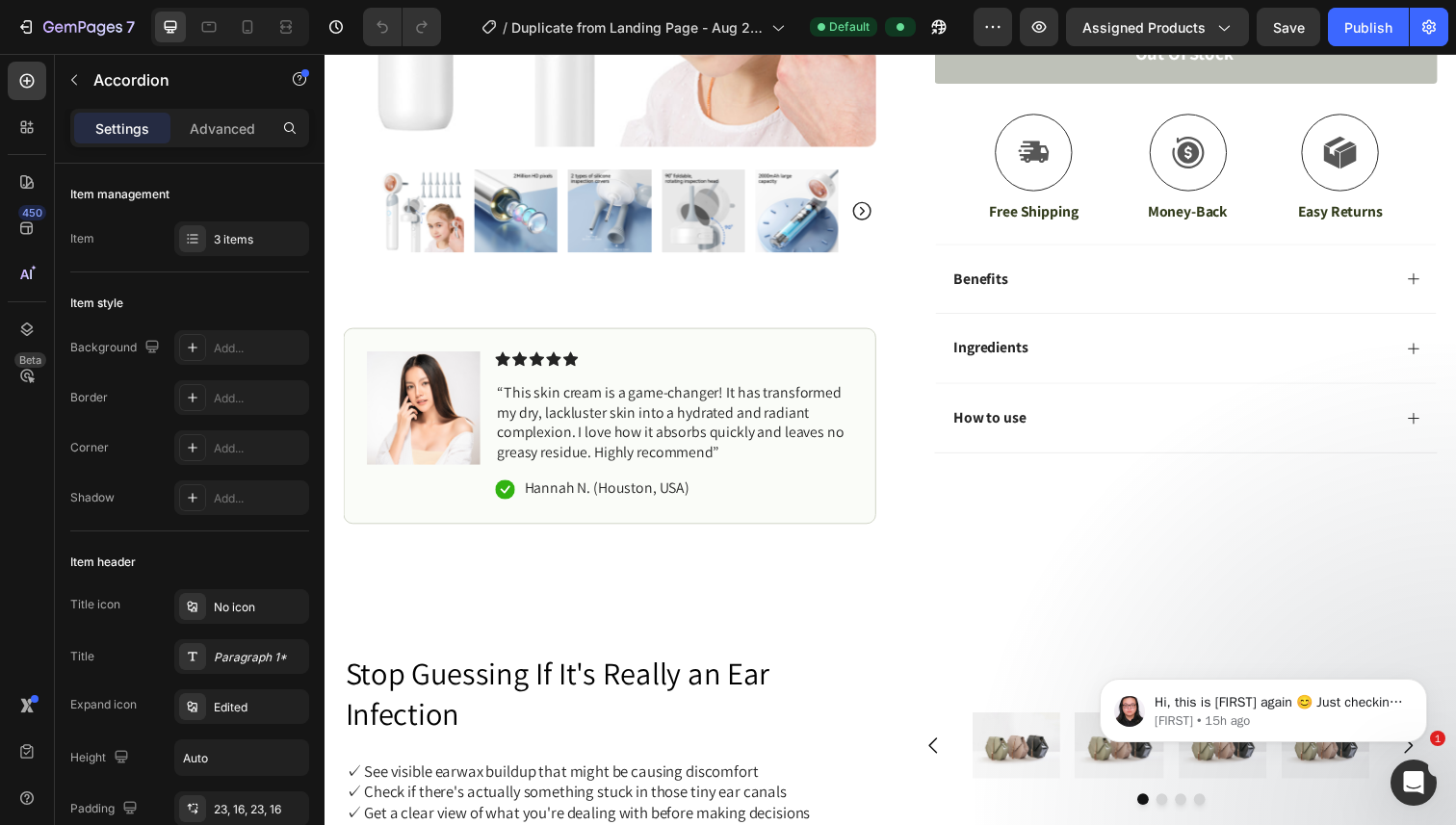 click 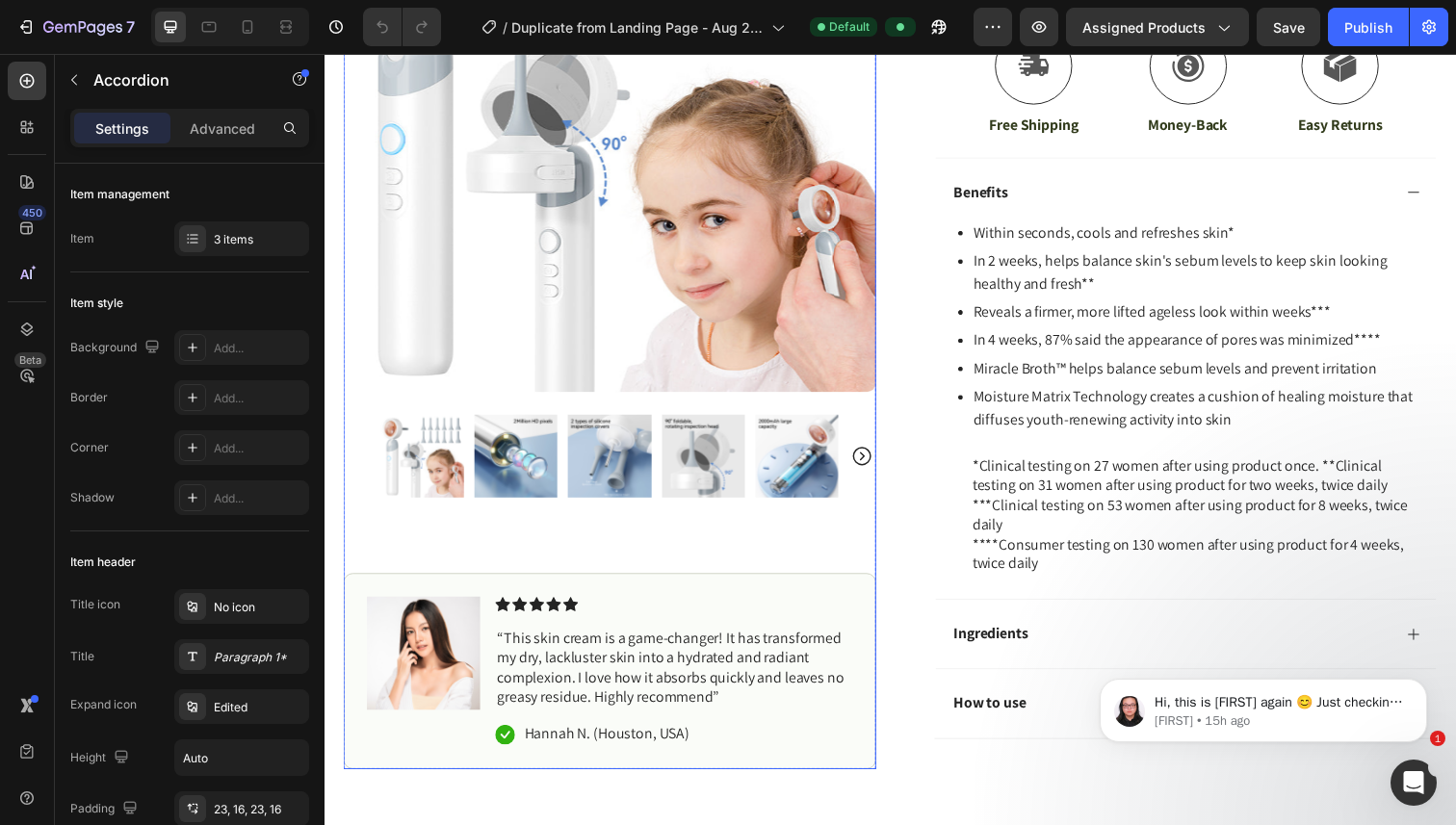 scroll, scrollTop: 672, scrollLeft: 0, axis: vertical 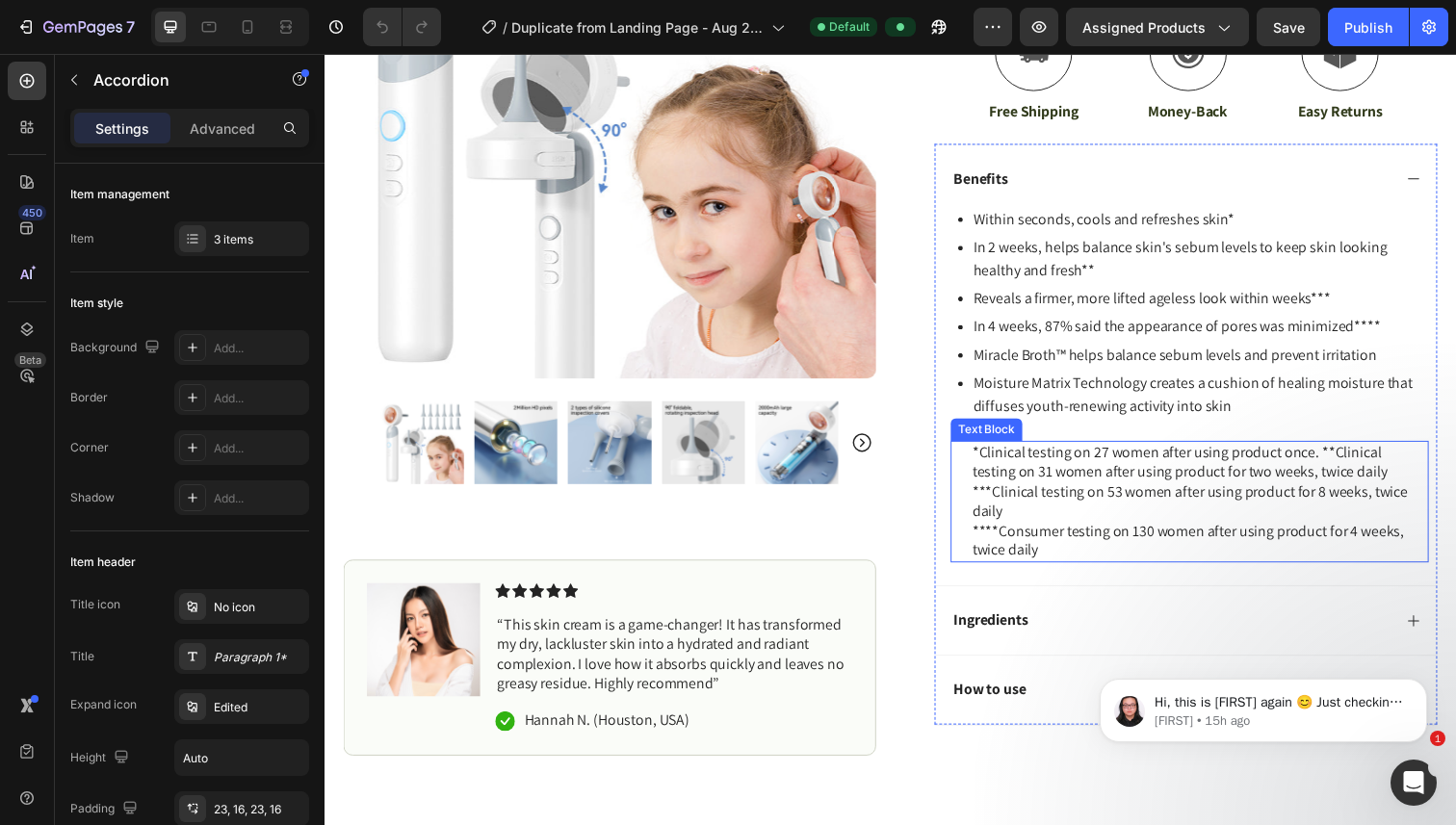 click on "****Consumer testing on 130 women after using product for 4 weeks, twice daily" at bounding box center (1218, 553) 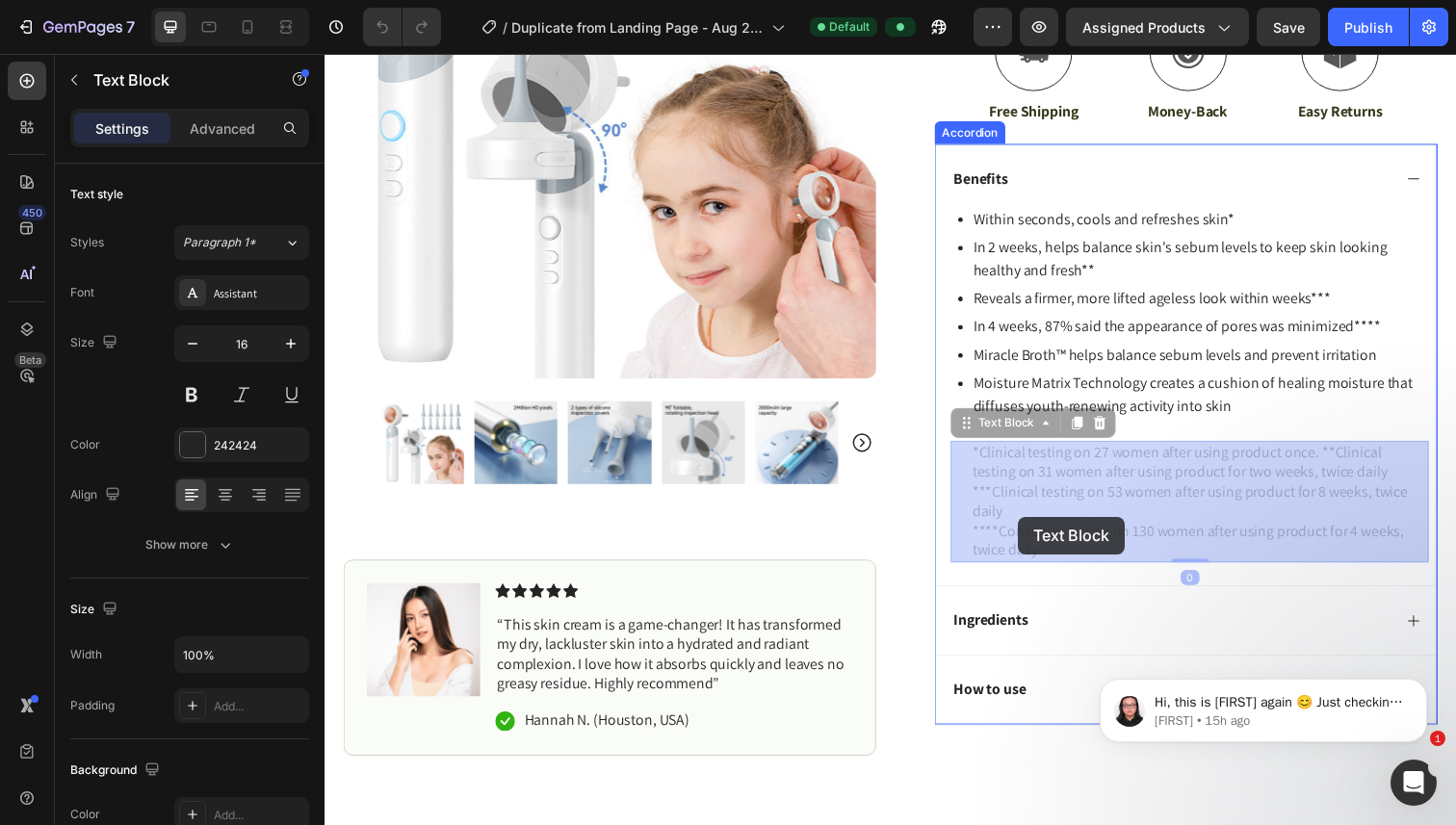 drag, startPoint x: 1053, startPoint y: 559, endPoint x: 1031, endPoint y: 520, distance: 44.777226 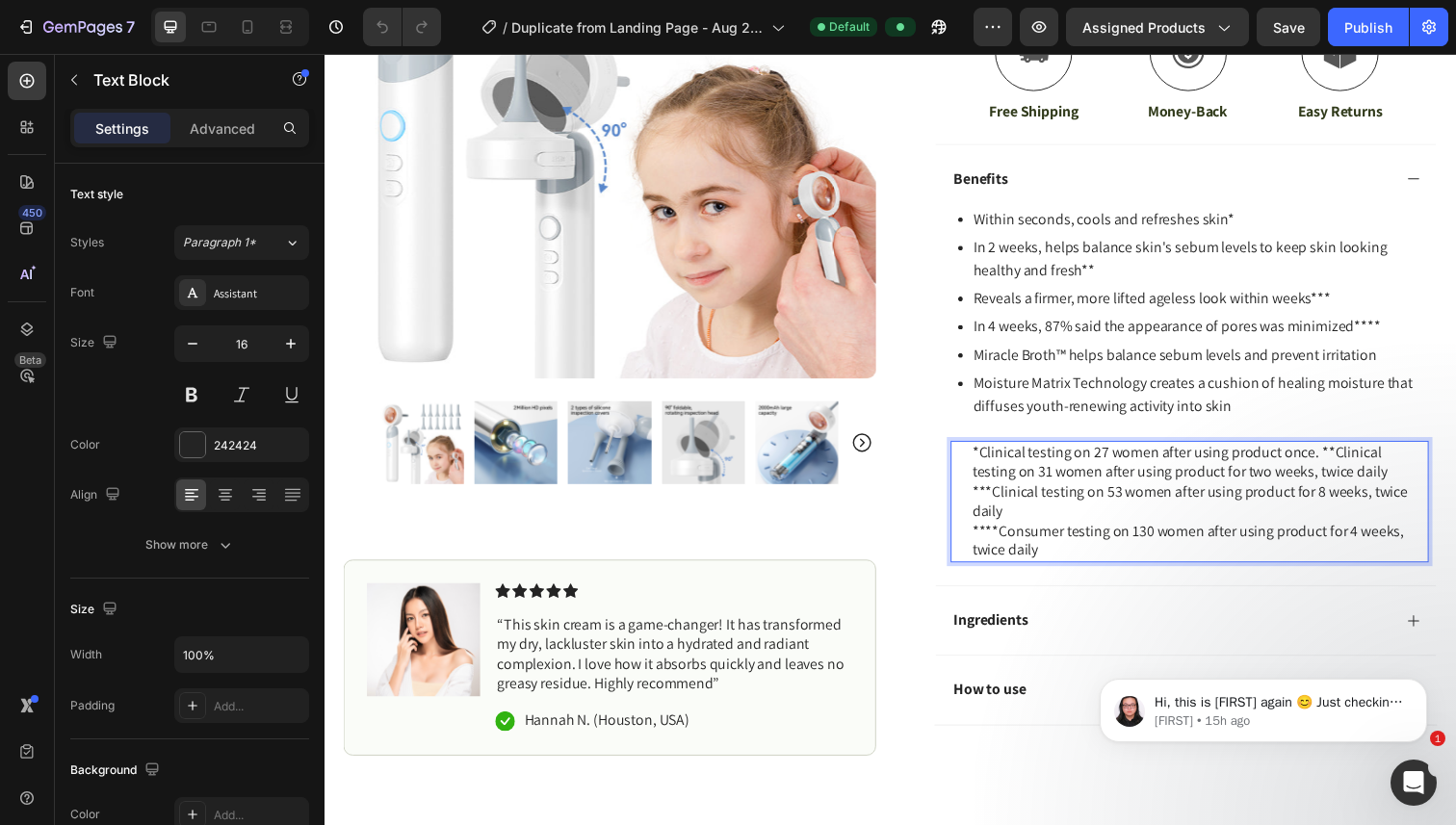 click on "****Consumer testing on 130 women after using product for 4 weeks, twice daily" at bounding box center (1218, 553) 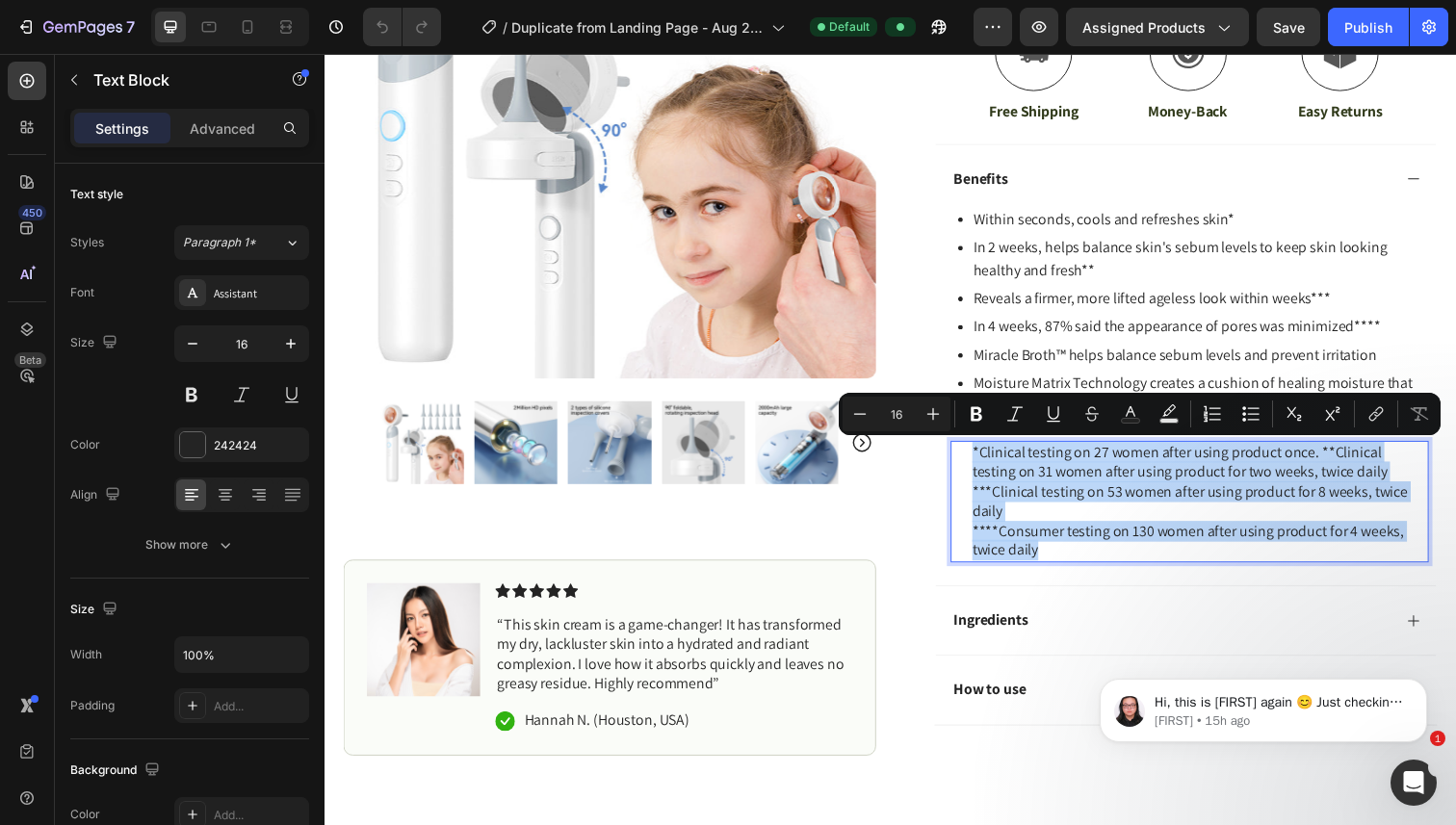drag, startPoint x: 1070, startPoint y: 560, endPoint x: 983, endPoint y: 469, distance: 125.89678 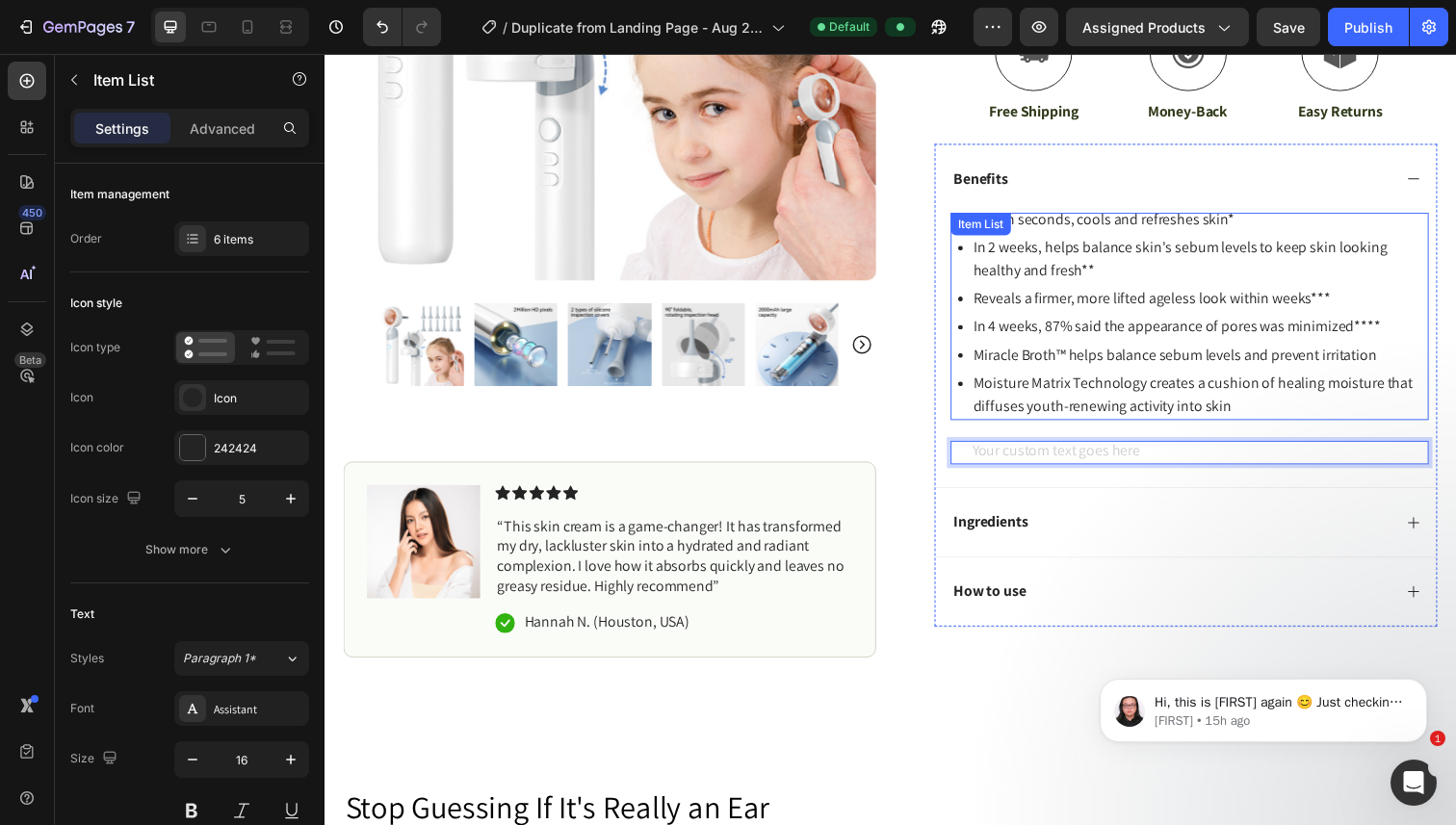 click on "Moisture Matrix Technology creates a cushion of healing moisture that diffuses youth-renewing activity into skin" at bounding box center (1218, 402) 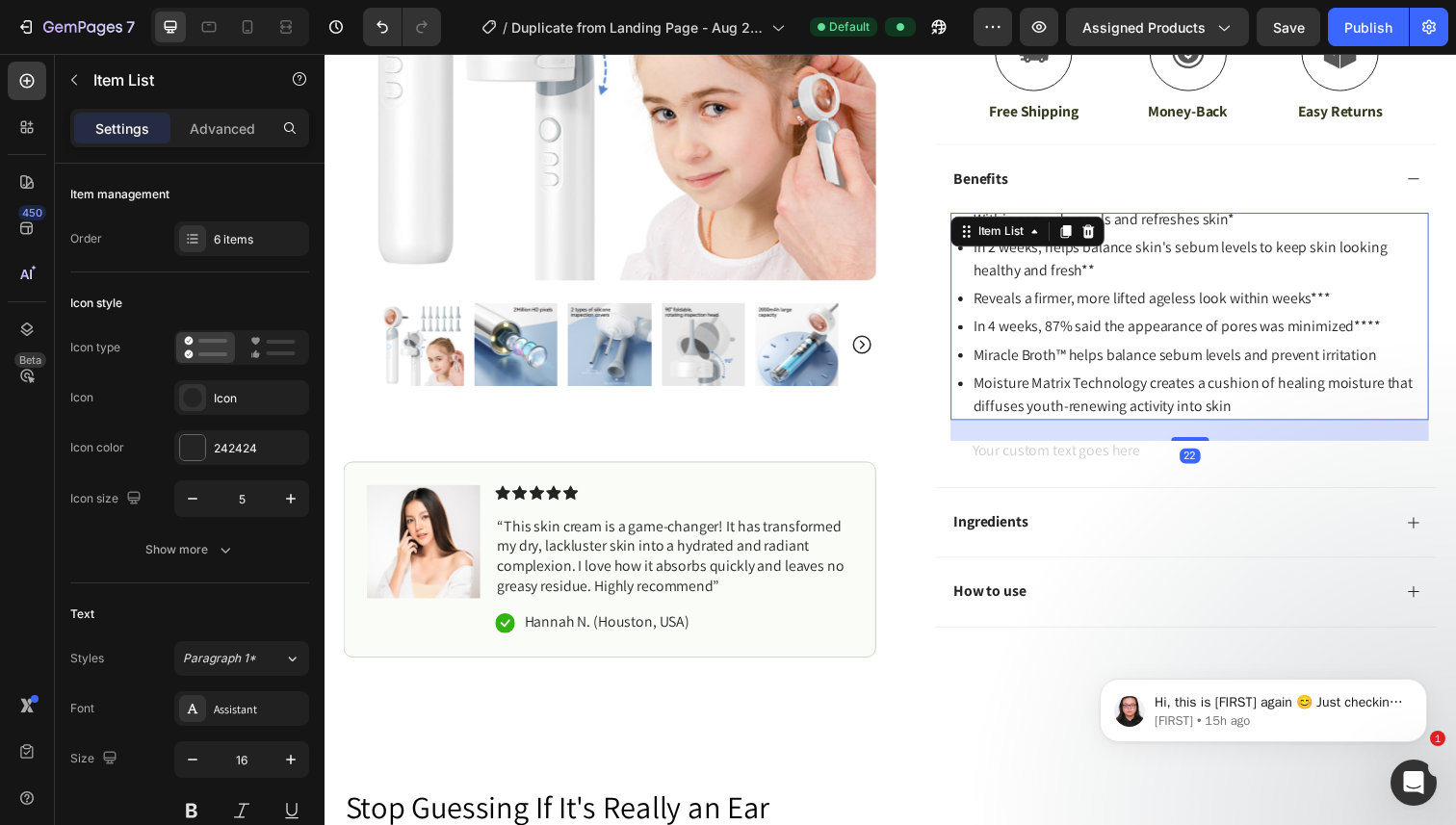 click on "Moisture Matrix Technology creates a cushion of healing moisture that diffuses youth-renewing activity into skin" at bounding box center [1218, 402] 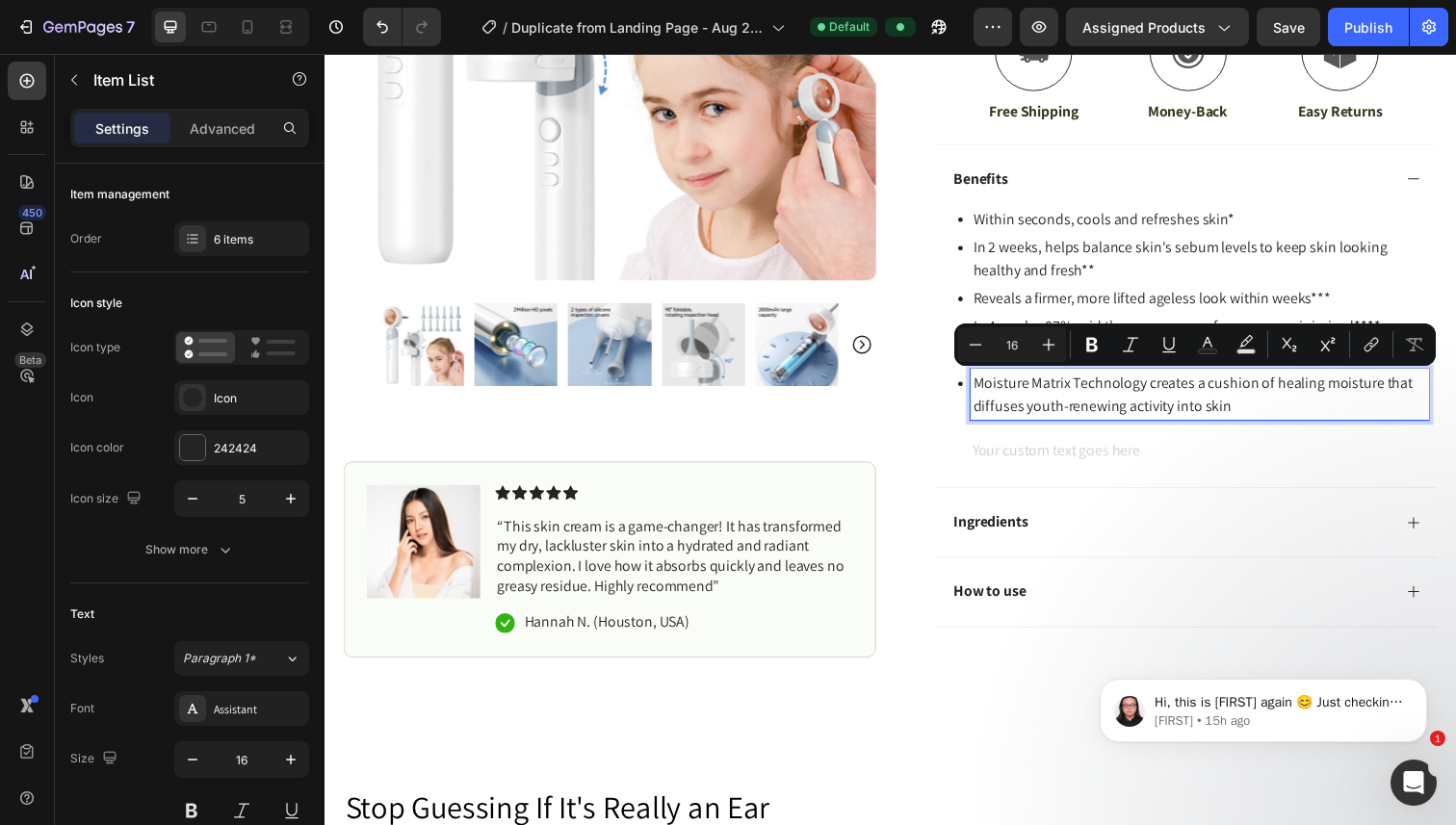 drag, startPoint x: 1251, startPoint y: 412, endPoint x: 984, endPoint y: 397, distance: 267.421 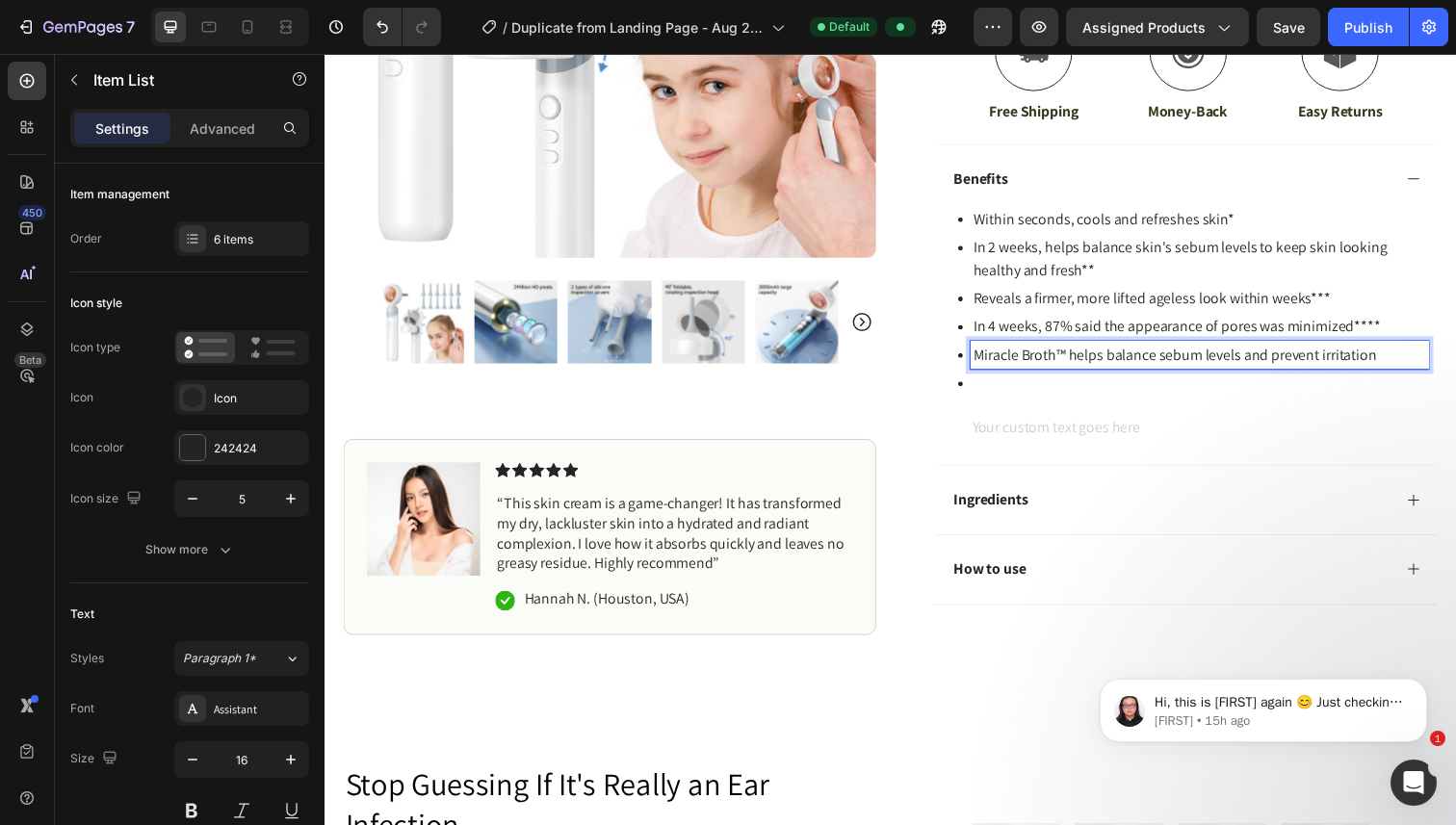 click on "Miracle Broth™ helps balance sebum levels and prevent irritation" at bounding box center (1218, 362) 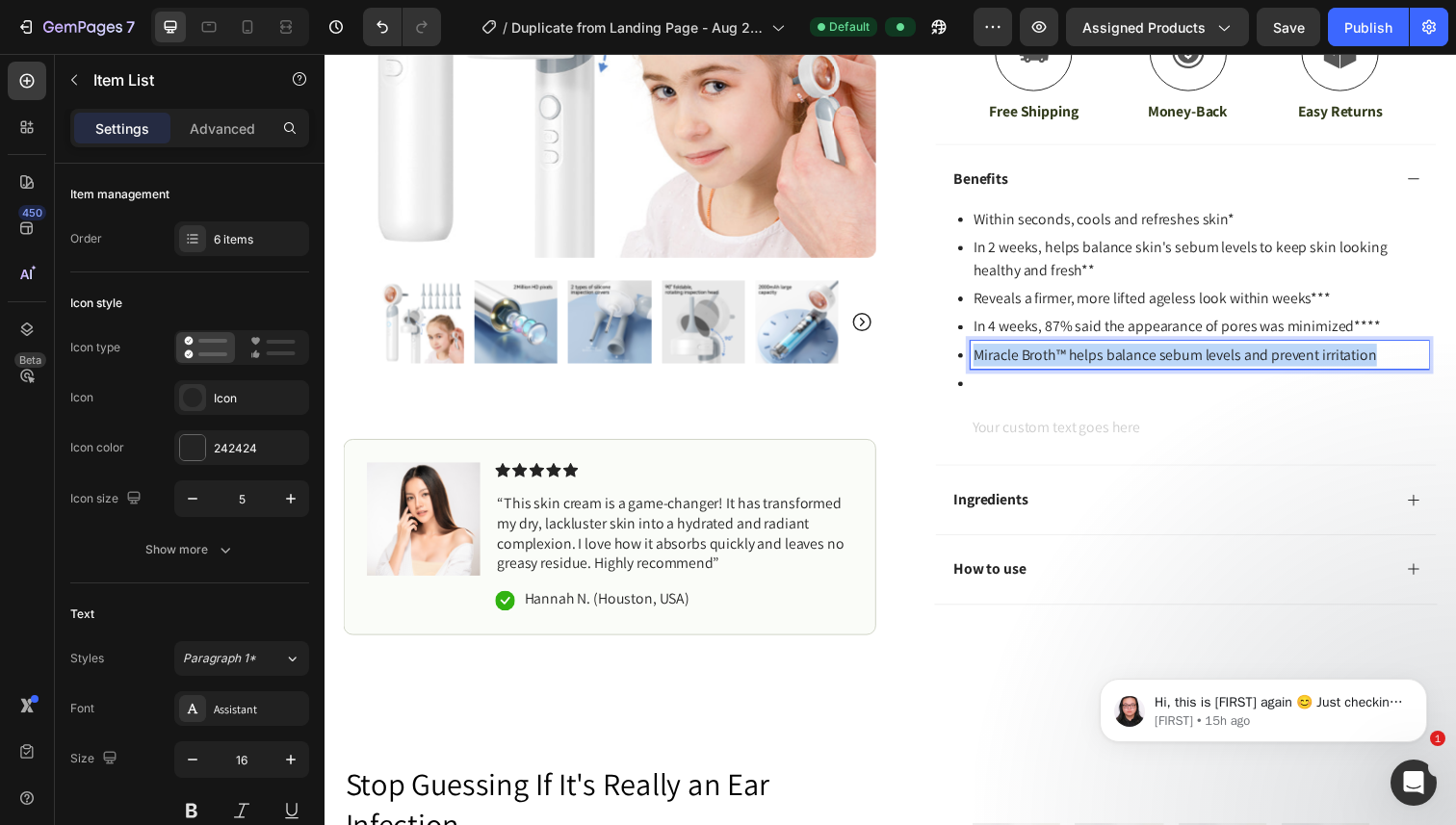 drag, startPoint x: 1400, startPoint y: 363, endPoint x: 991, endPoint y: 362, distance: 409.0012 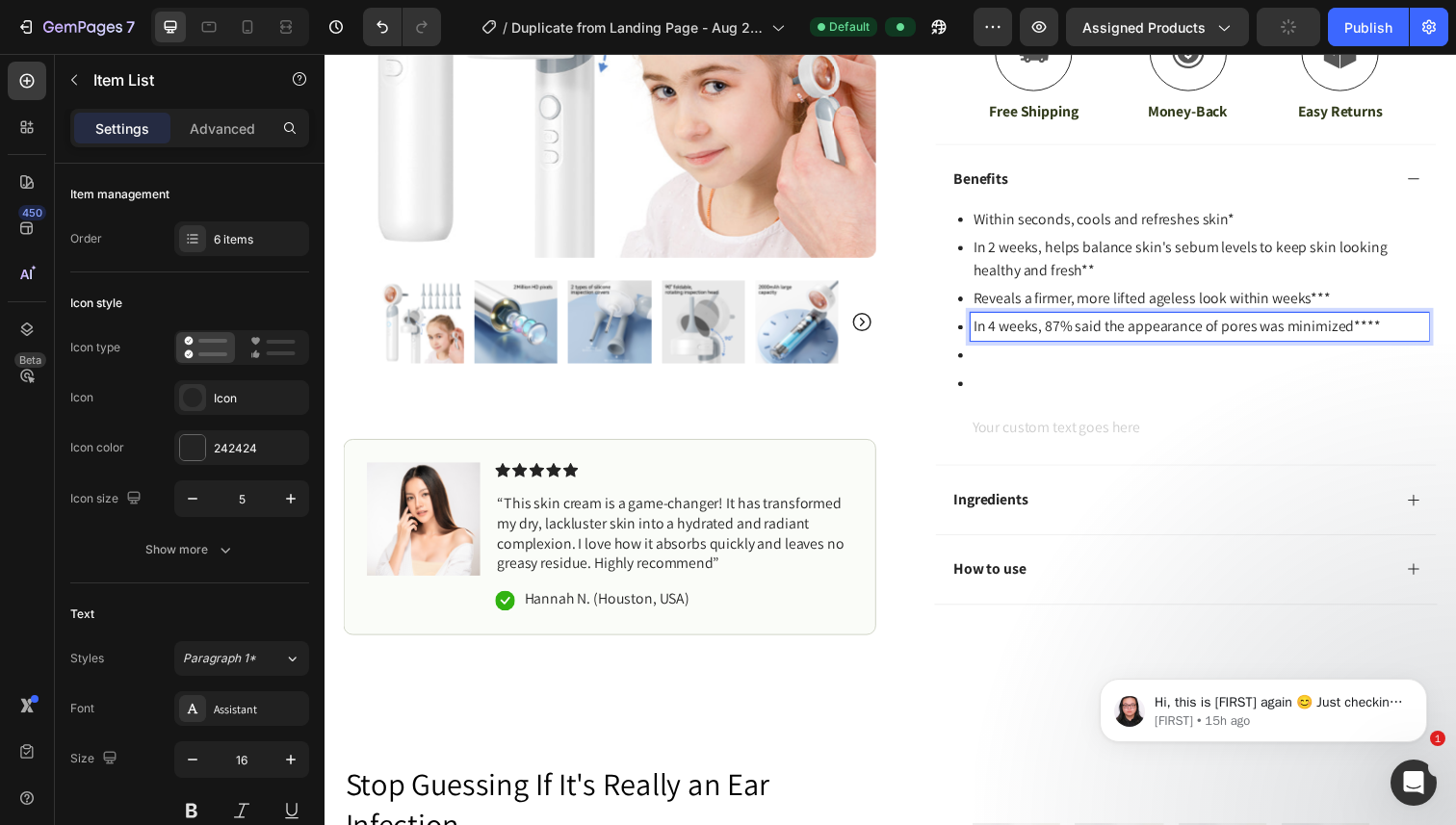 click on "In 4 weeks, 87% said the appearance of pores was minimized****" at bounding box center (1218, 333) 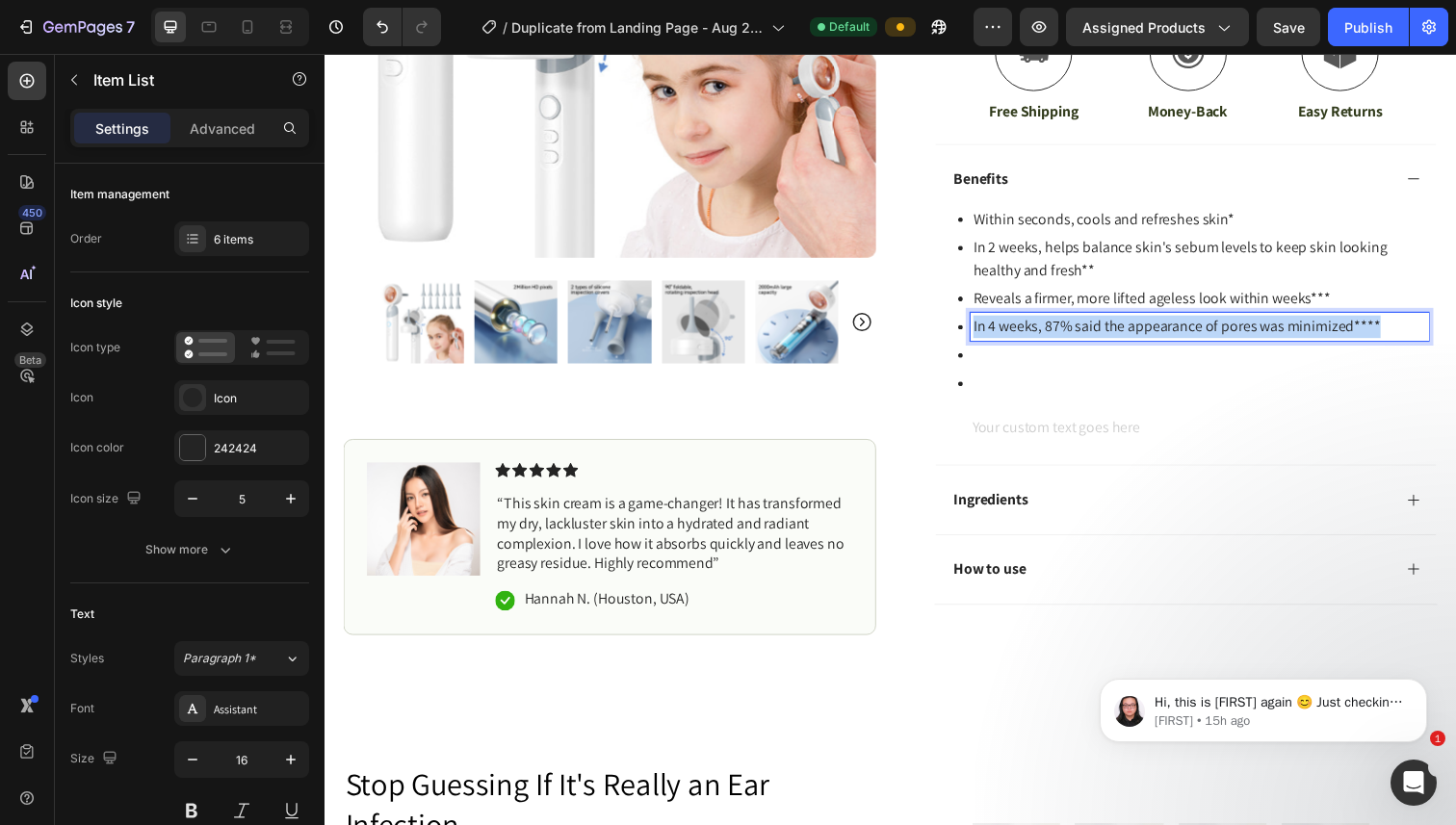 drag, startPoint x: 1395, startPoint y: 323, endPoint x: 989, endPoint y: 327, distance: 406.0197 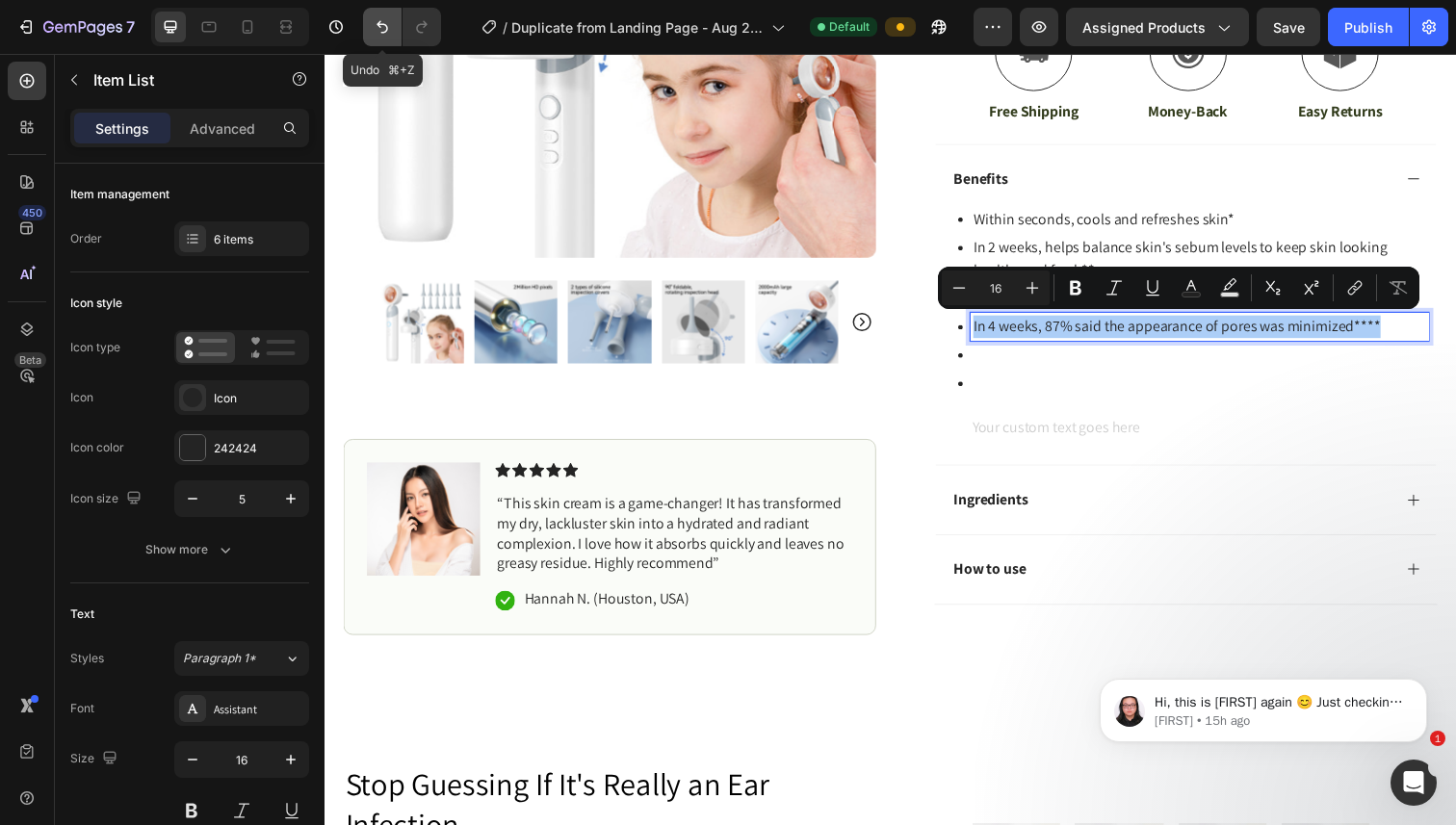 click 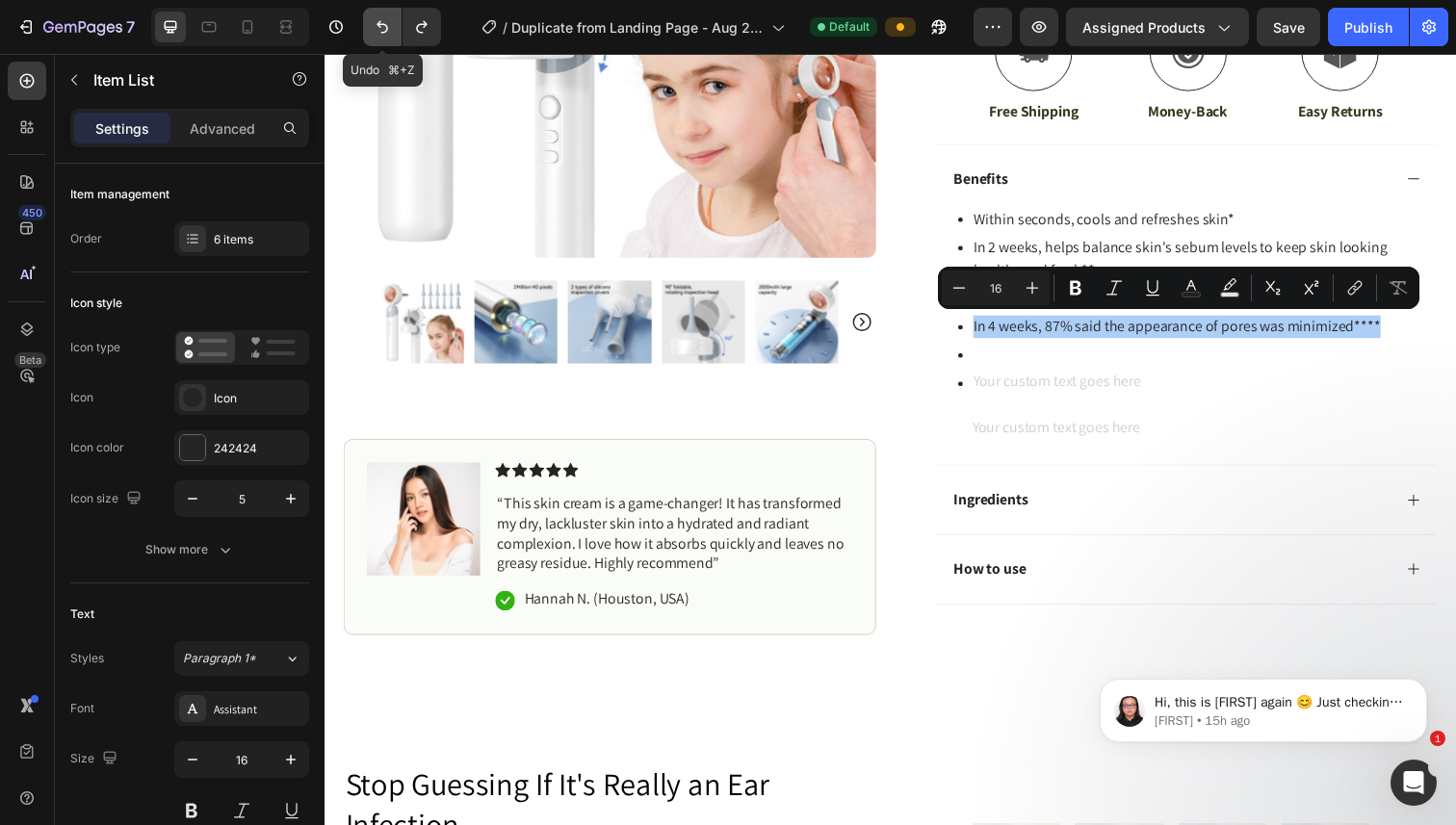 click 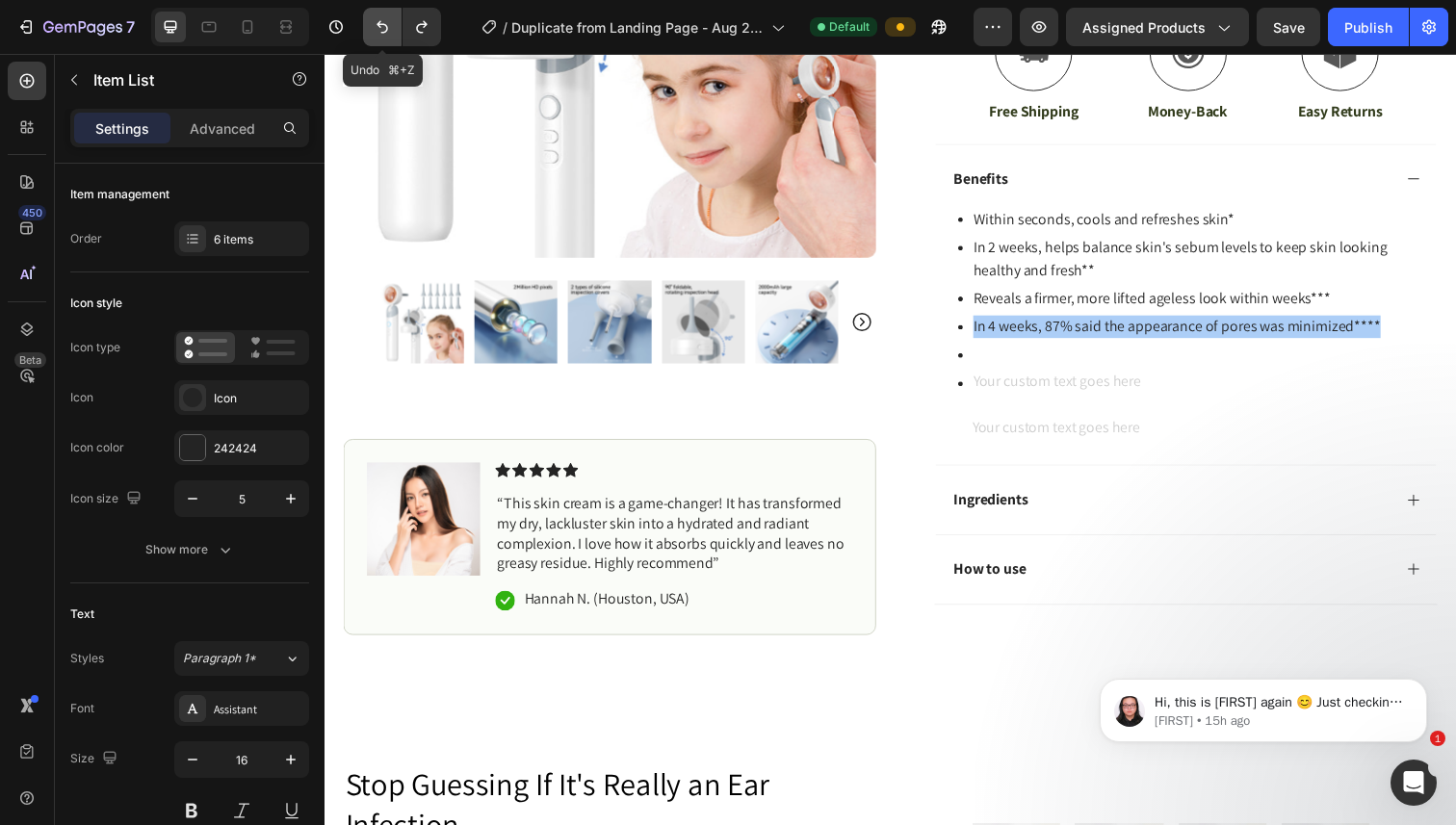 click 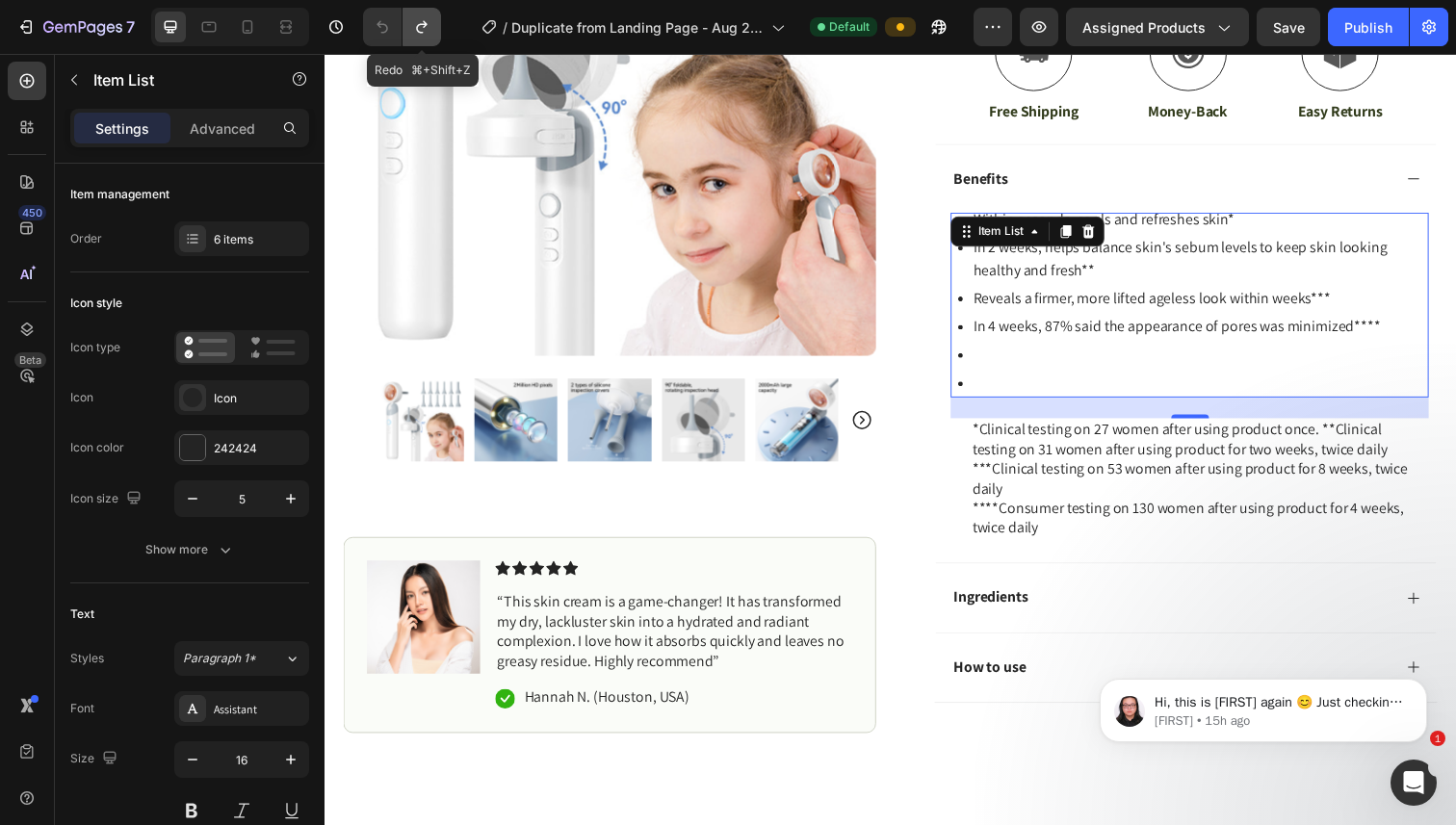 click 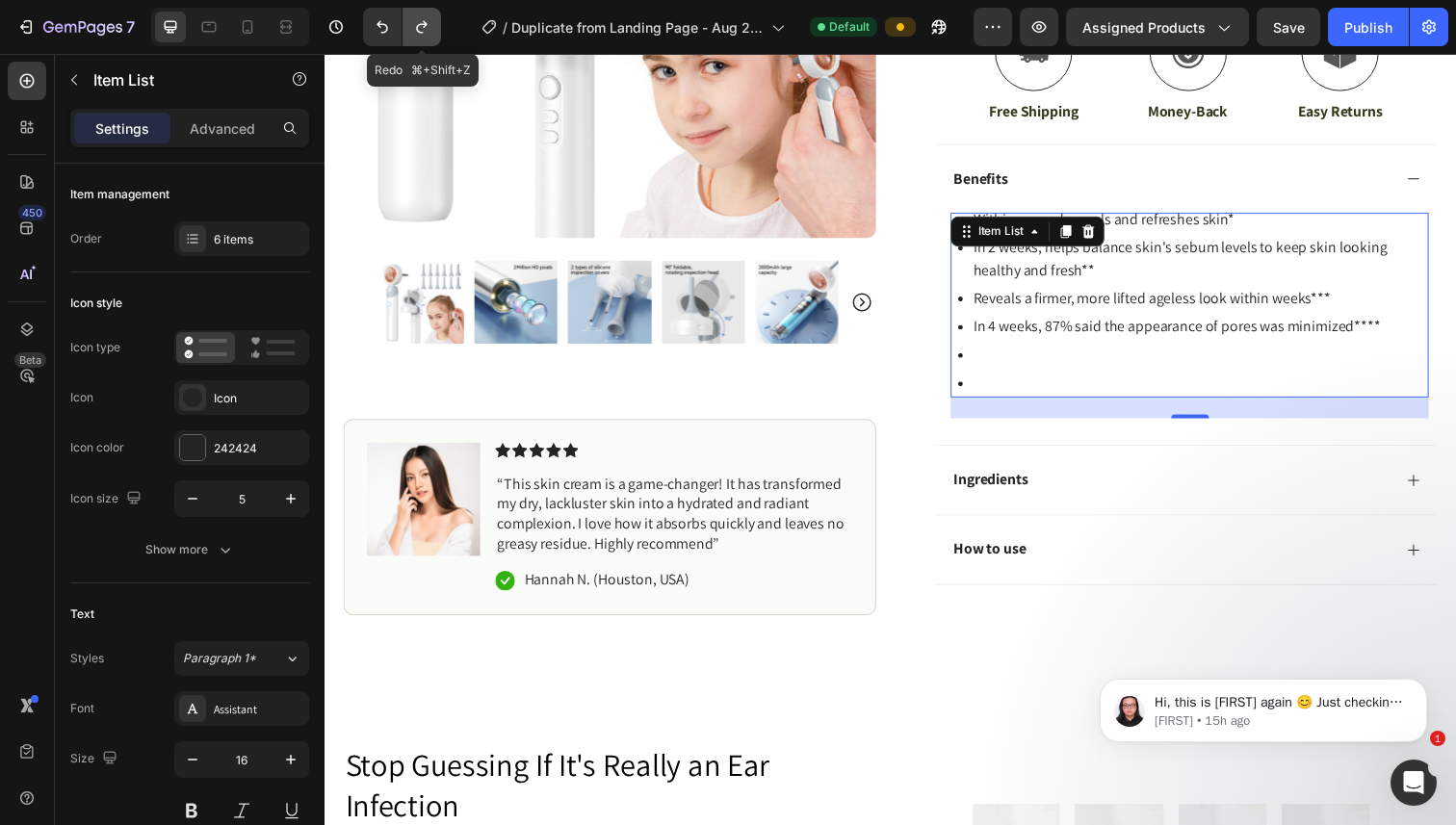 click 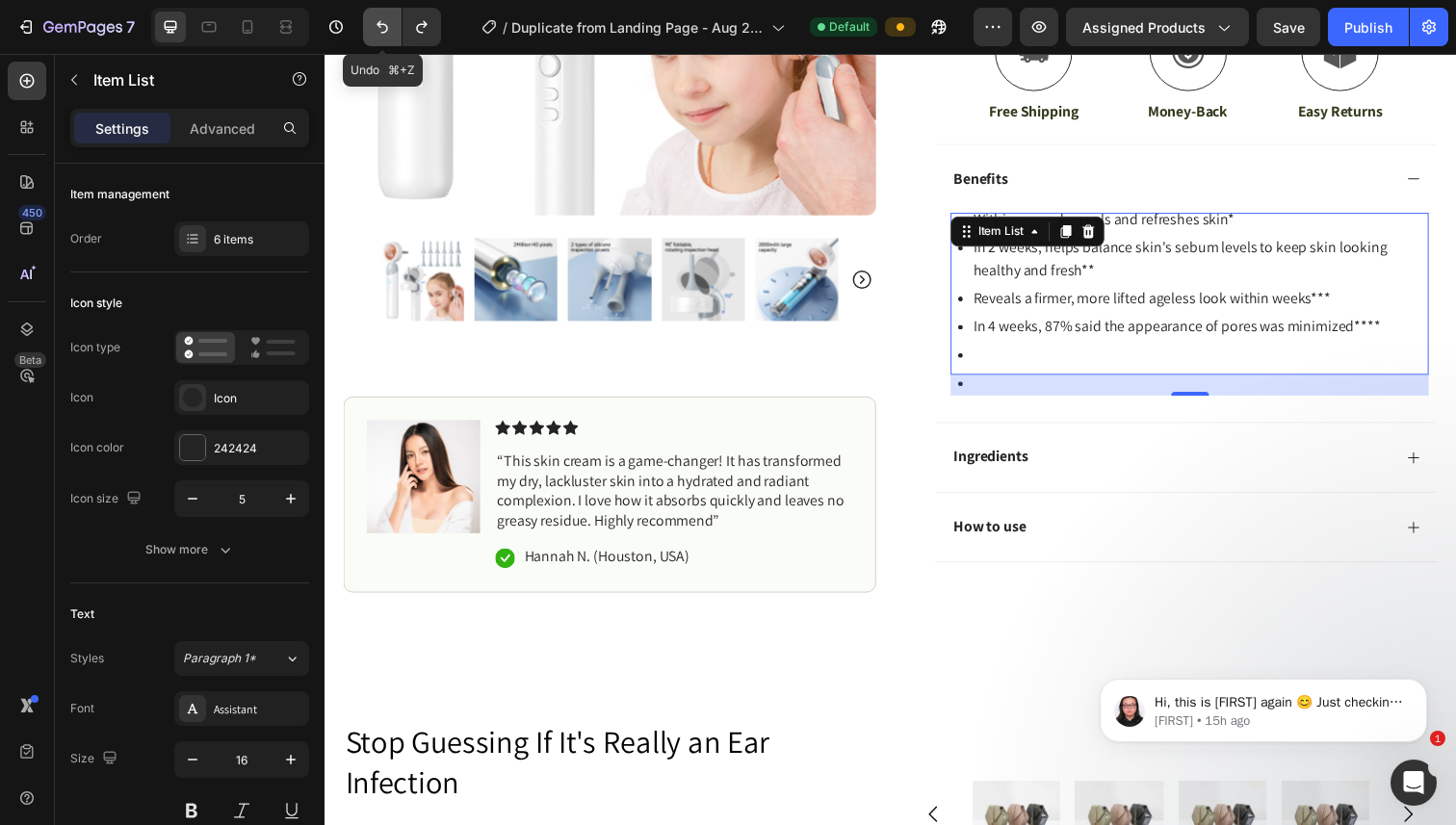 click 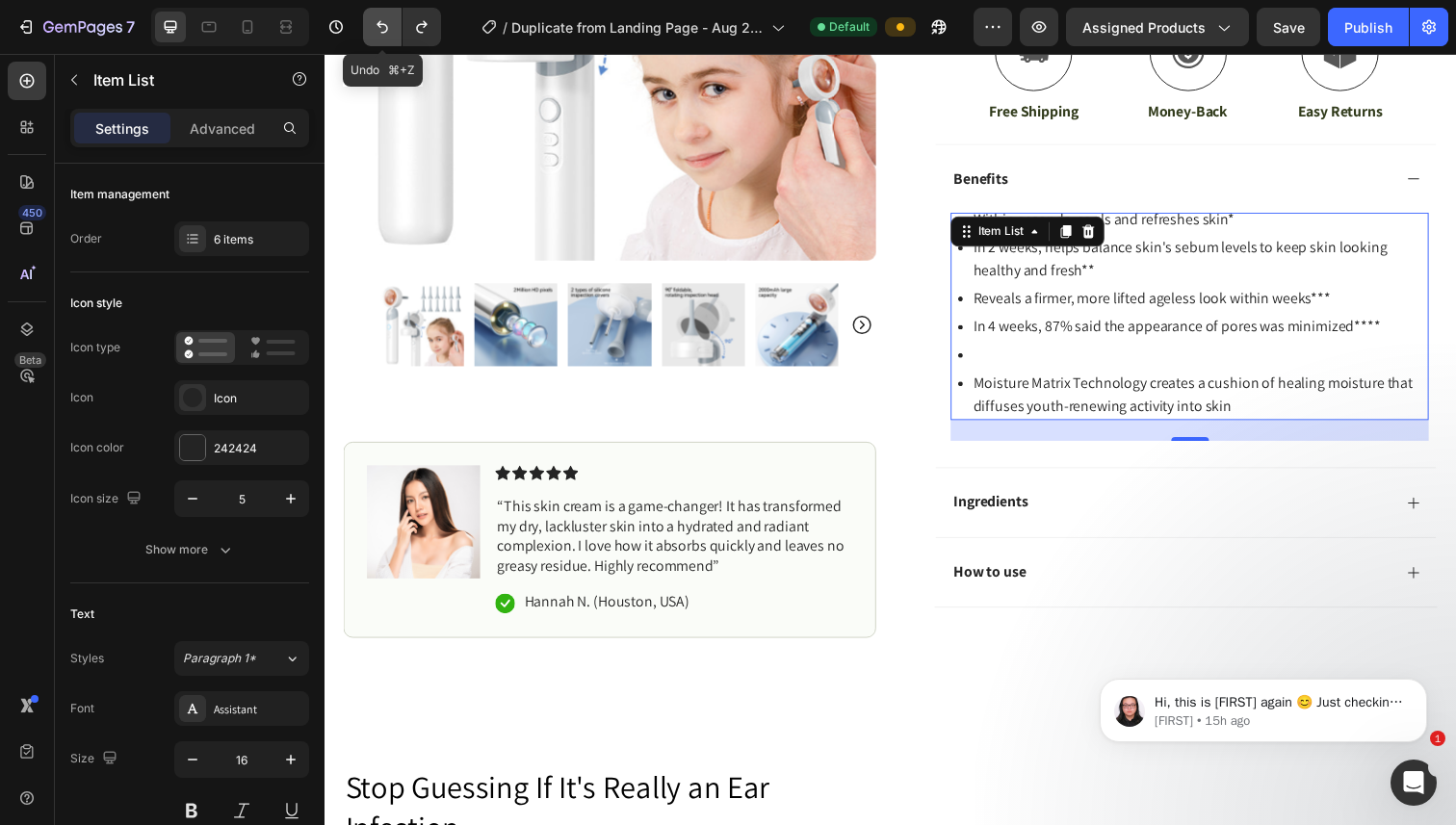 click 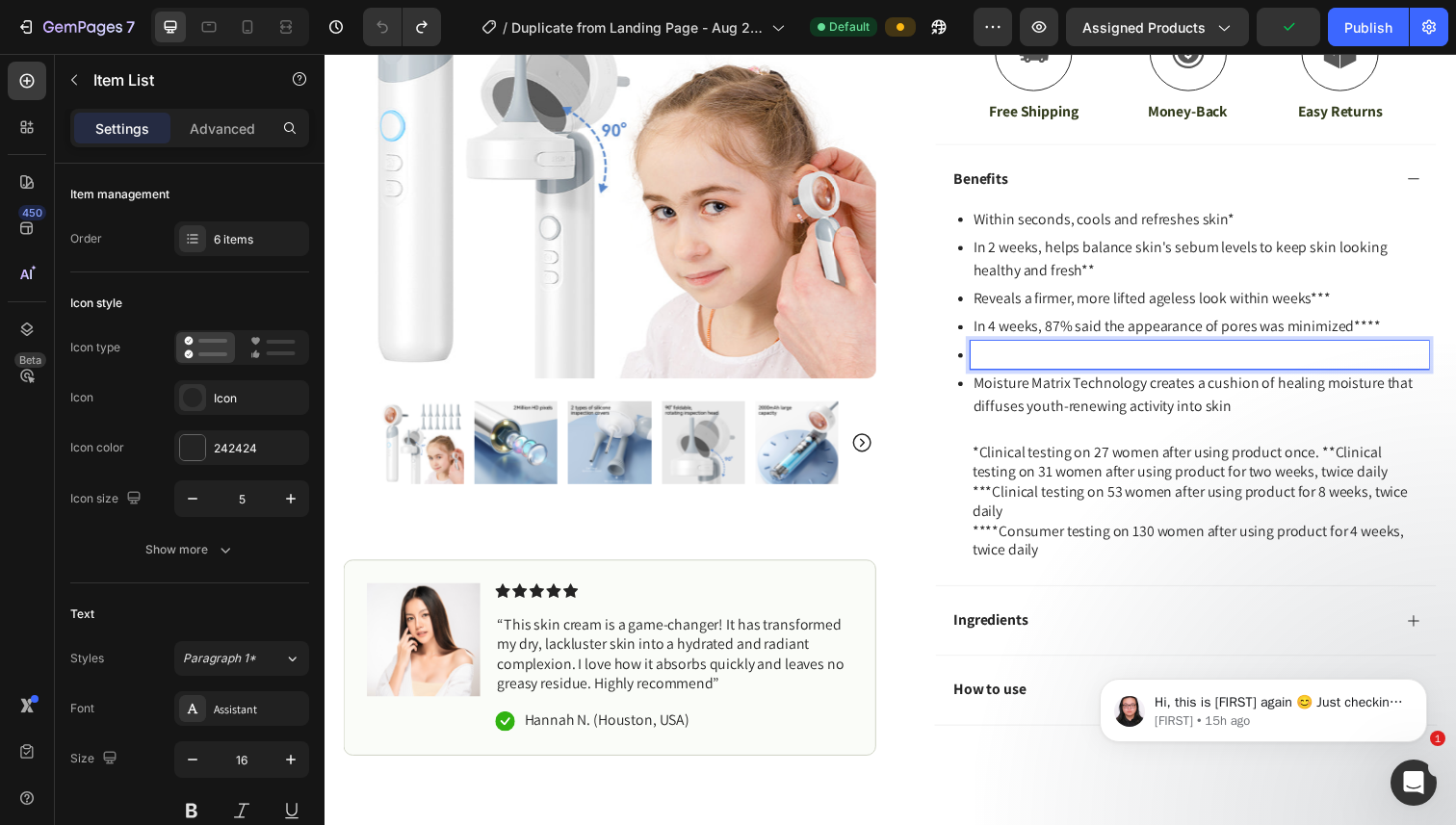 click on "Within seconds, cools and refreshes skin*" at bounding box center [1218, 223] 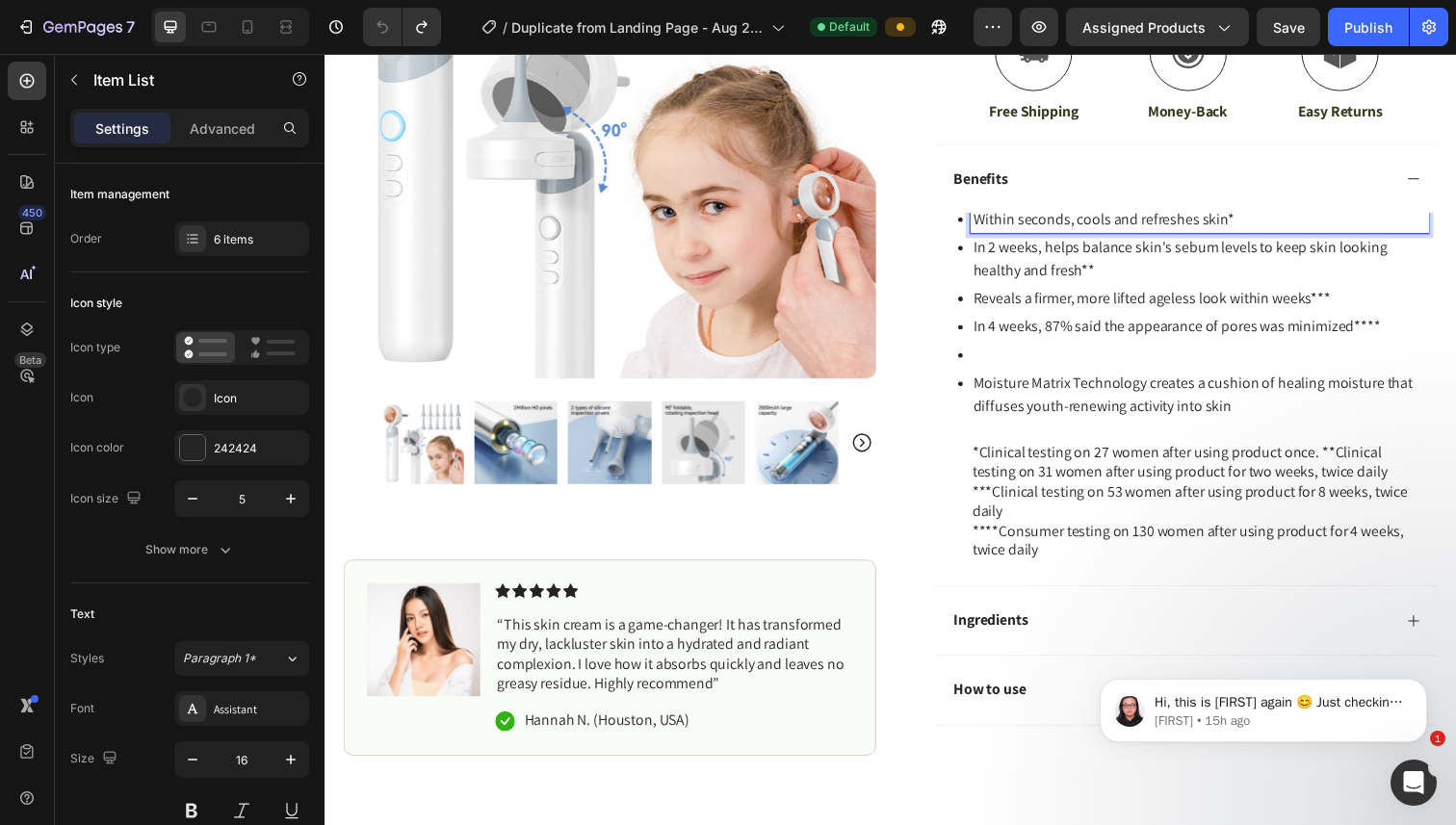 click on "Within seconds, cools and refreshes skin*" at bounding box center [1218, 223] 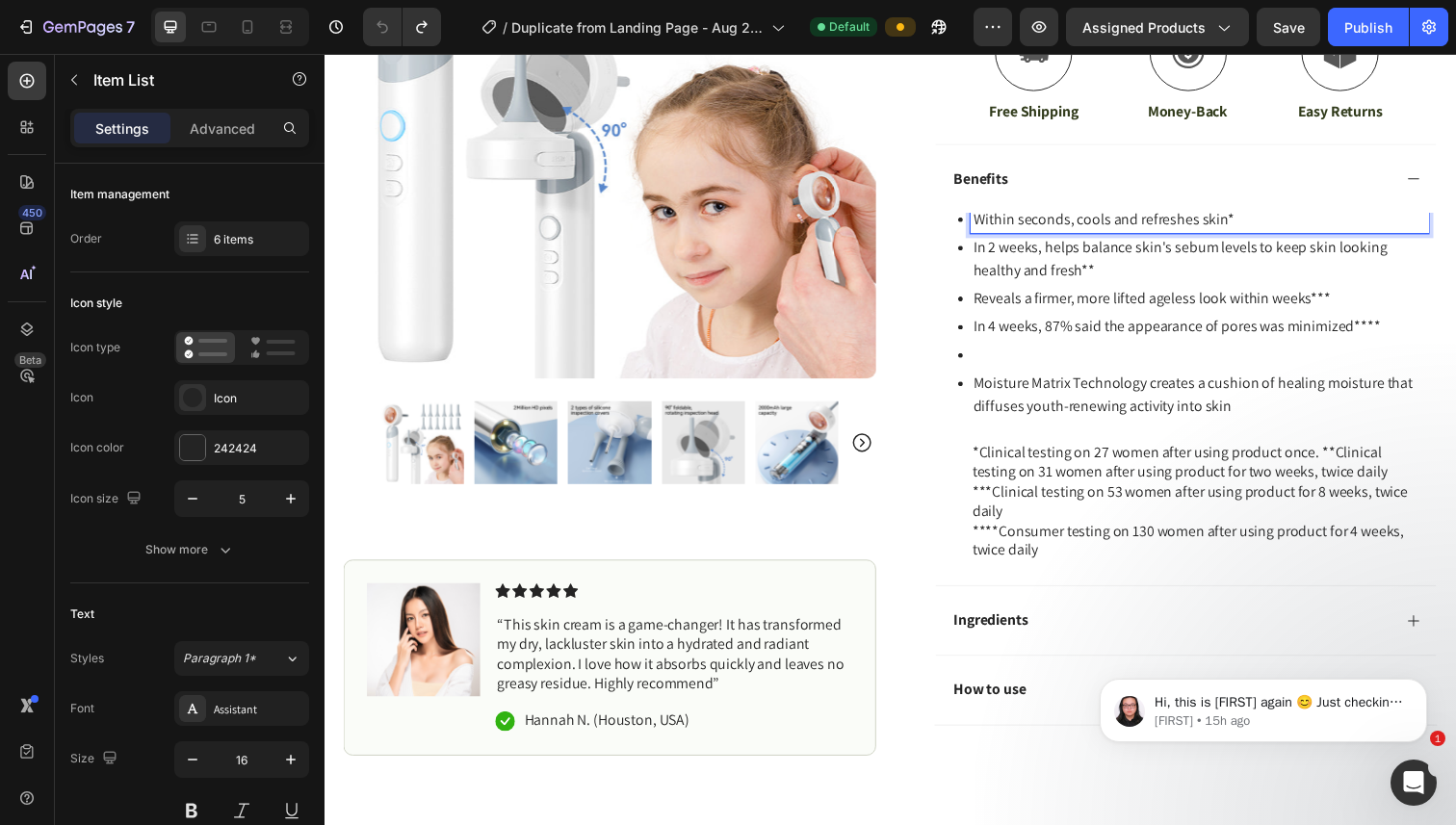 click on "Within seconds, cools and refreshes skin*" at bounding box center [1218, 223] 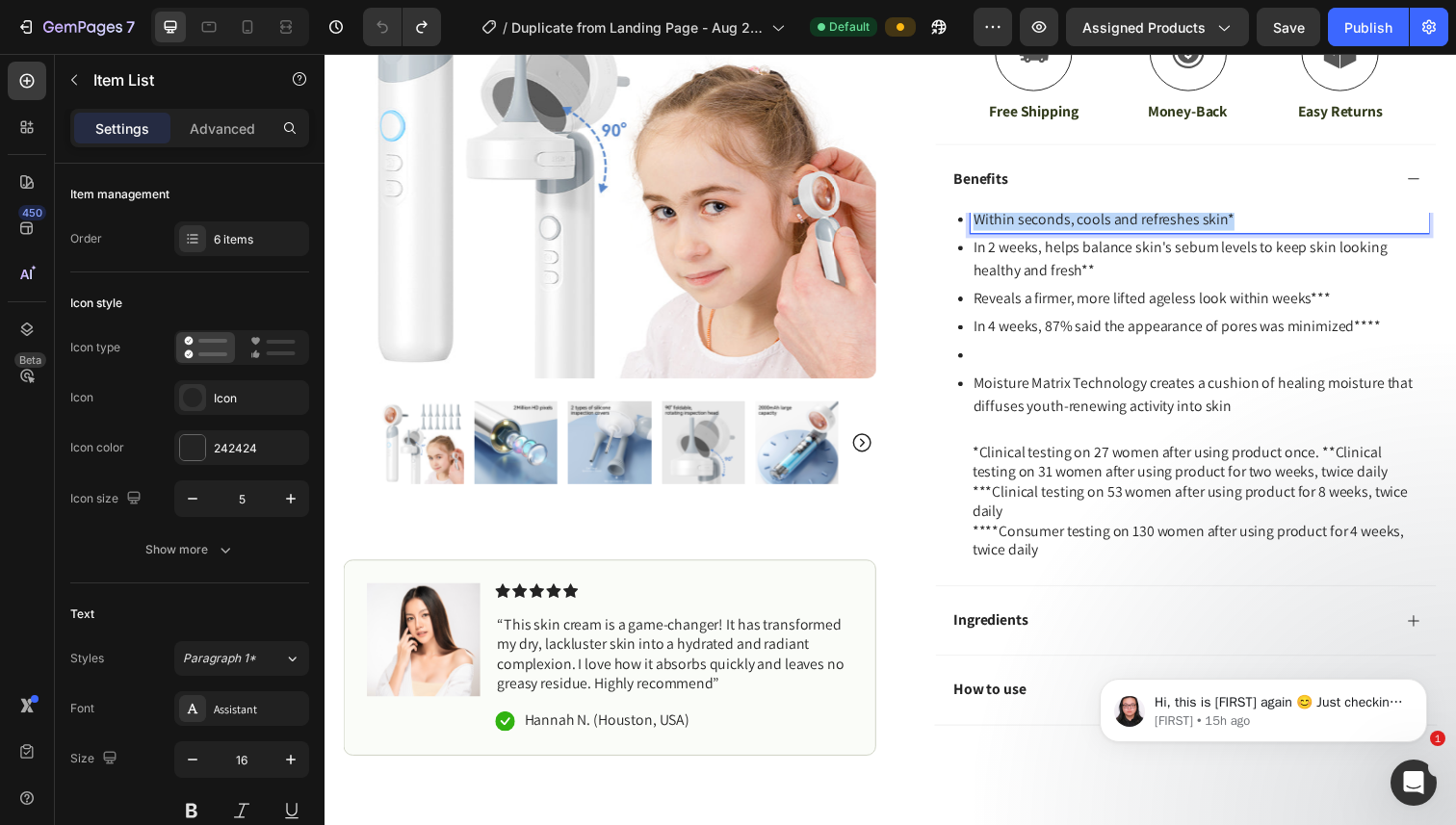 click on "Within seconds, cools and refreshes skin*" at bounding box center [1218, 223] 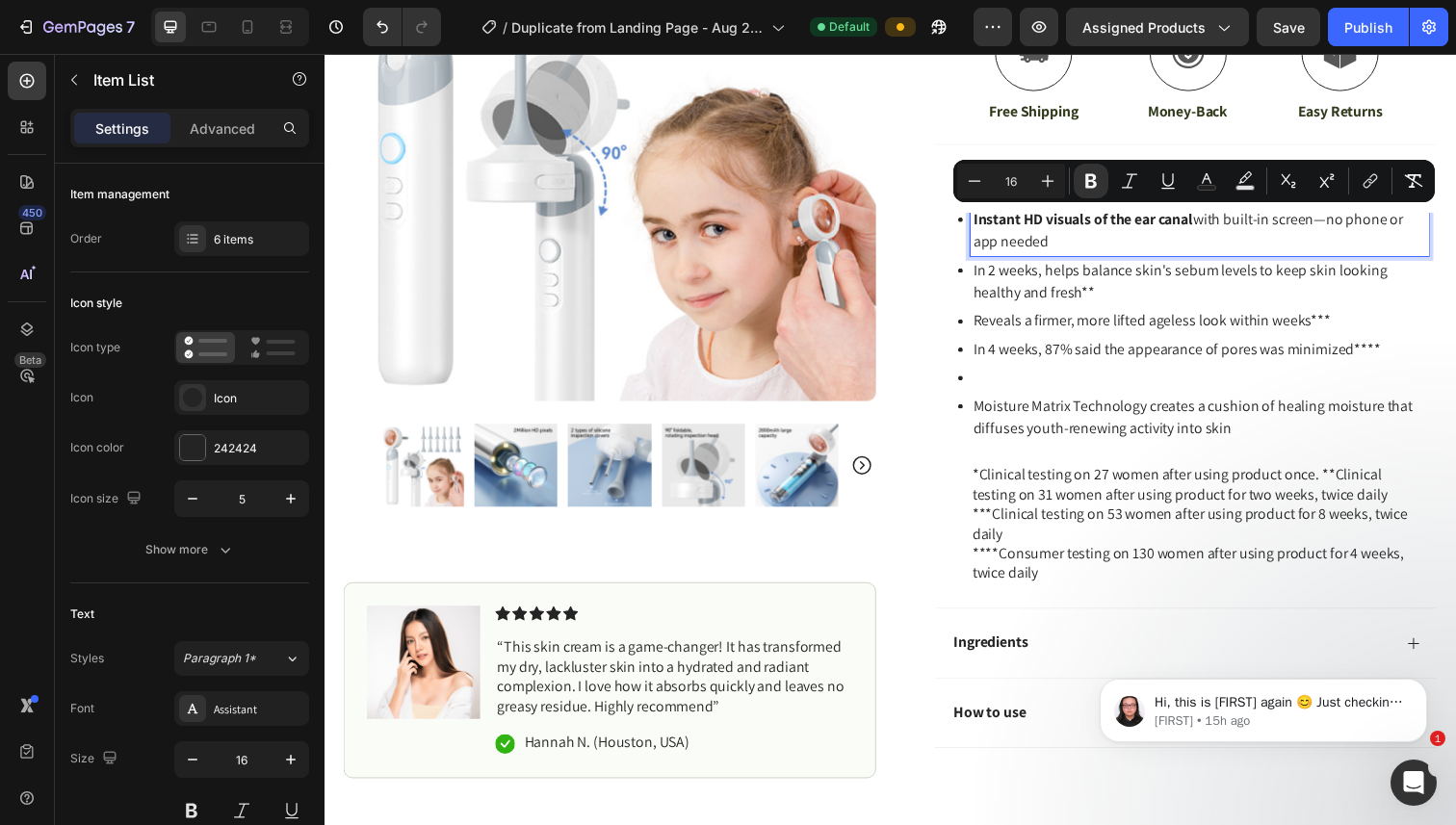drag, startPoint x: 1062, startPoint y: 243, endPoint x: 991, endPoint y: 226, distance: 73.0068 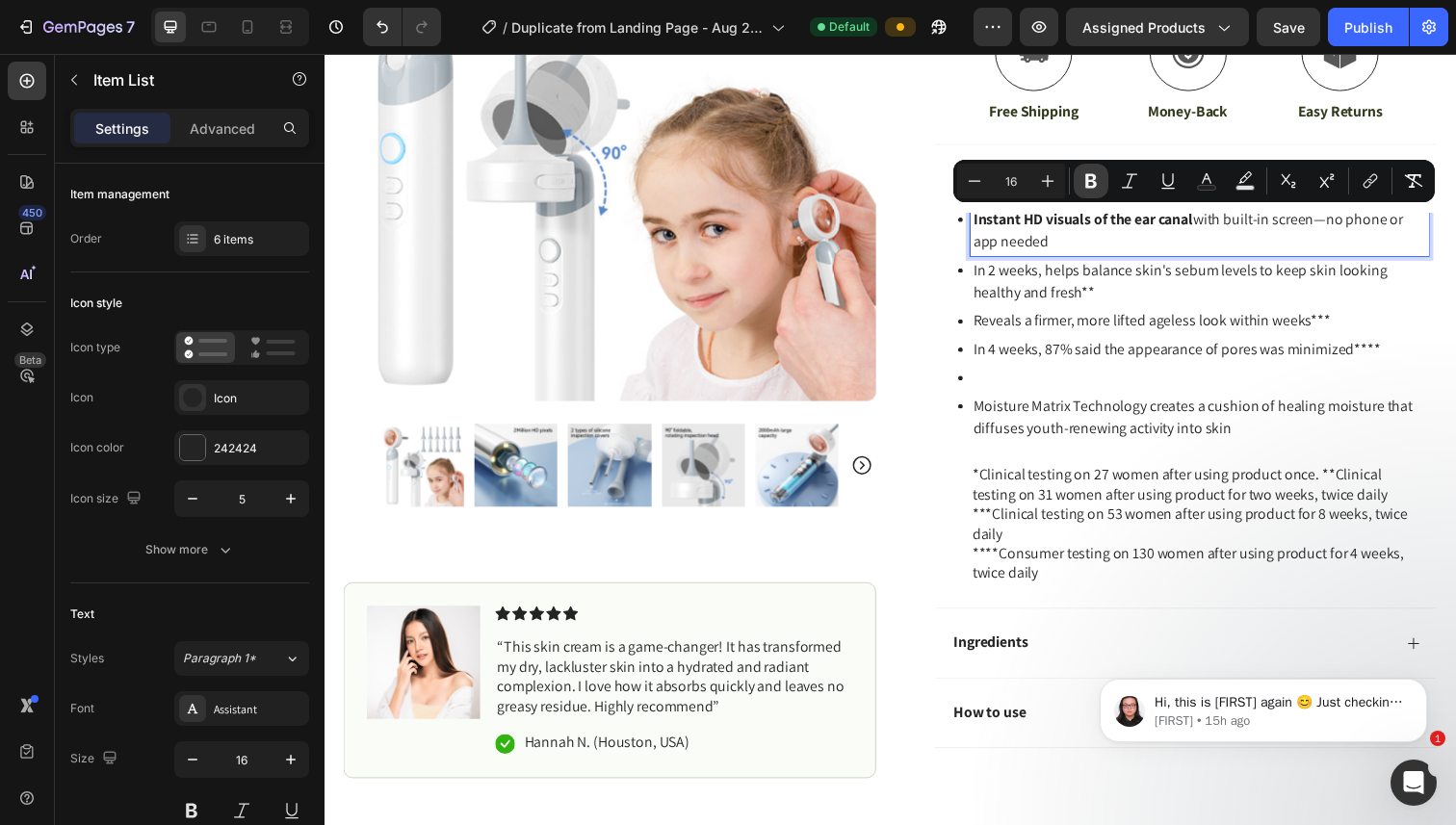 click 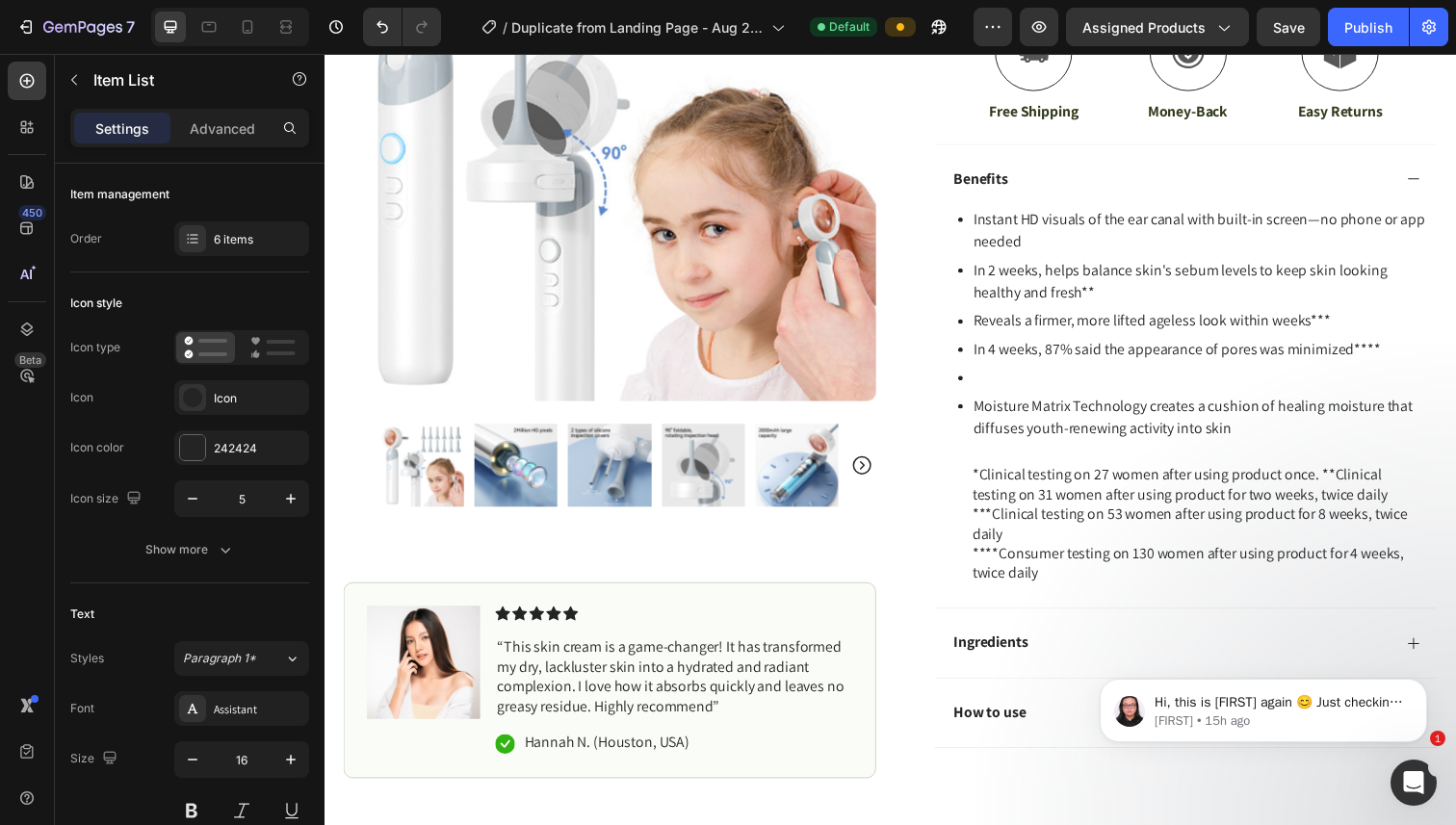 click on "In 2 weeks, helps balance skin's sebum levels to keep skin looking healthy and fresh**" at bounding box center (1218, 287) 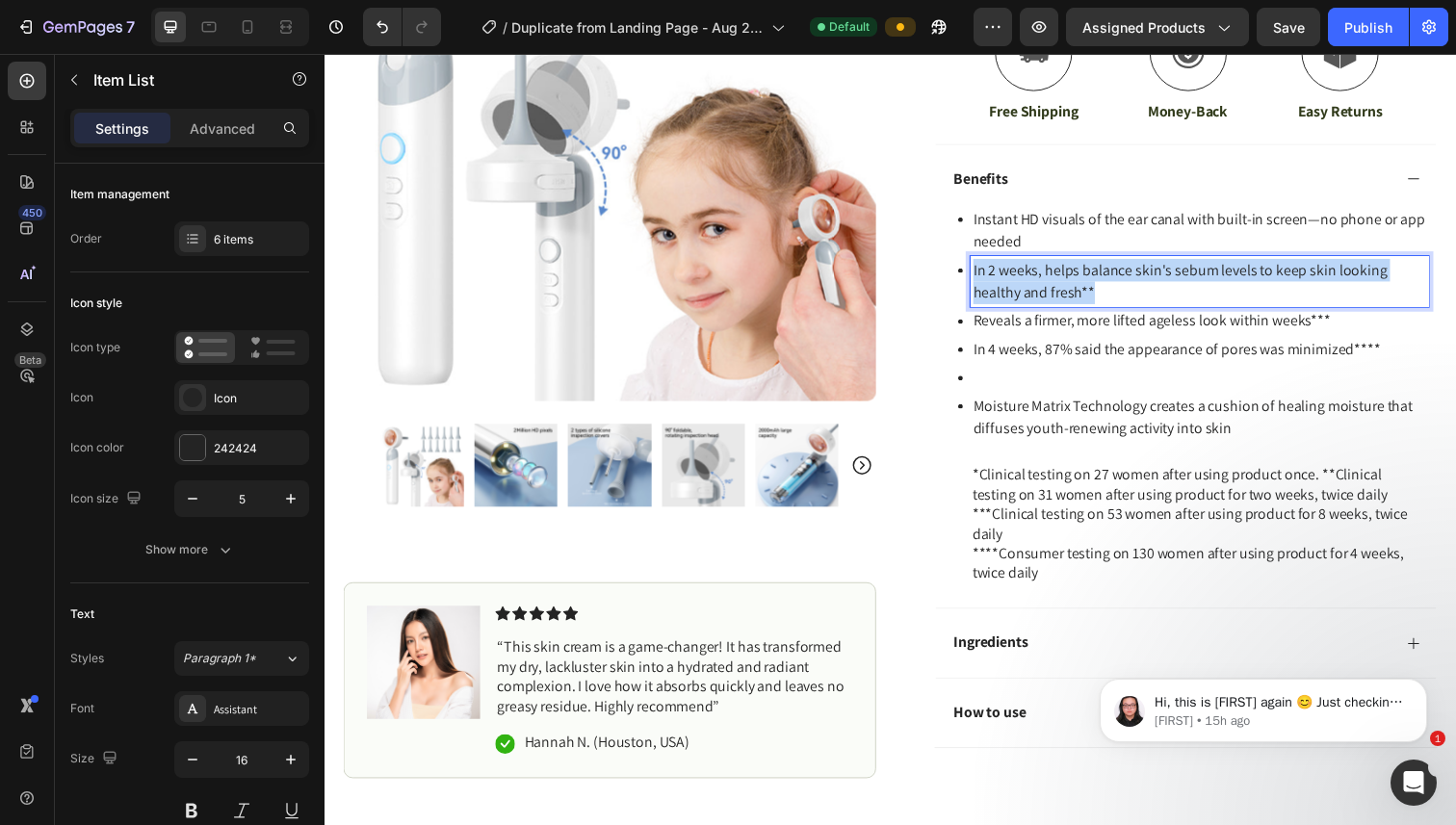 drag, startPoint x: 1113, startPoint y: 293, endPoint x: 987, endPoint y: 282, distance: 126.47925 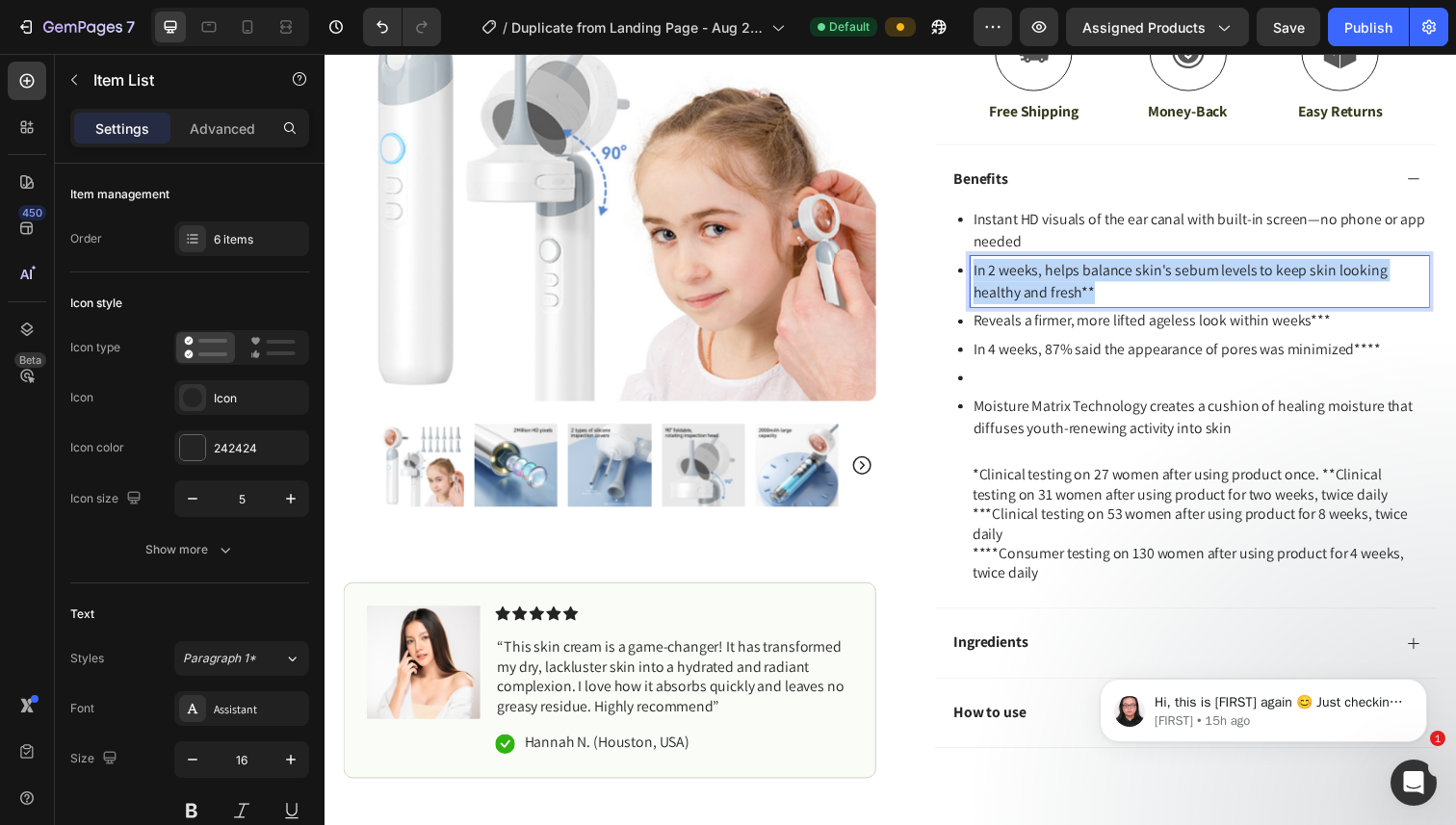 click on "In 2 weeks, helps balance skin's sebum levels to keep skin looking healthy and fresh**" at bounding box center [1218, 287] 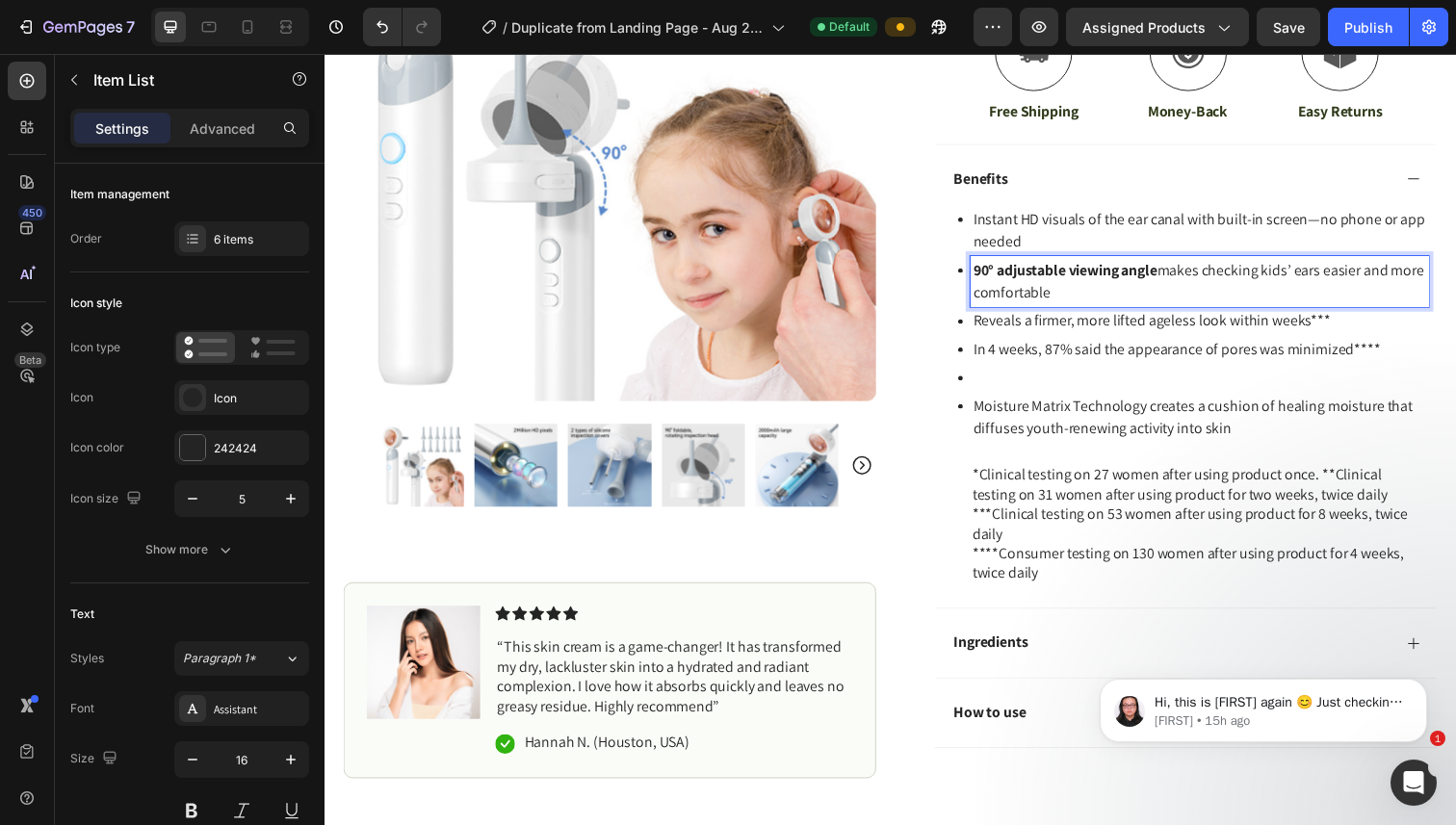 drag, startPoint x: 1100, startPoint y: 297, endPoint x: 986, endPoint y: 274, distance: 116.29703 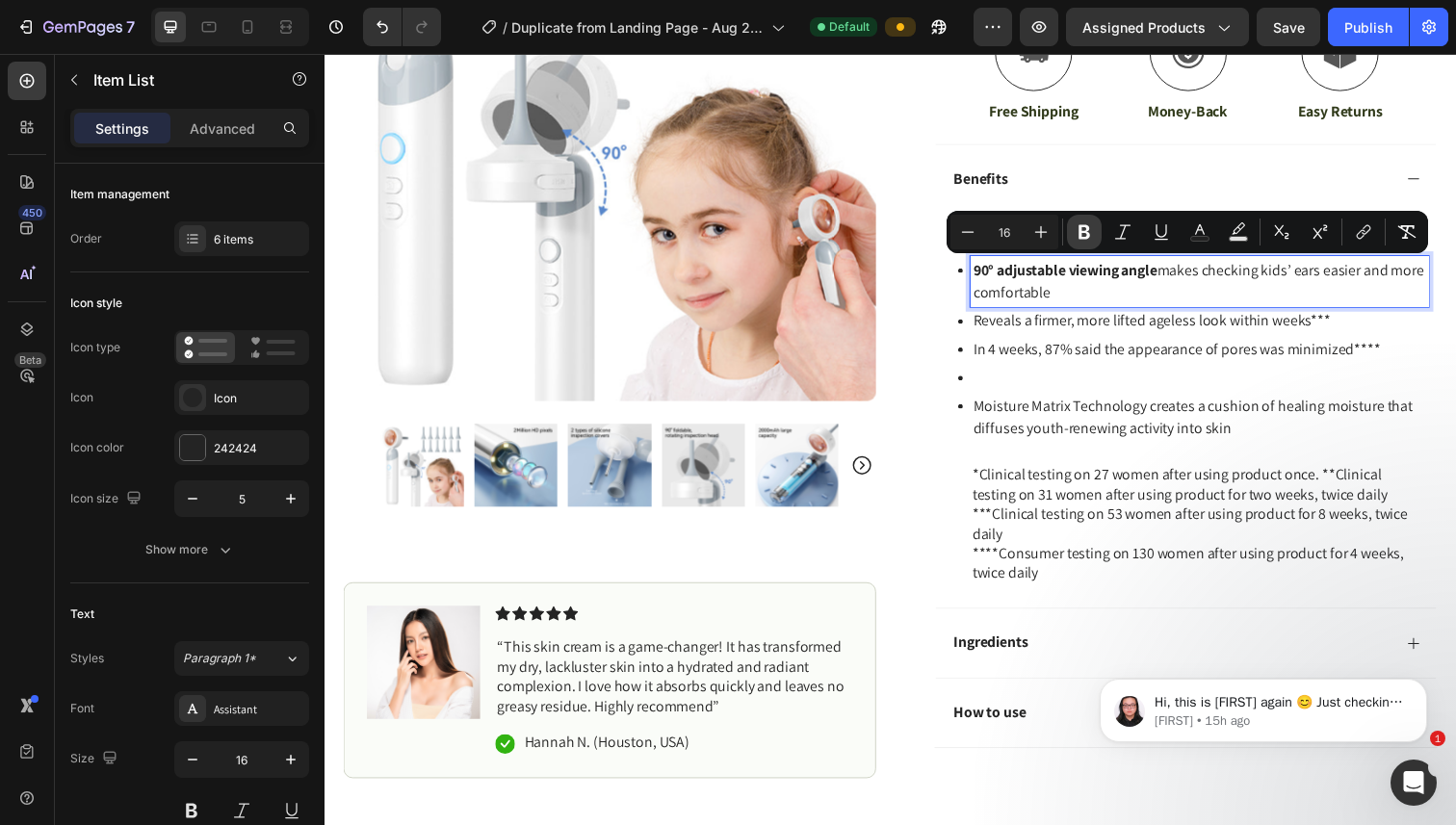 click 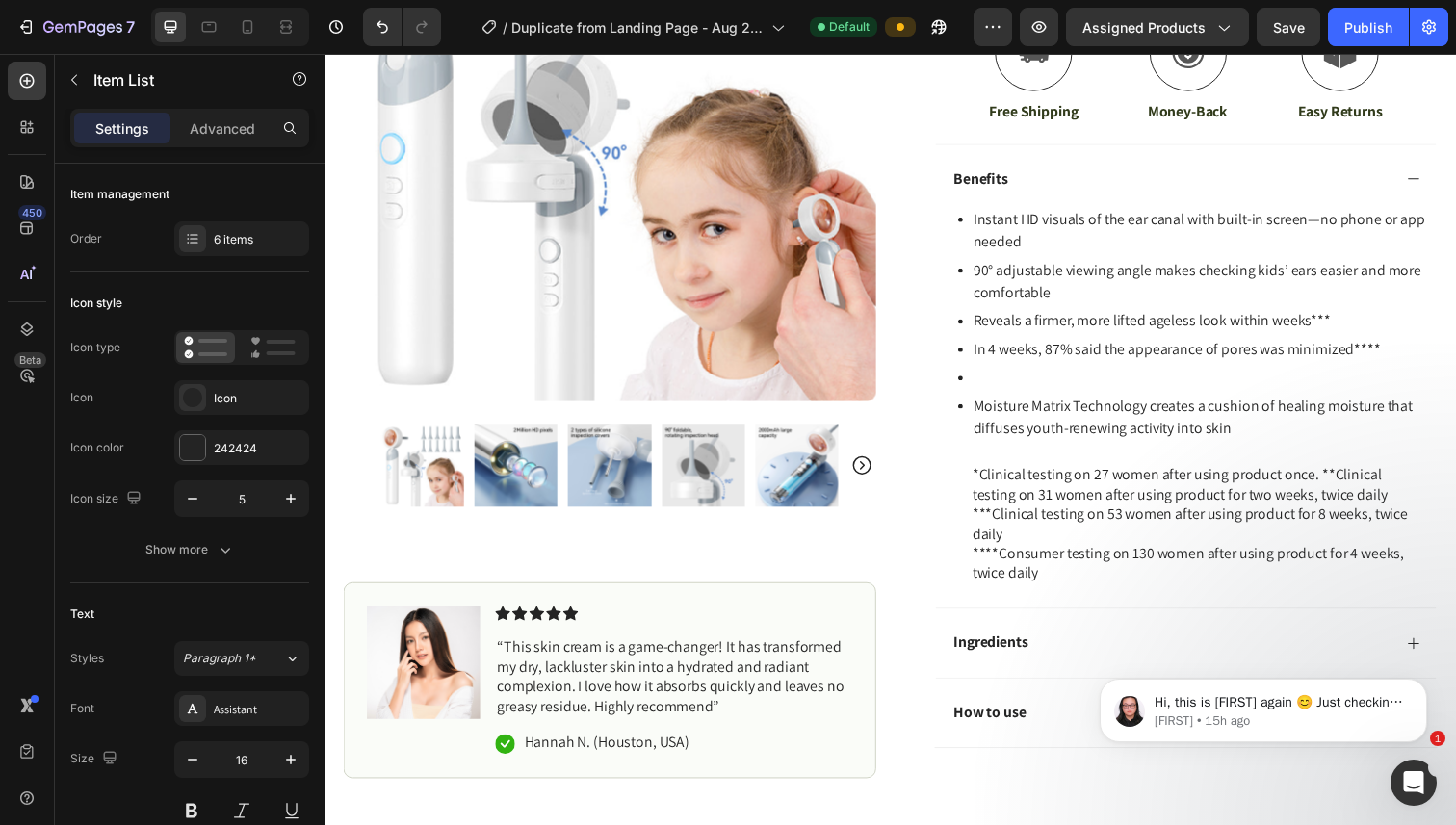 click on "Reveals a firmer, more lifted ageless look within weeks***" at bounding box center (1218, 327) 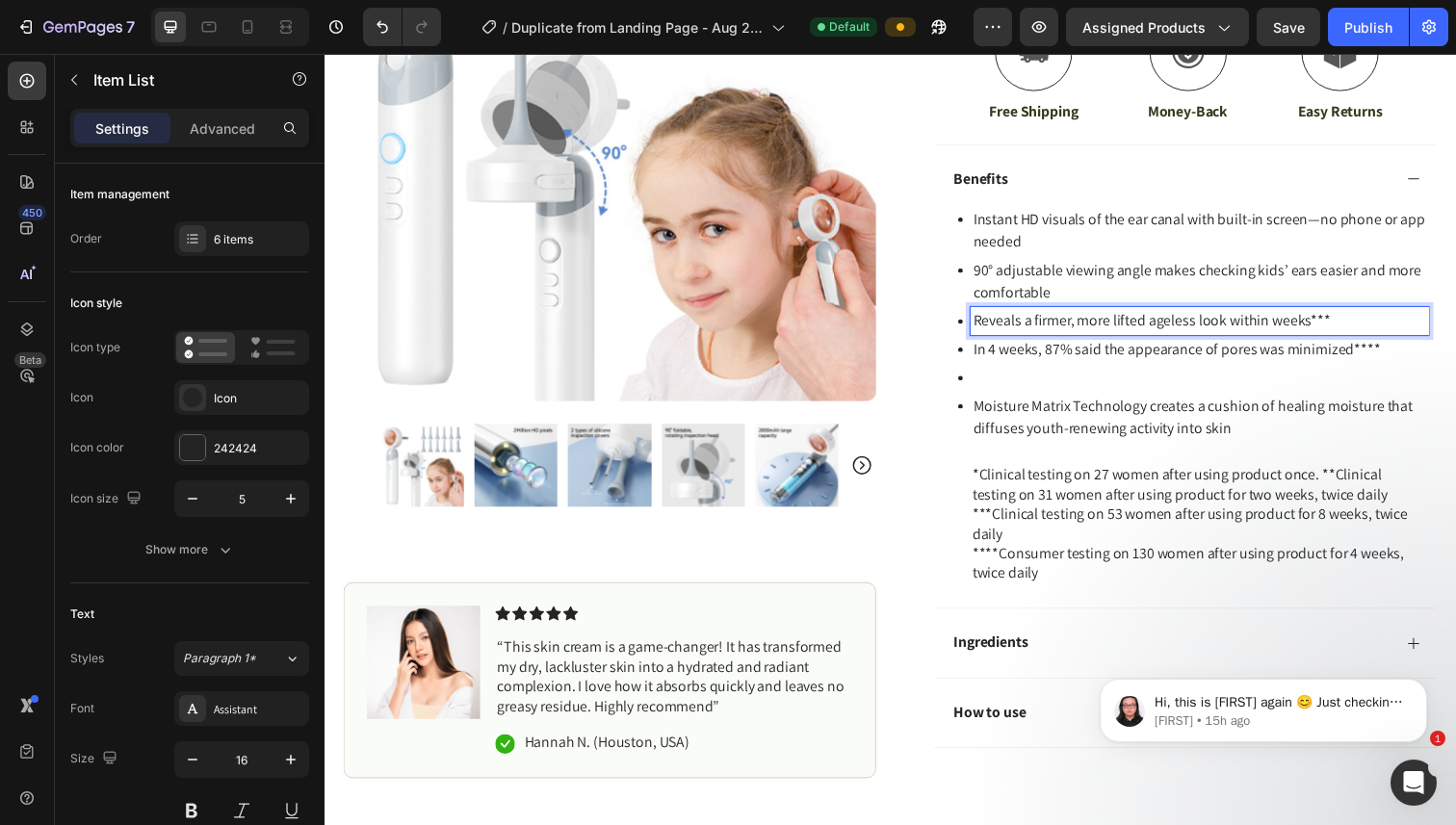 click on "Reveals a firmer, more lifted ageless look within weeks***" at bounding box center [1218, 327] 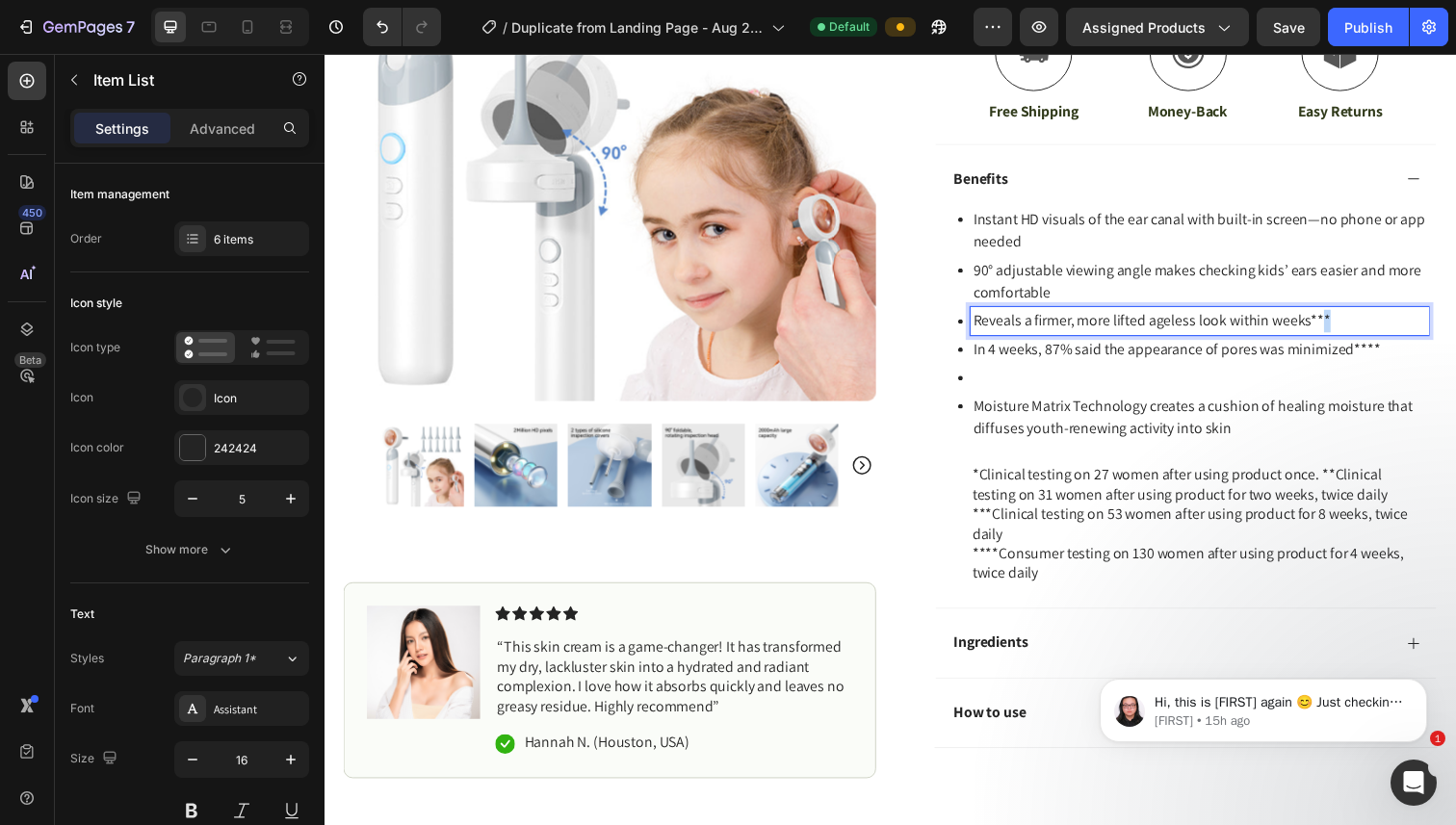 click on "Reveals a firmer, more lifted ageless look within weeks***" at bounding box center [1218, 327] 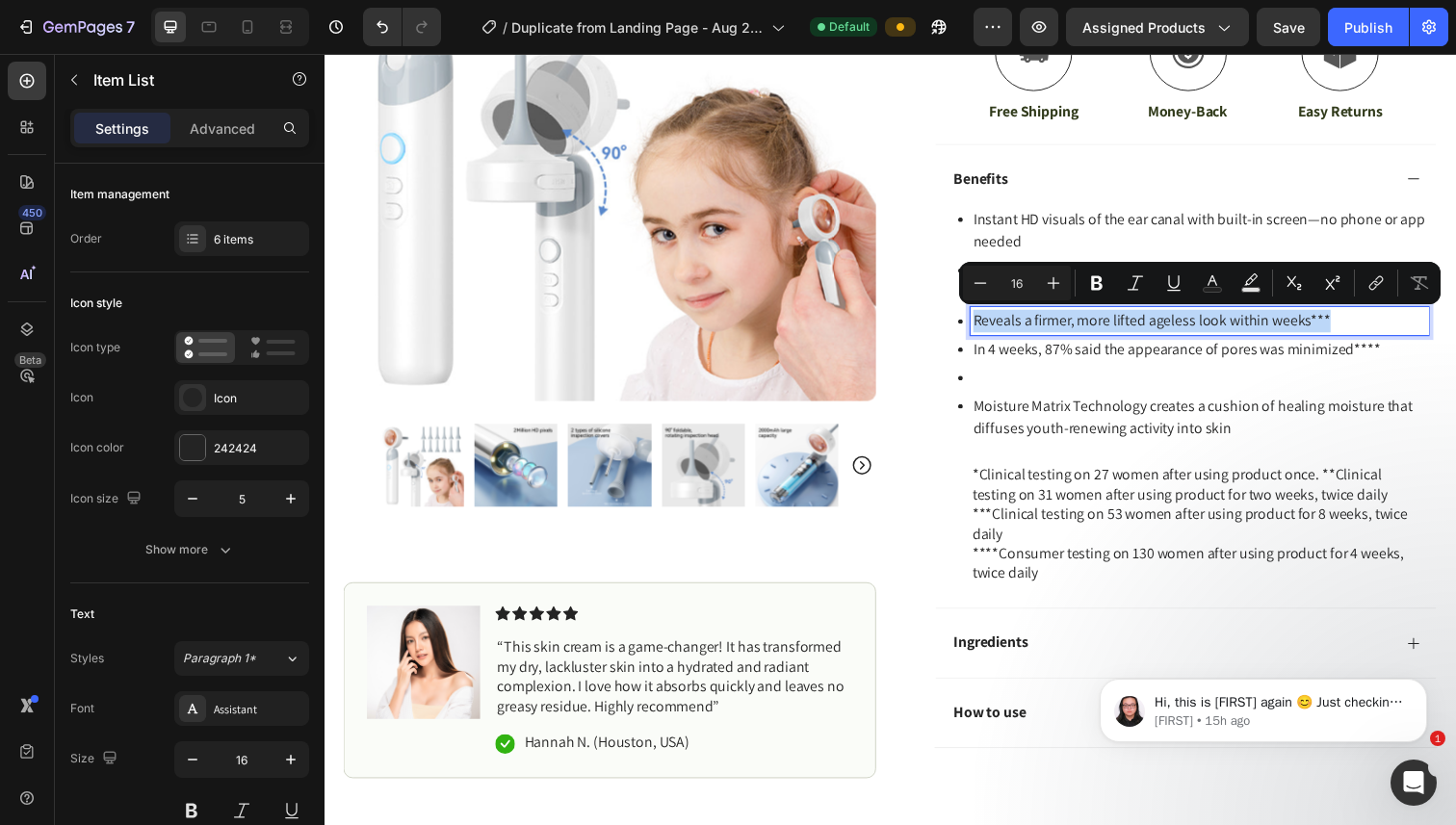 click on "Reveals a firmer, more lifted ageless look within weeks***" at bounding box center [1218, 327] 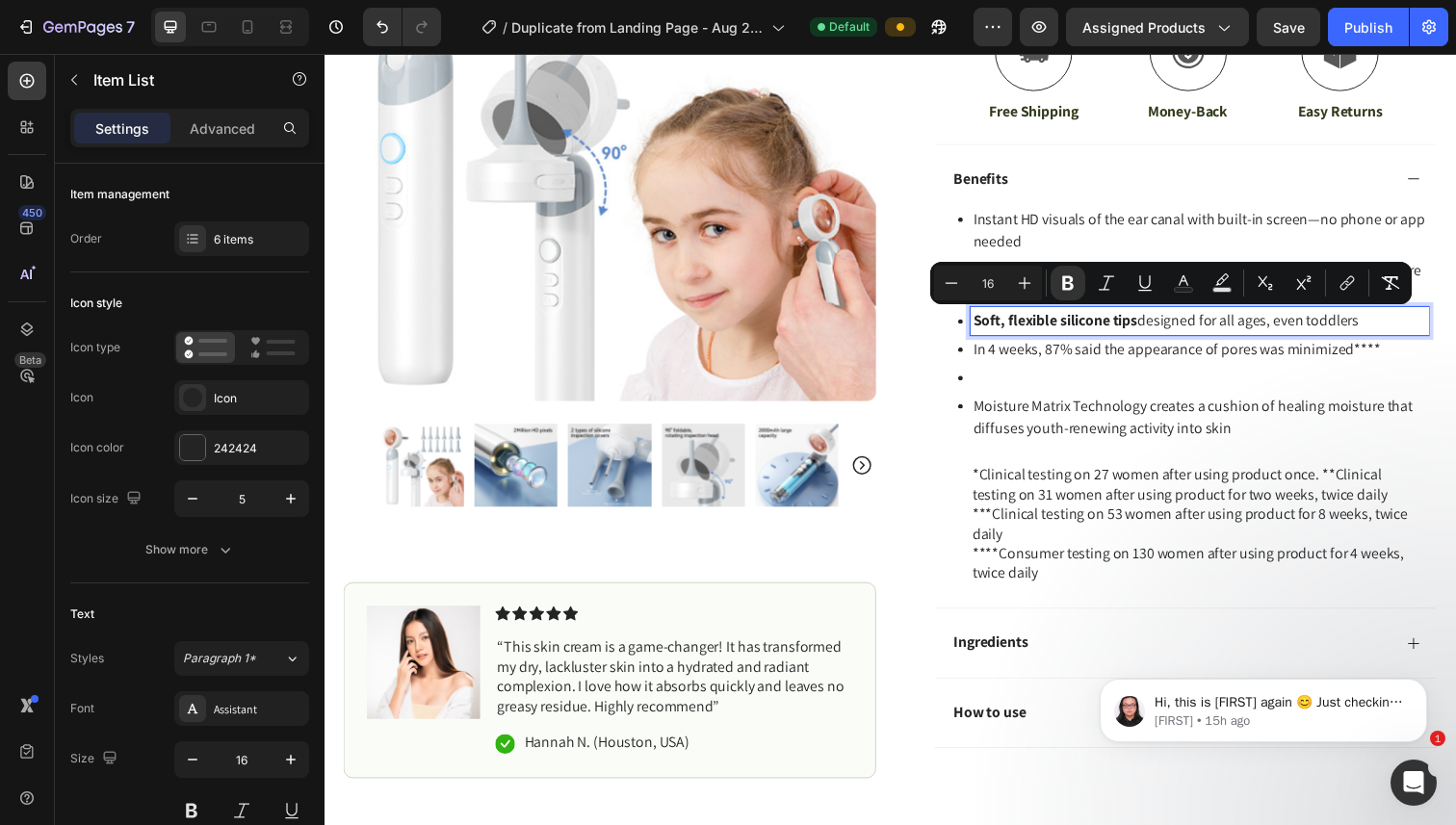 drag, startPoint x: 1383, startPoint y: 329, endPoint x: 990, endPoint y: 331, distance: 393.0051 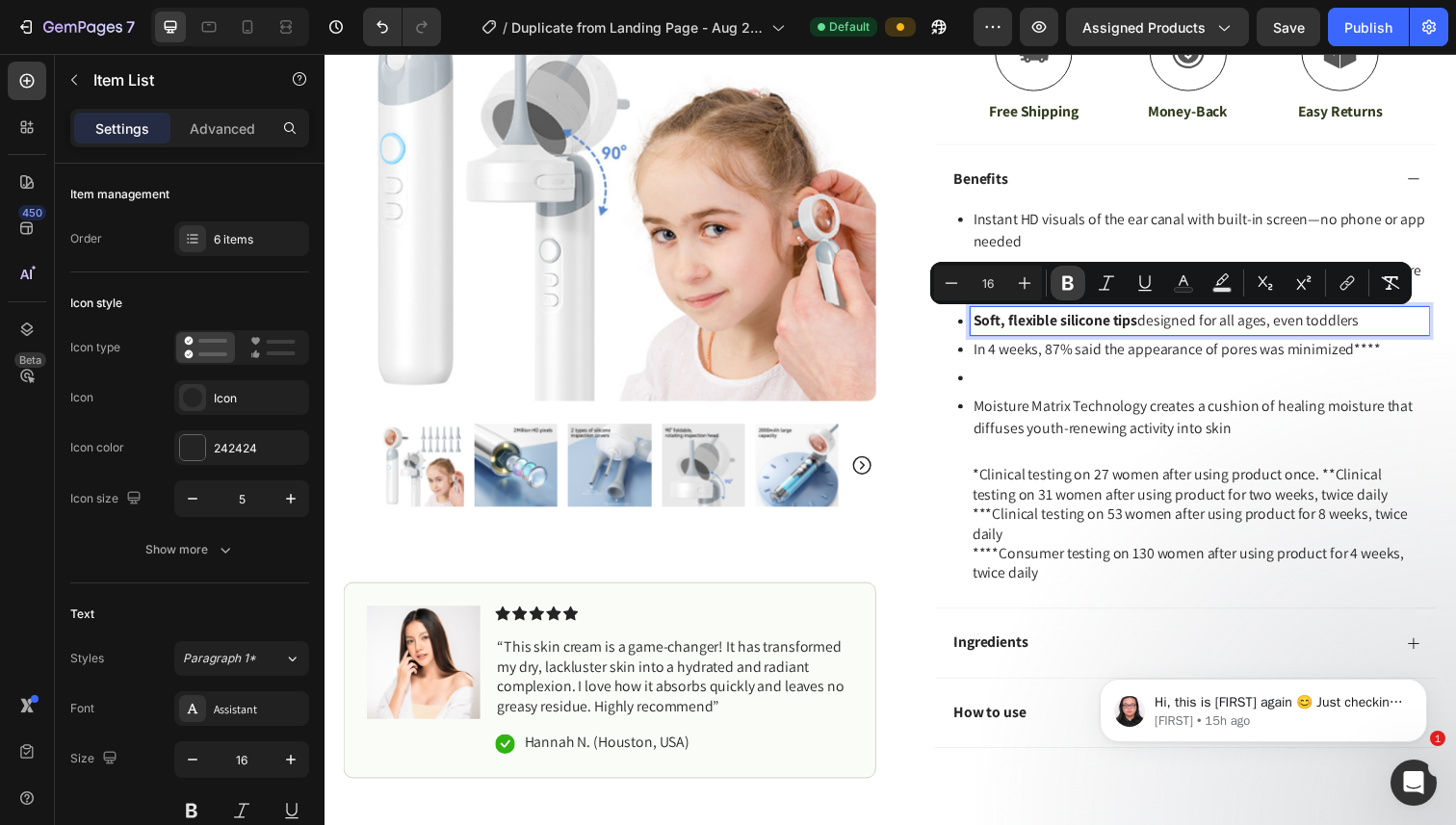 click 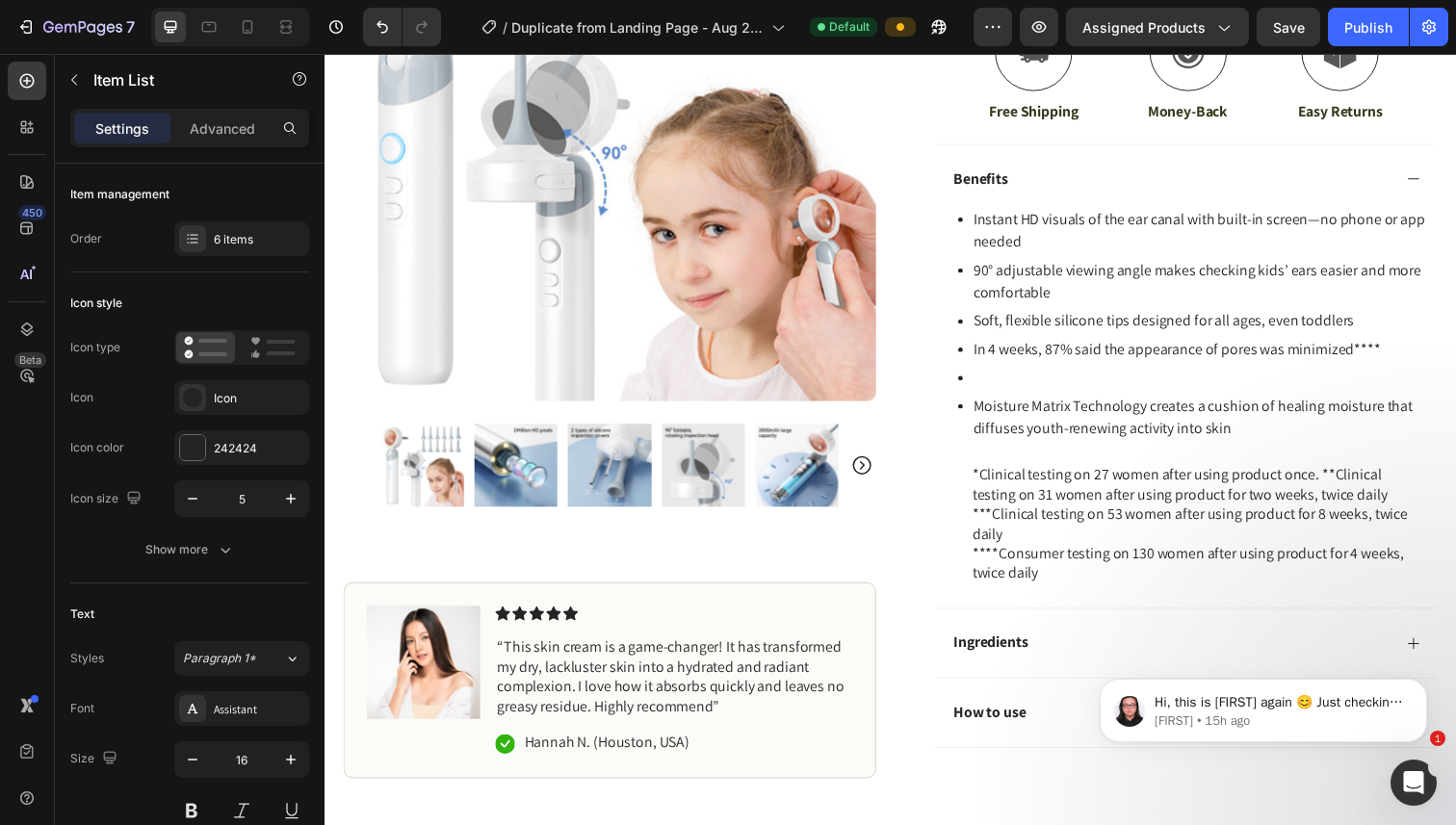 click on "In 4 weeks, 87% said the appearance of pores was minimized****" at bounding box center [1218, 356] 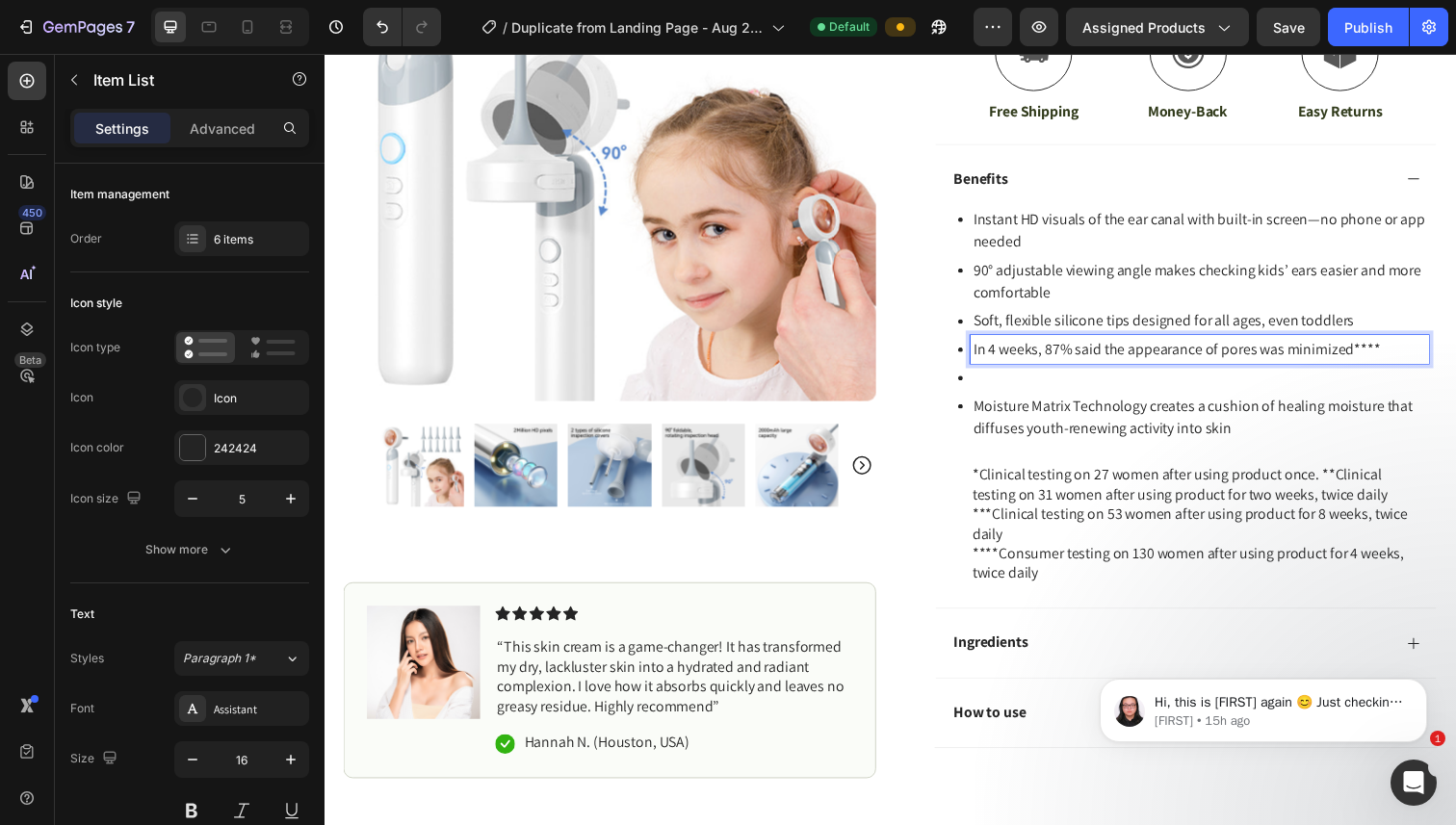 click on "In 4 weeks, 87% said the appearance of pores was minimized****" at bounding box center (1218, 356) 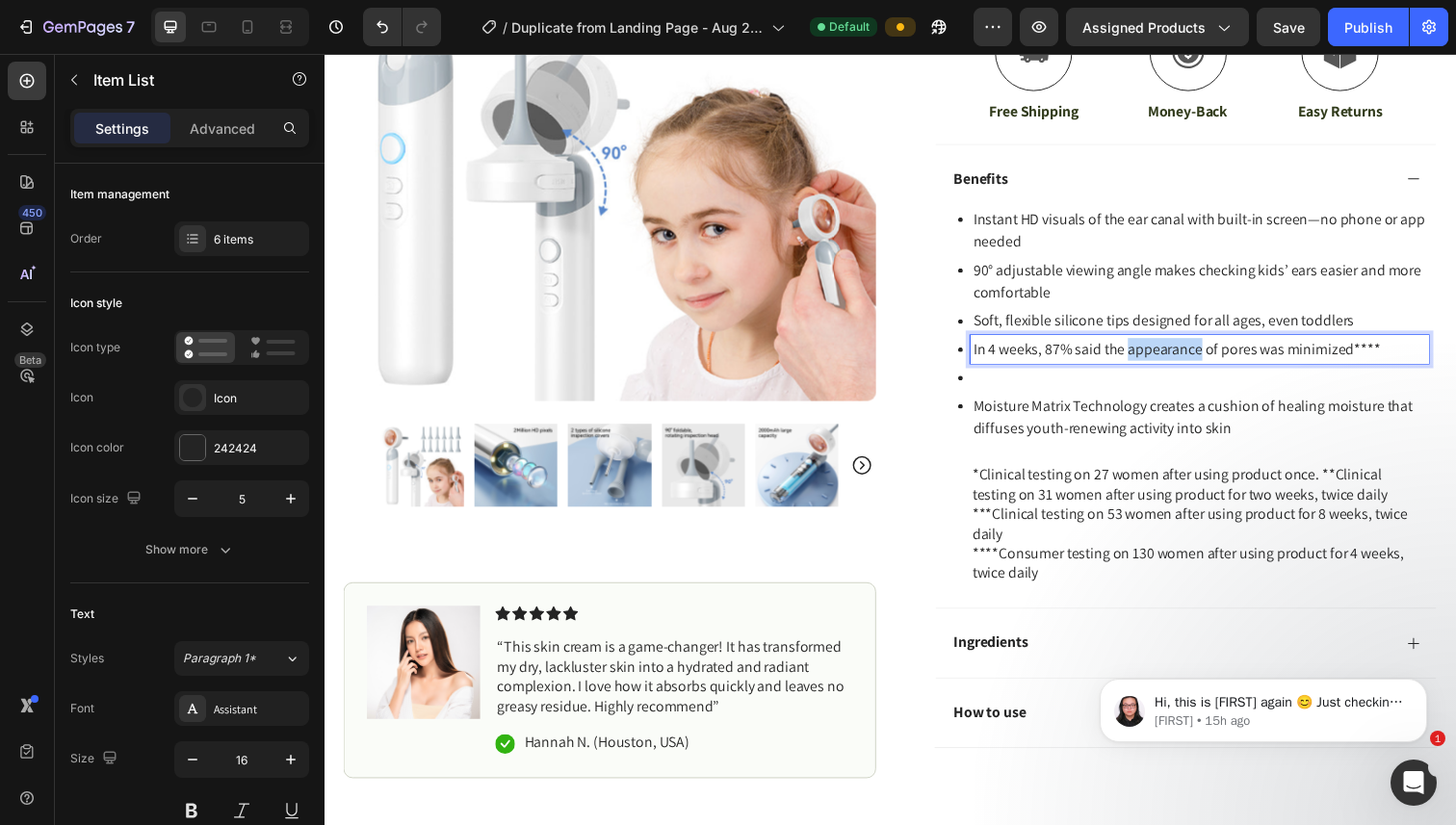 click on "In 4 weeks, 87% said the appearance of pores was minimized****" at bounding box center [1218, 356] 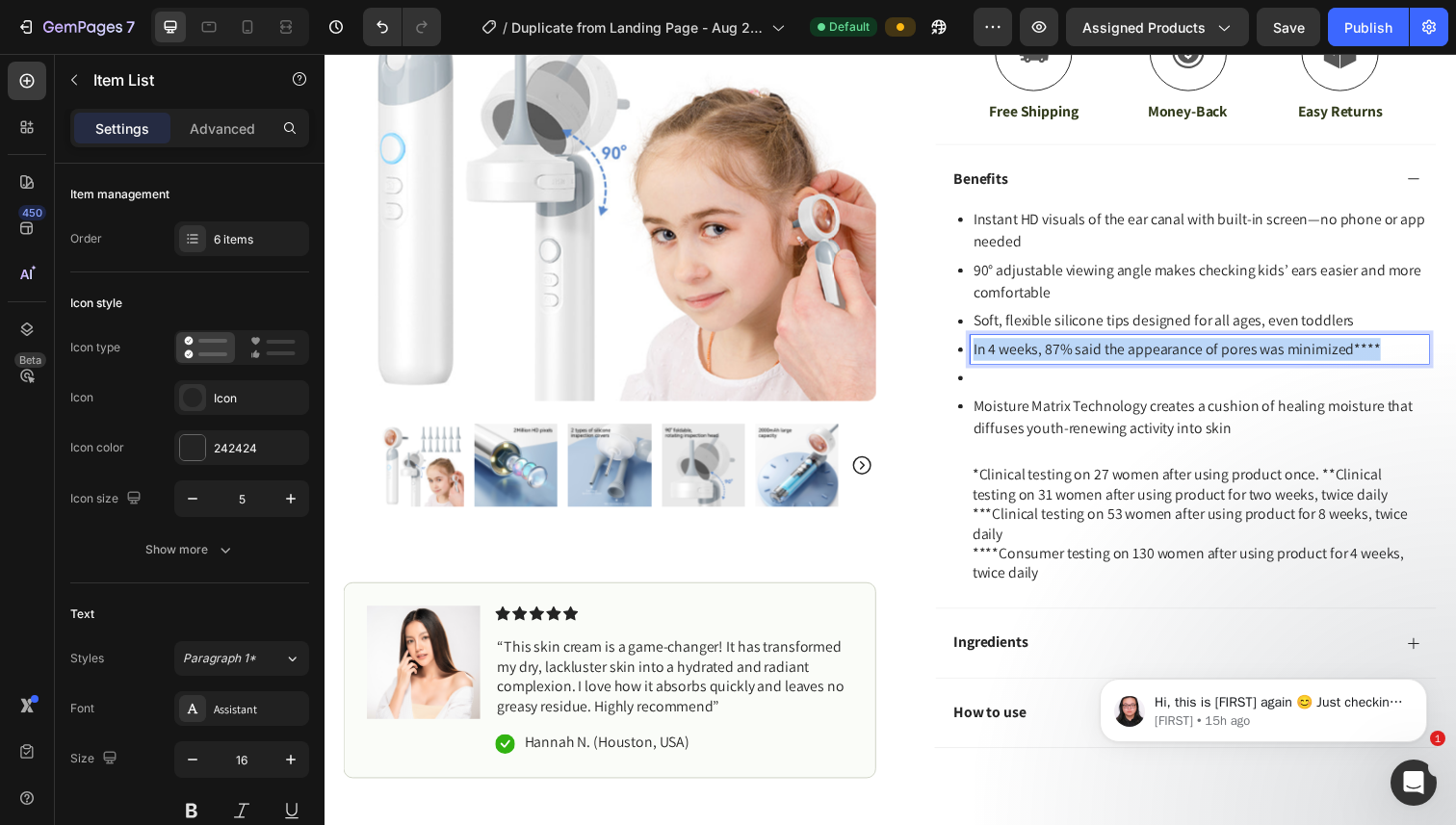 click on "In 4 weeks, 87% said the appearance of pores was minimized****" at bounding box center (1218, 356) 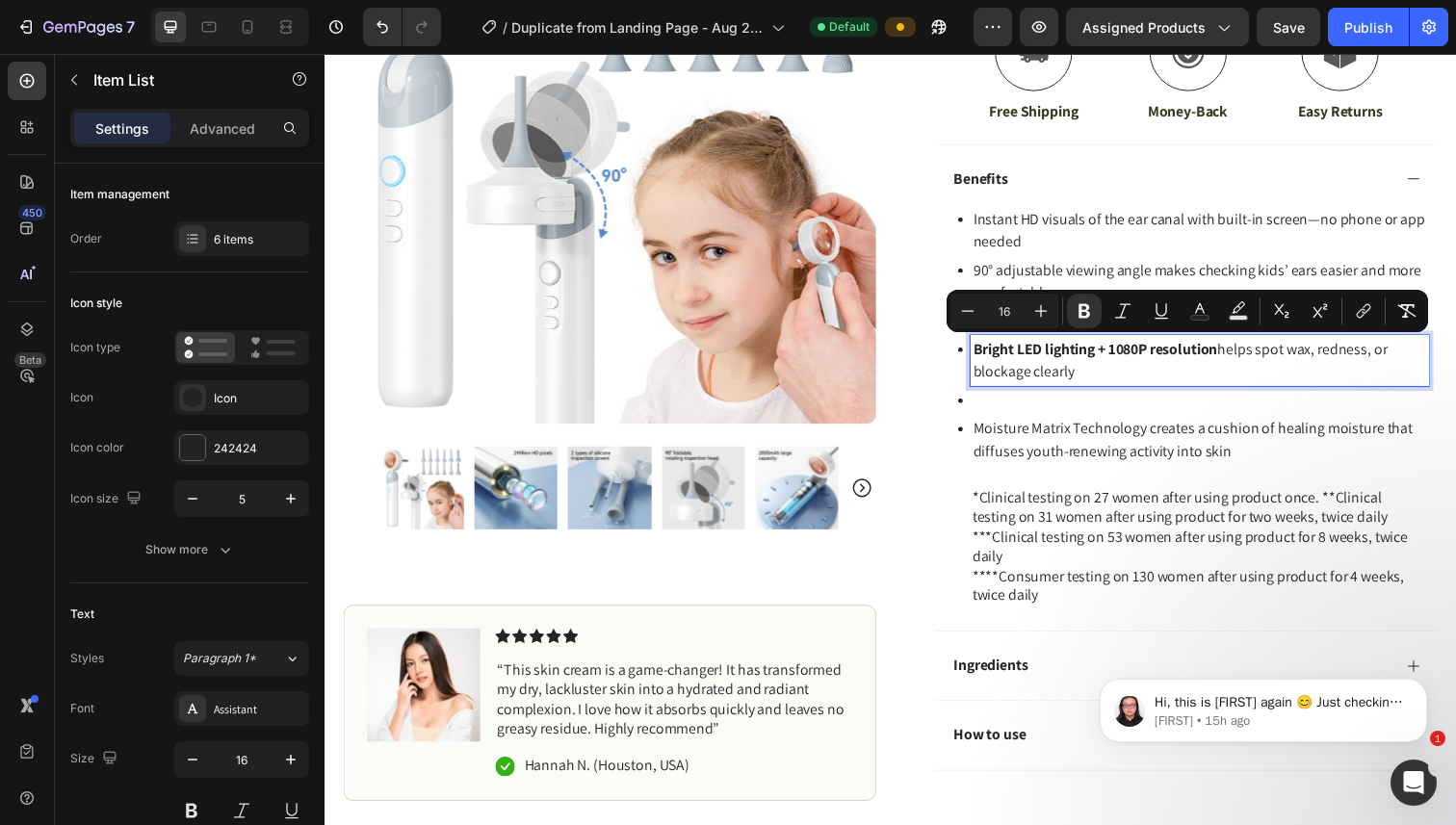 drag, startPoint x: 1089, startPoint y: 378, endPoint x: 990, endPoint y: 348, distance: 103.445638 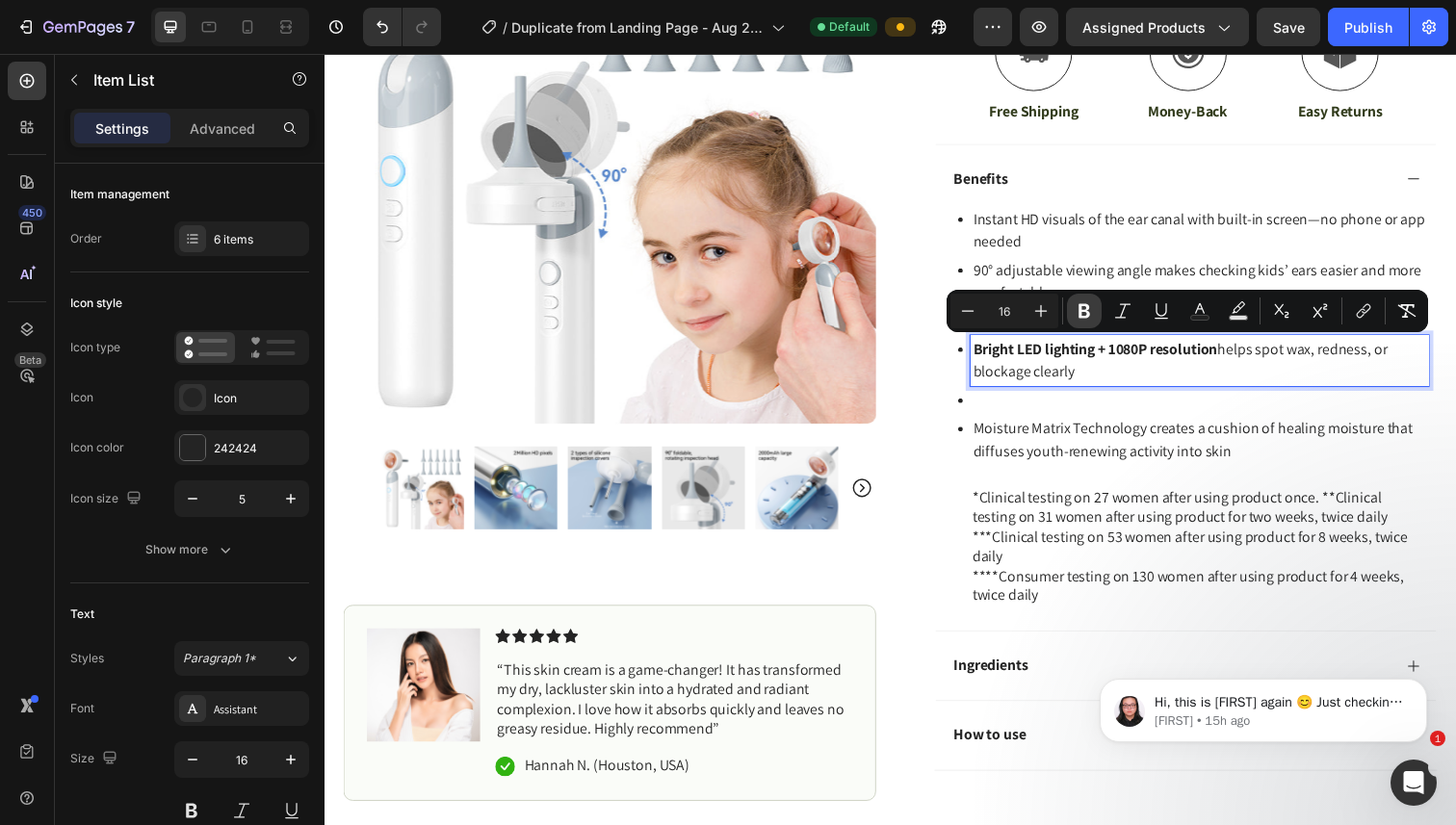 click 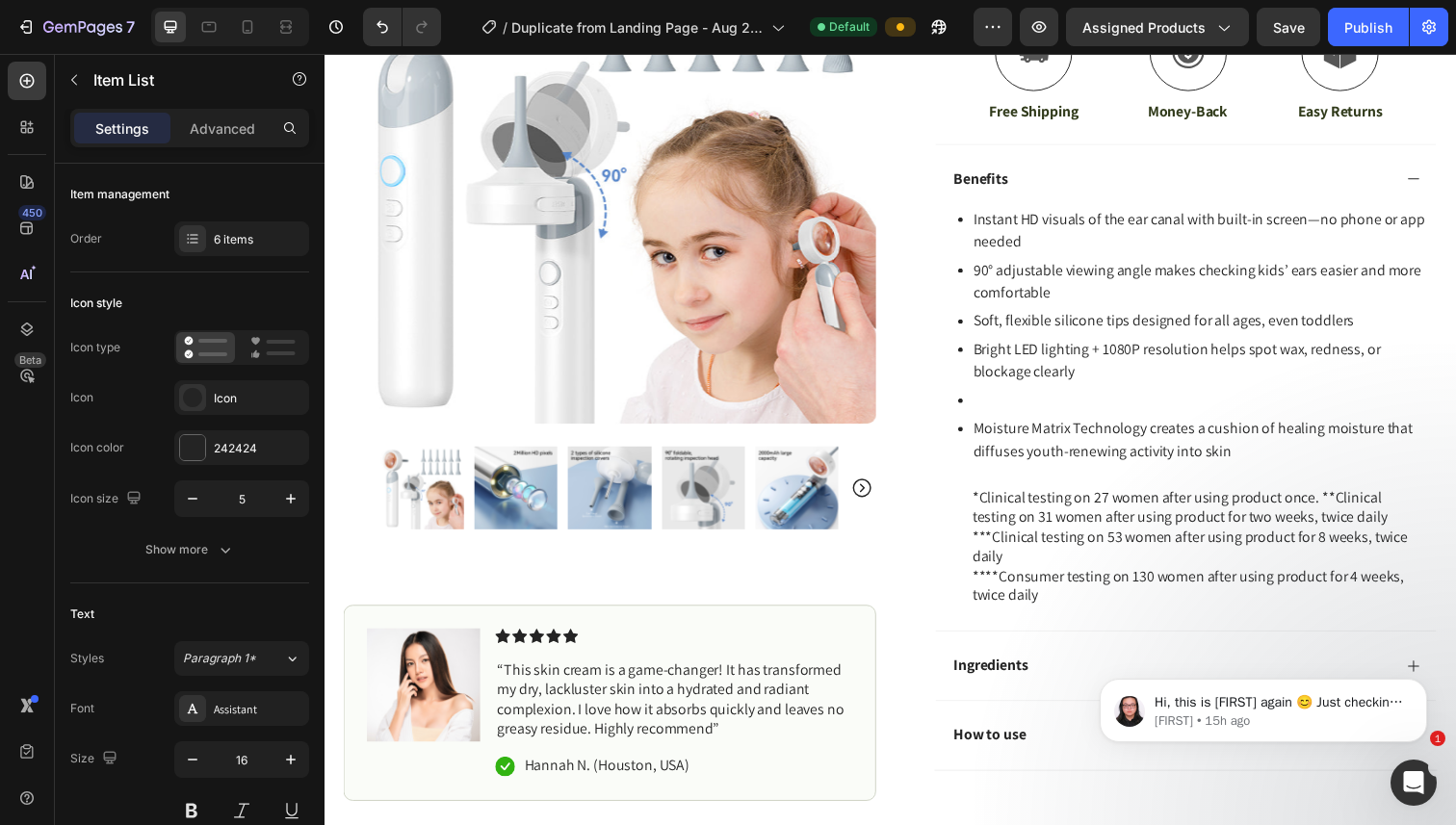 click at bounding box center (1218, 408) 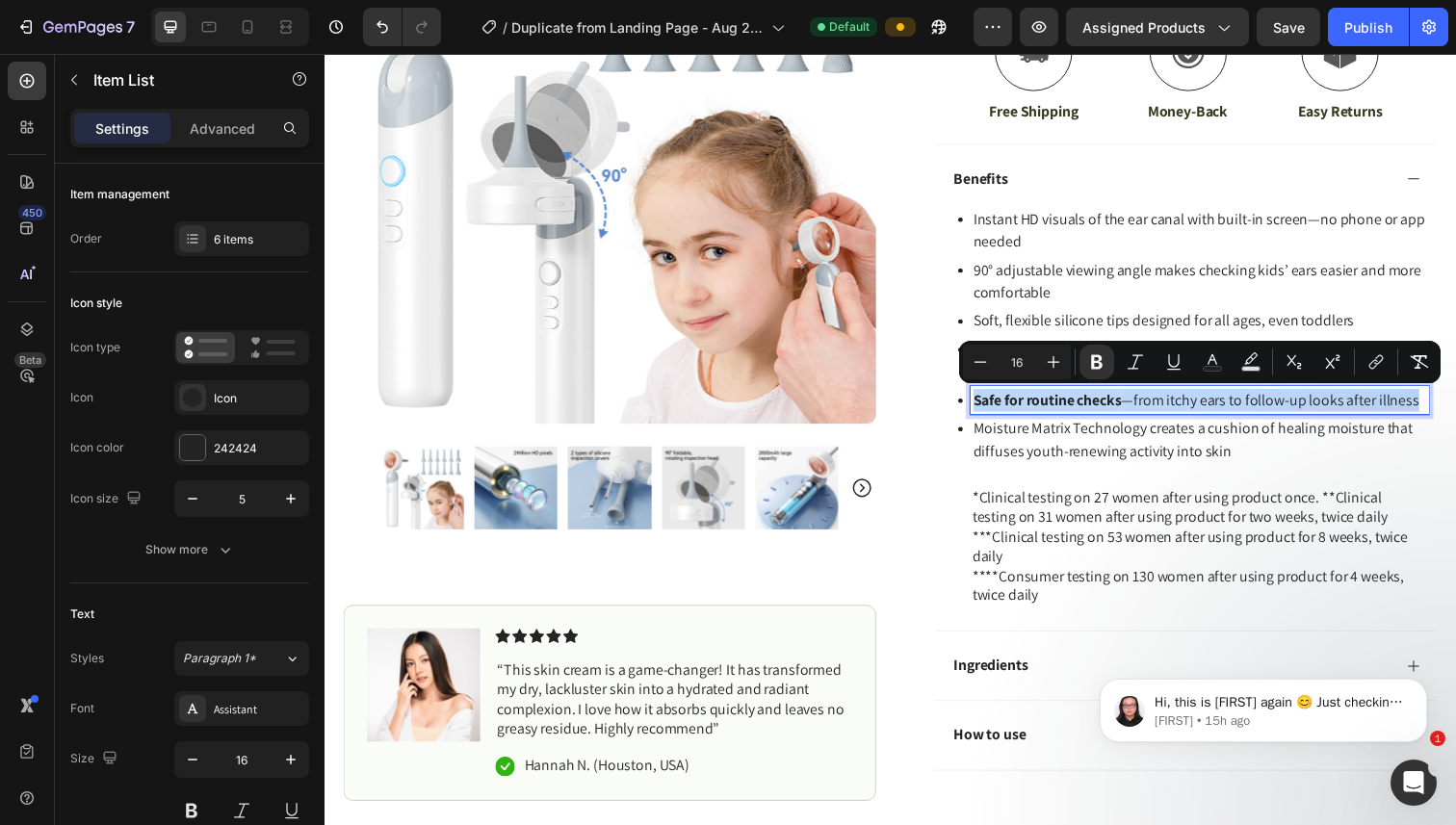 drag, startPoint x: 988, startPoint y: 410, endPoint x: 1440, endPoint y: 407, distance: 452.00996 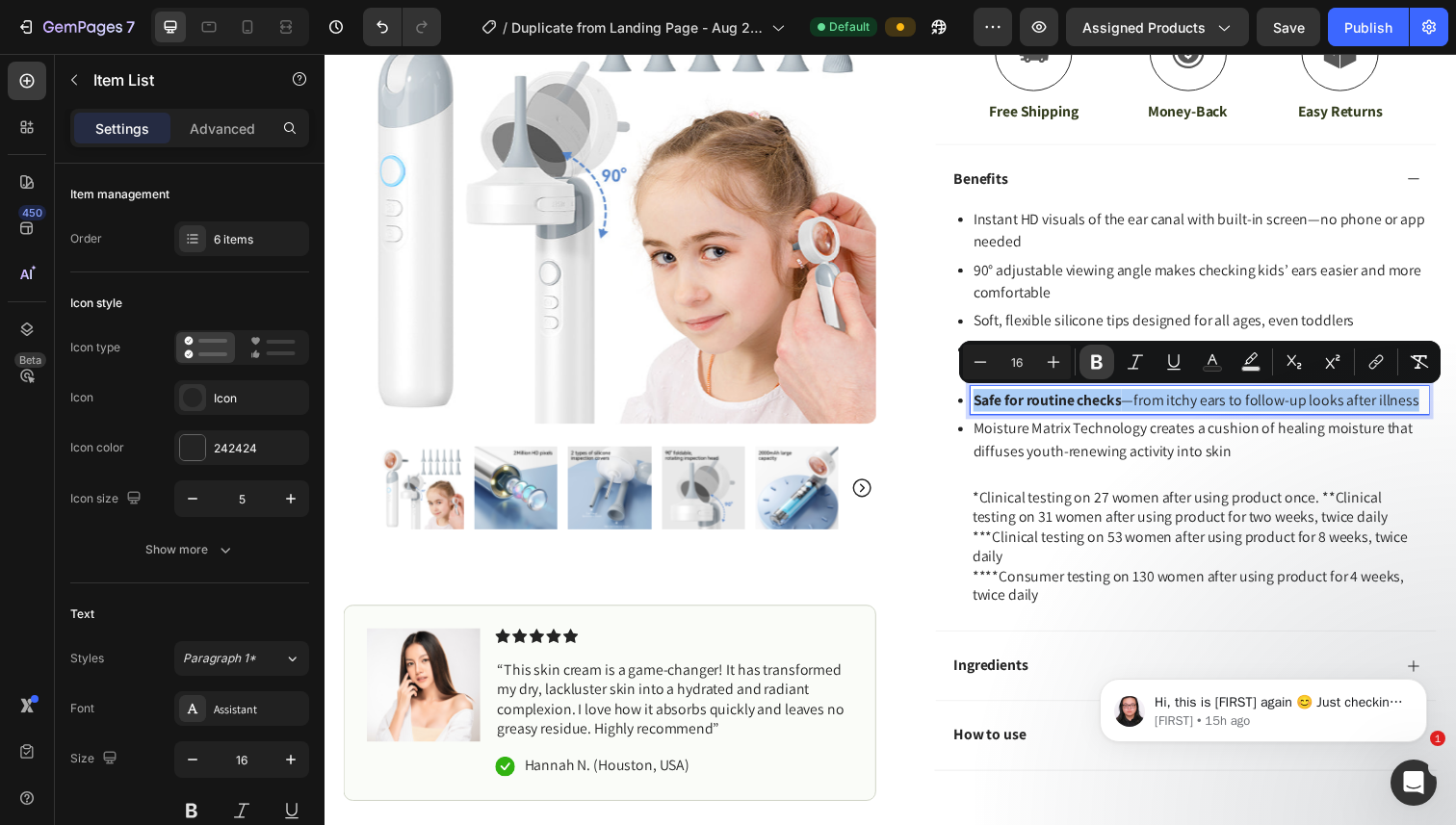 click 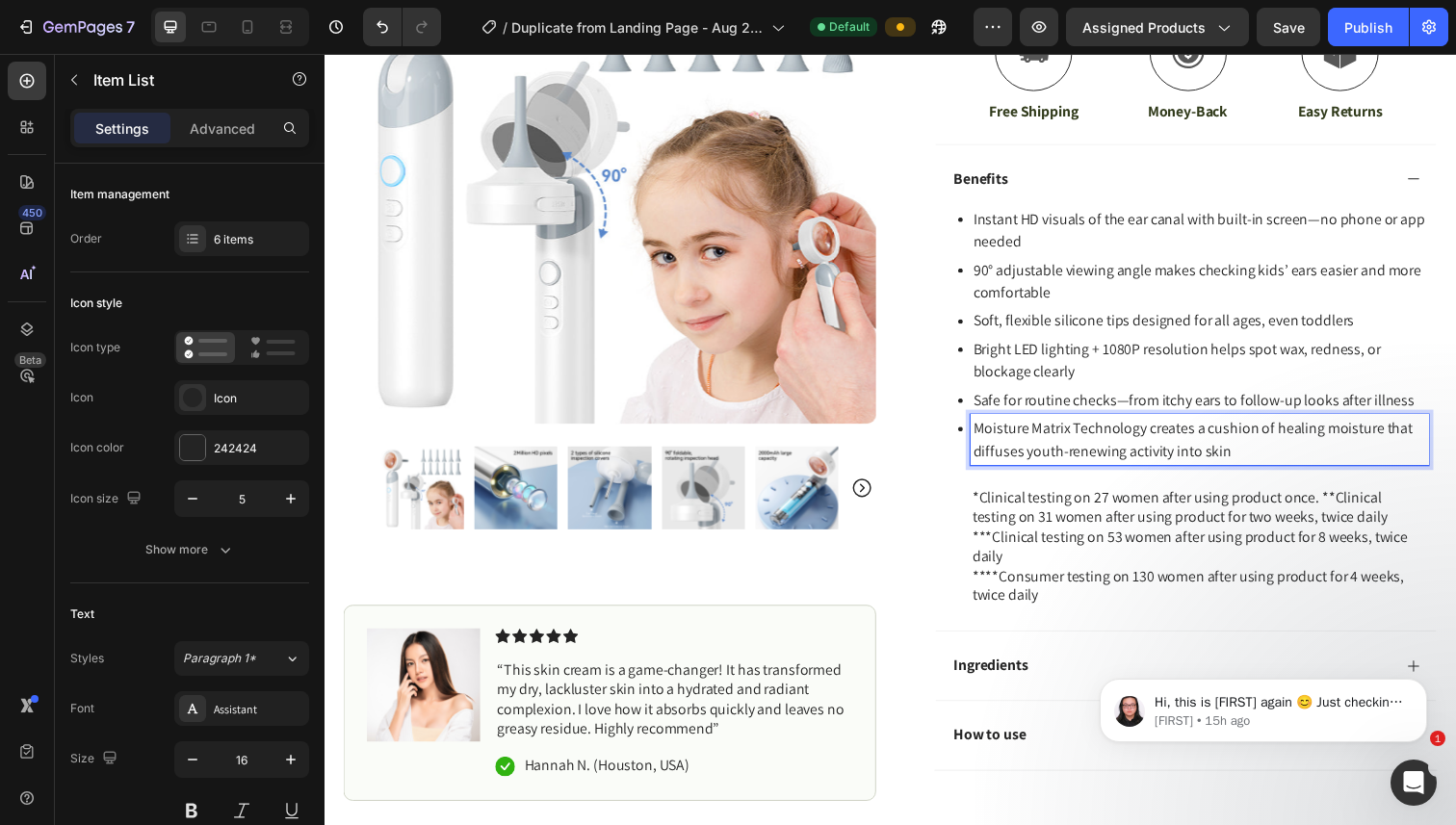 click on "Moisture Matrix Technology creates a cushion of healing moisture that diffuses youth-renewing activity into skin" at bounding box center [1218, 449] 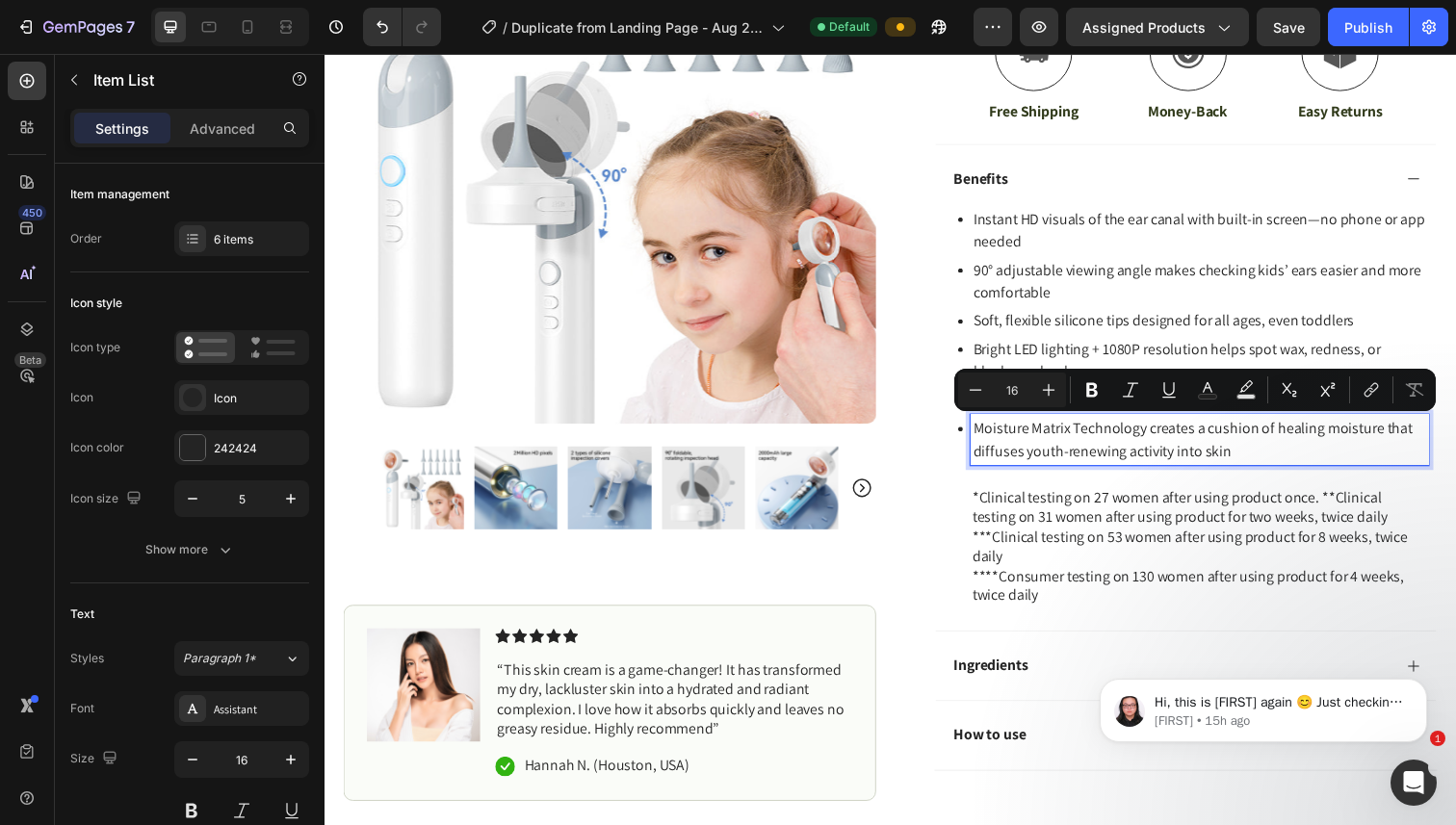 drag, startPoint x: 1250, startPoint y: 461, endPoint x: 990, endPoint y: 446, distance: 260.43233 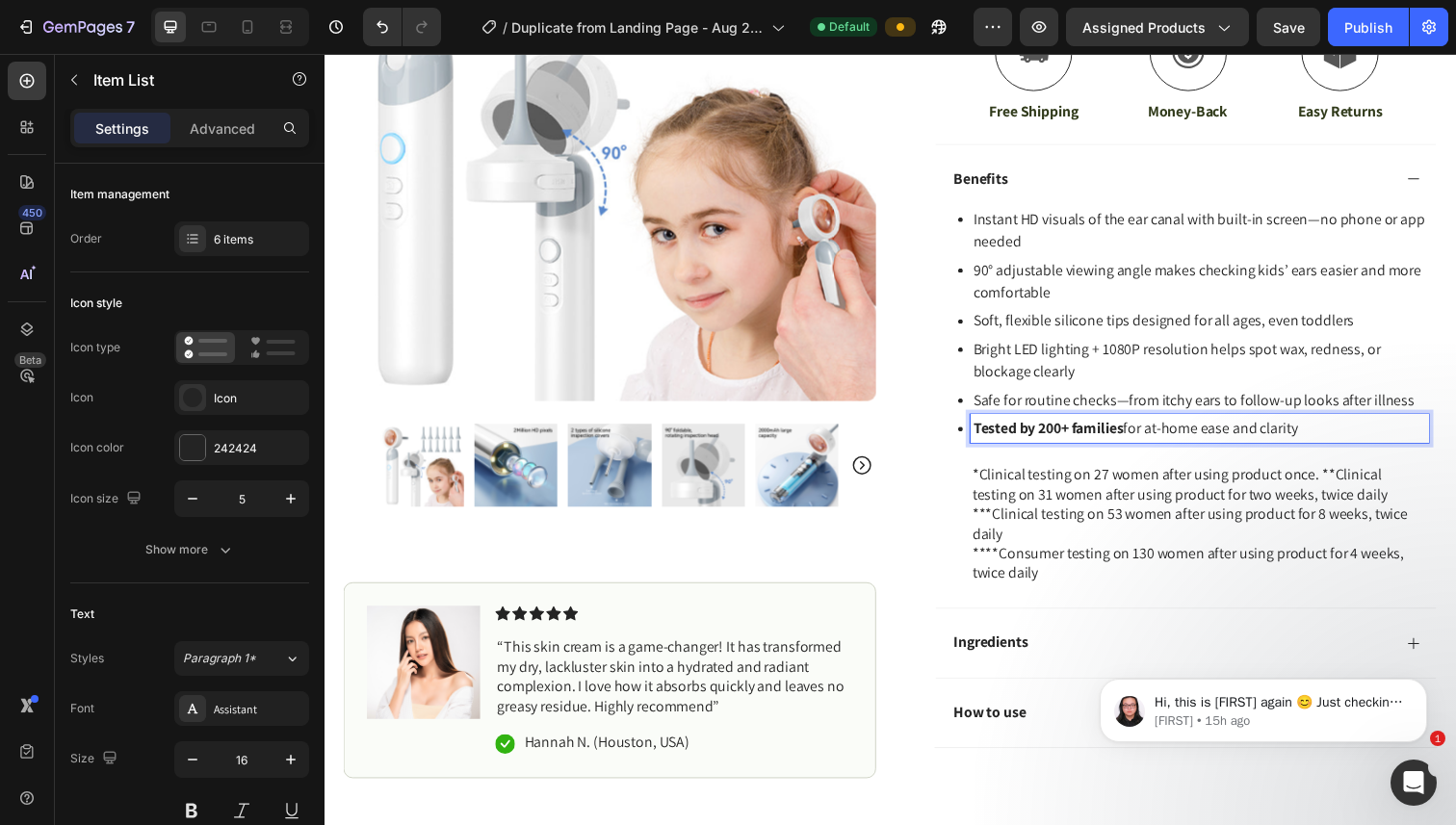drag, startPoint x: 1330, startPoint y: 437, endPoint x: 989, endPoint y: 438, distance: 341.0015 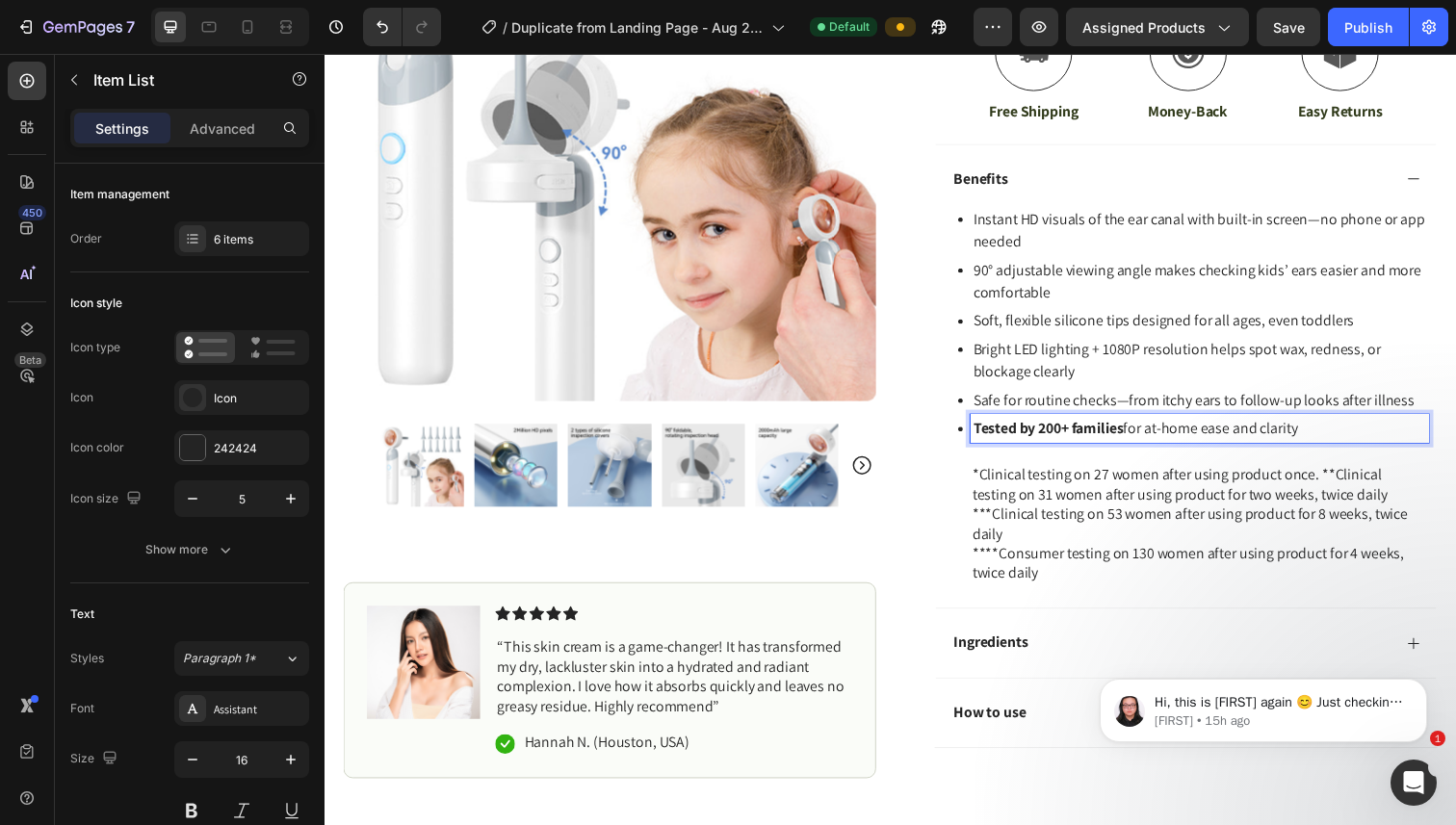 click on "Tested by 200+ families  for at-home ease and clarity" at bounding box center (1218, 437) 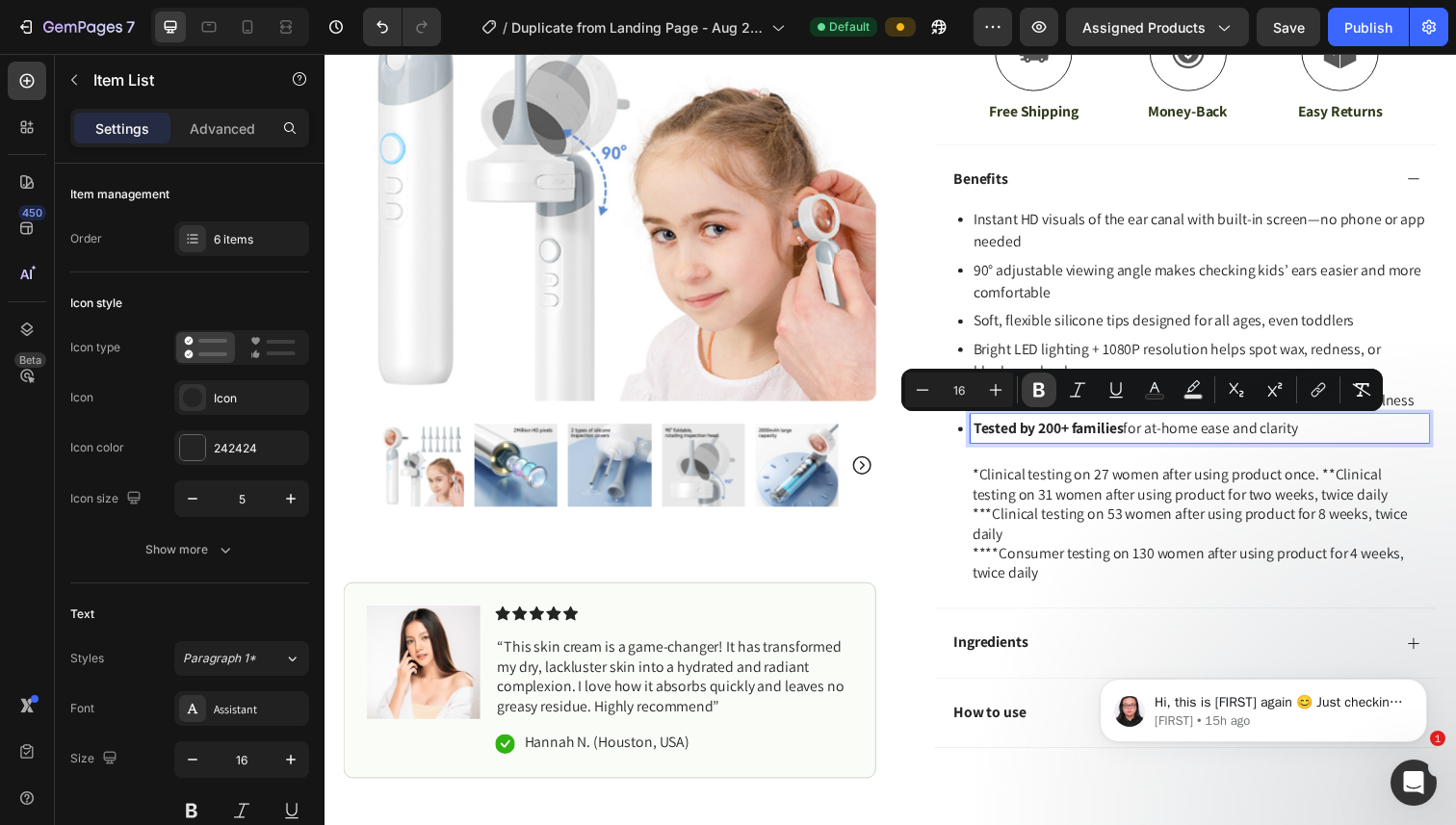 click 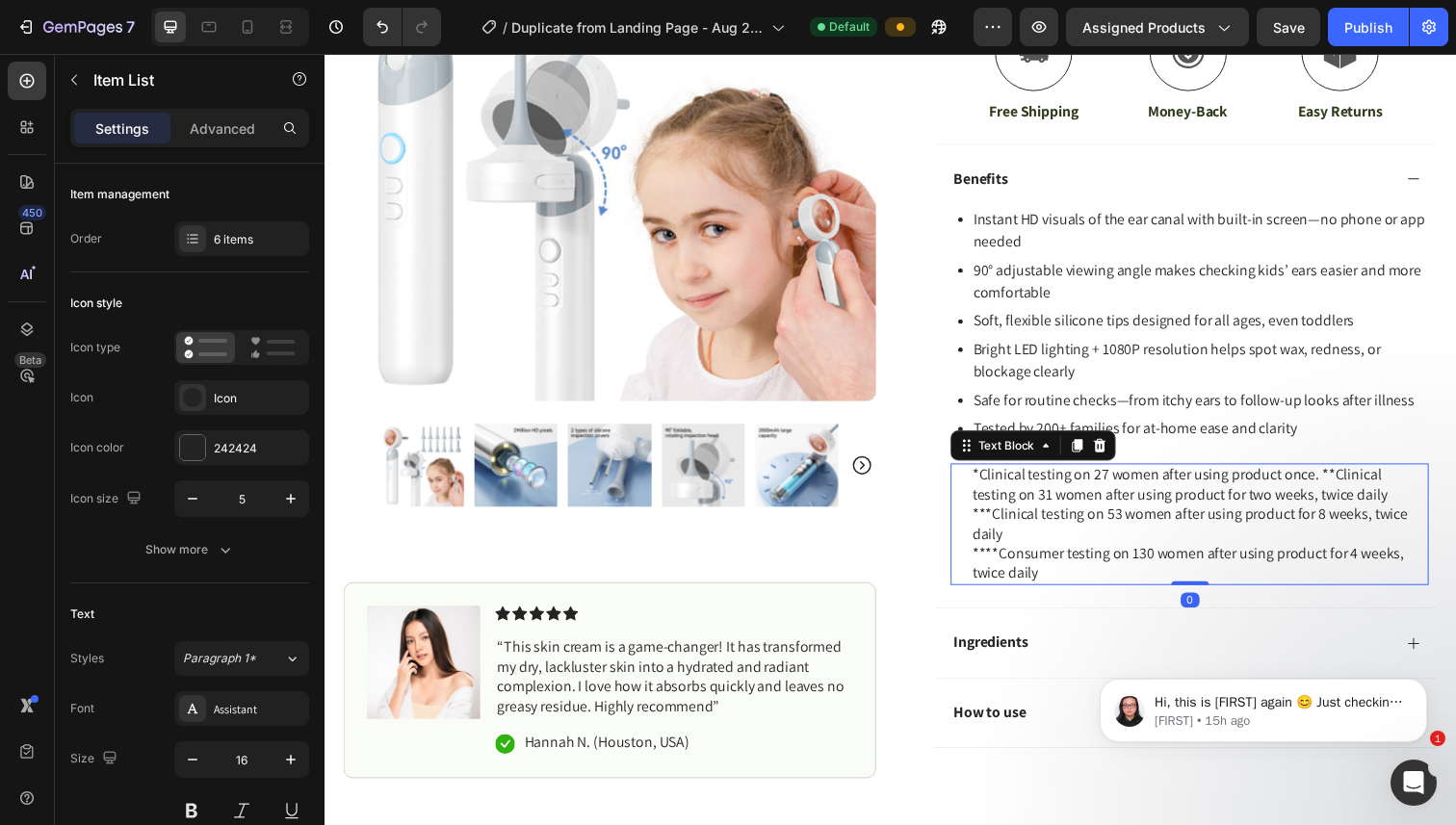 click on "***Clinical testing on 53 women after using product for 8 weeks, twice daily" at bounding box center [1218, 535] 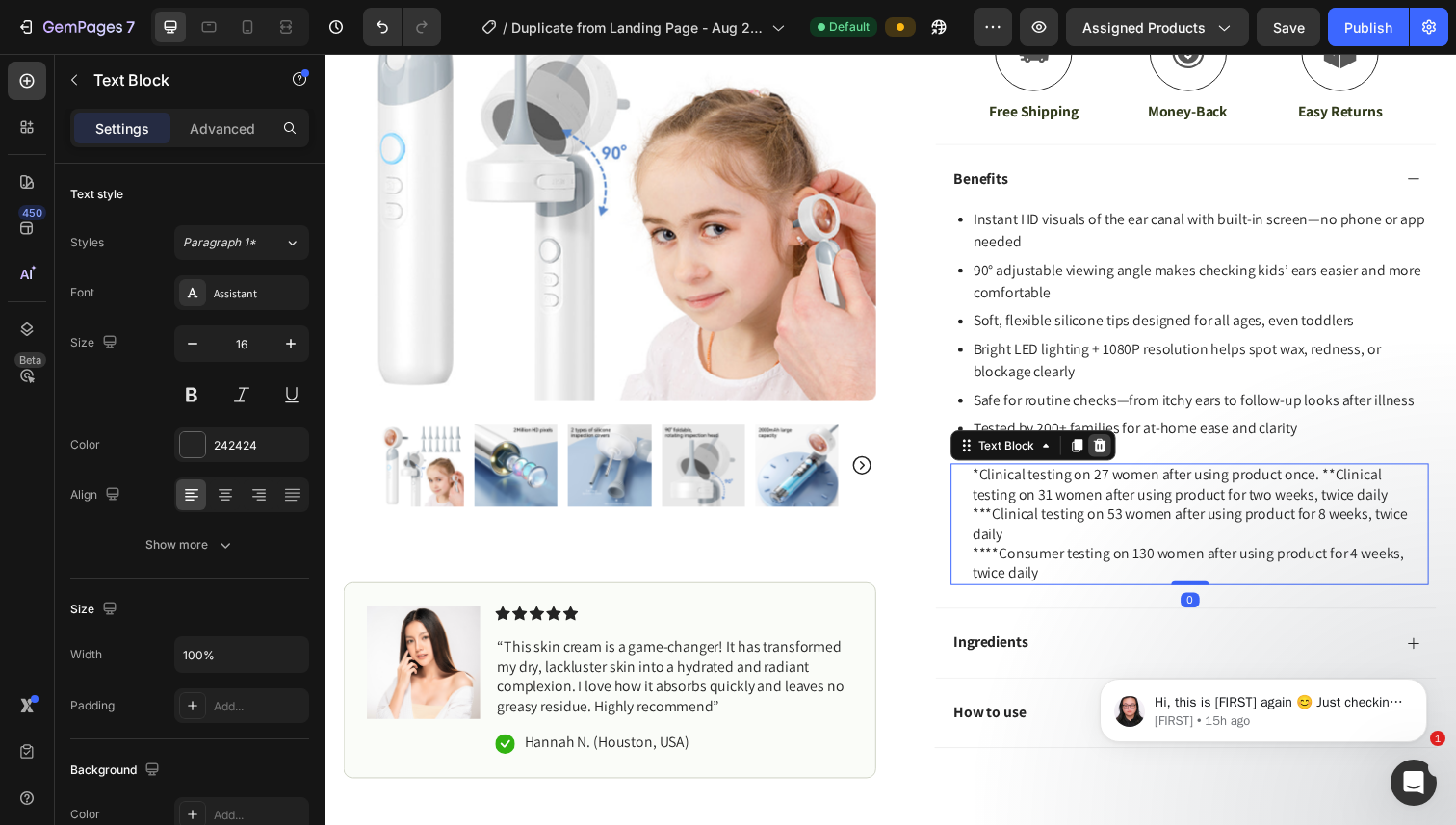 click 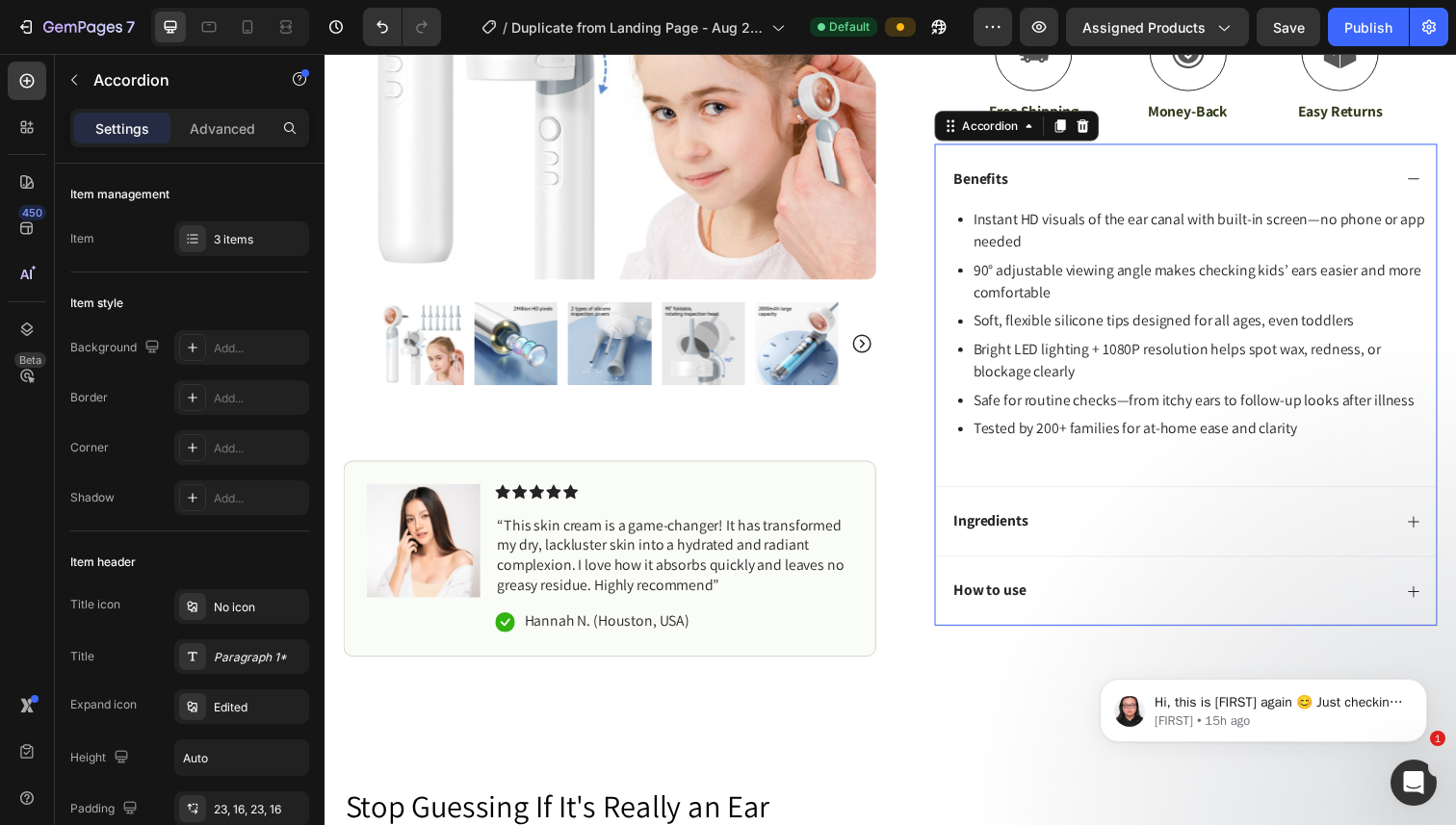click 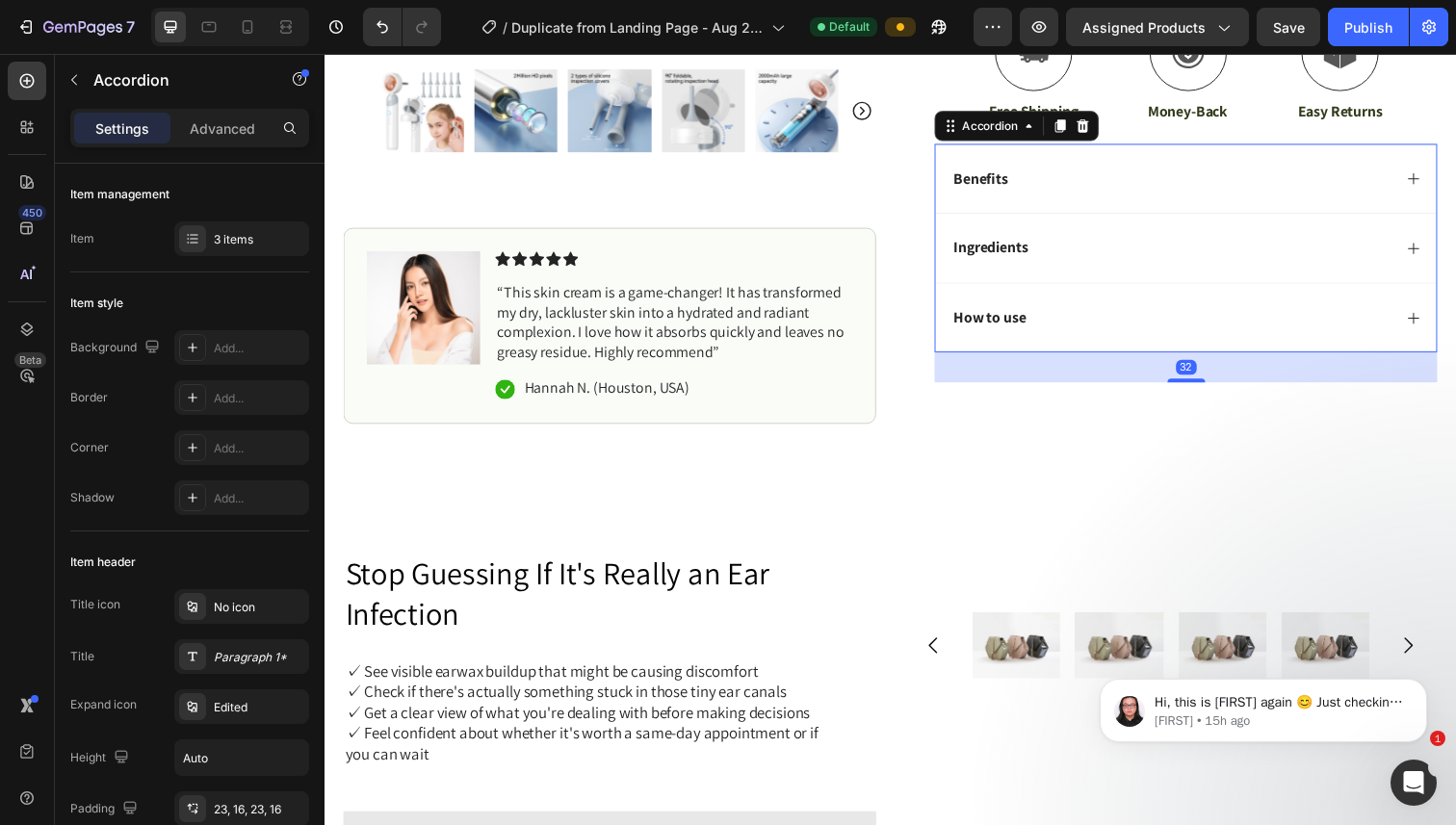 click on "Ingredients" at bounding box center [1188, 252] 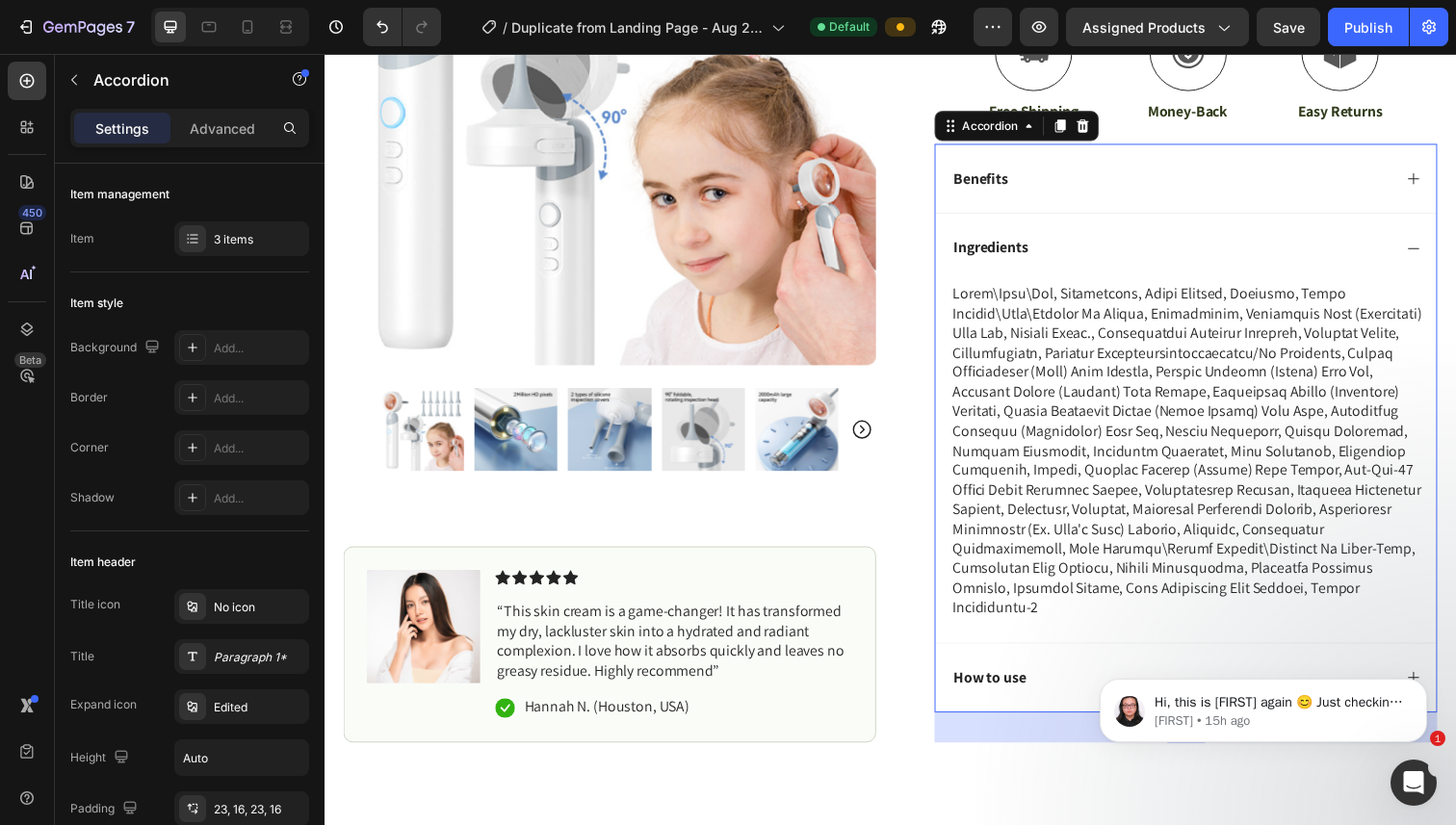 click on "Ingredients" at bounding box center (1004, 252) 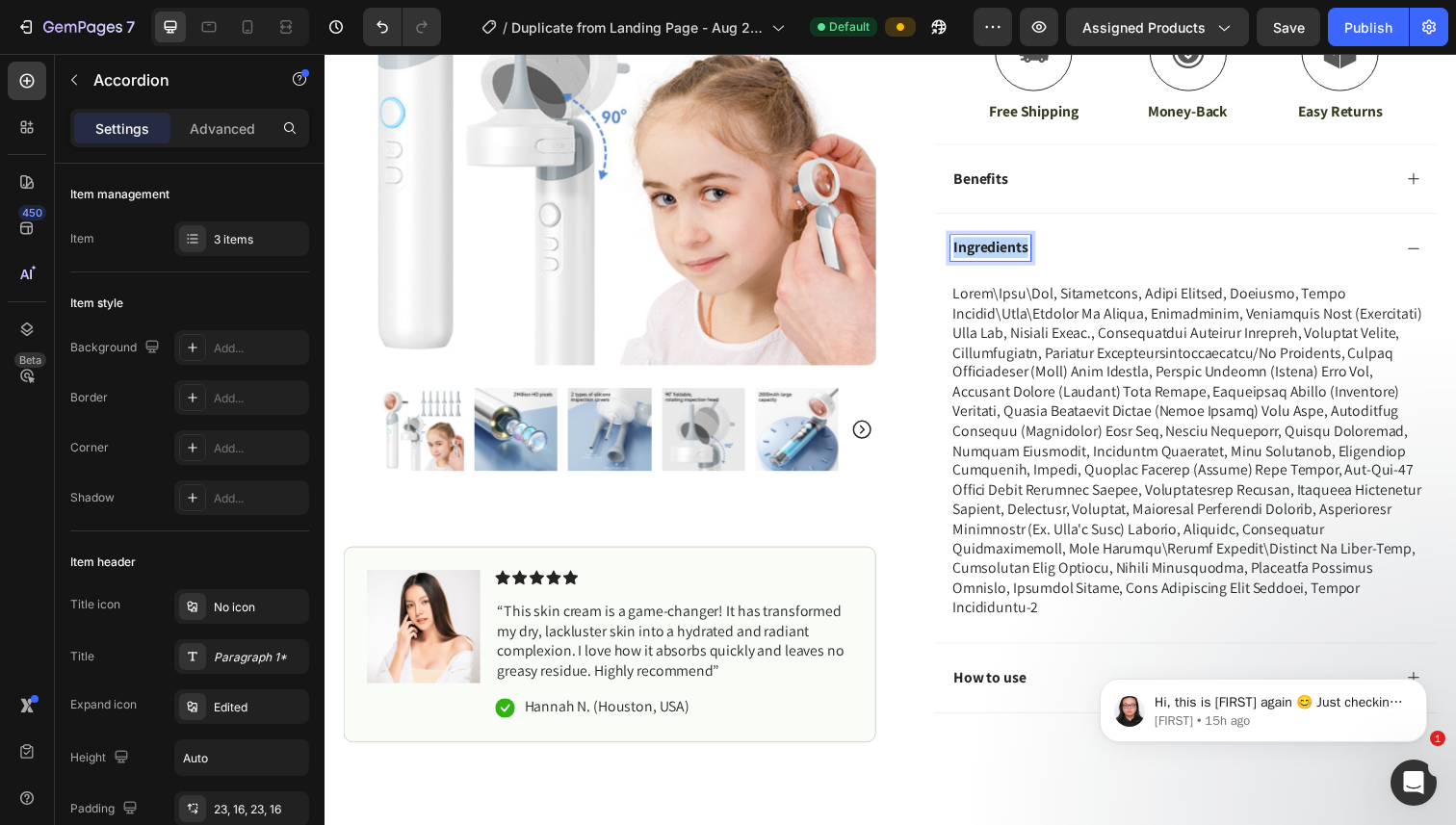 click on "Ingredients" at bounding box center (1004, 252) 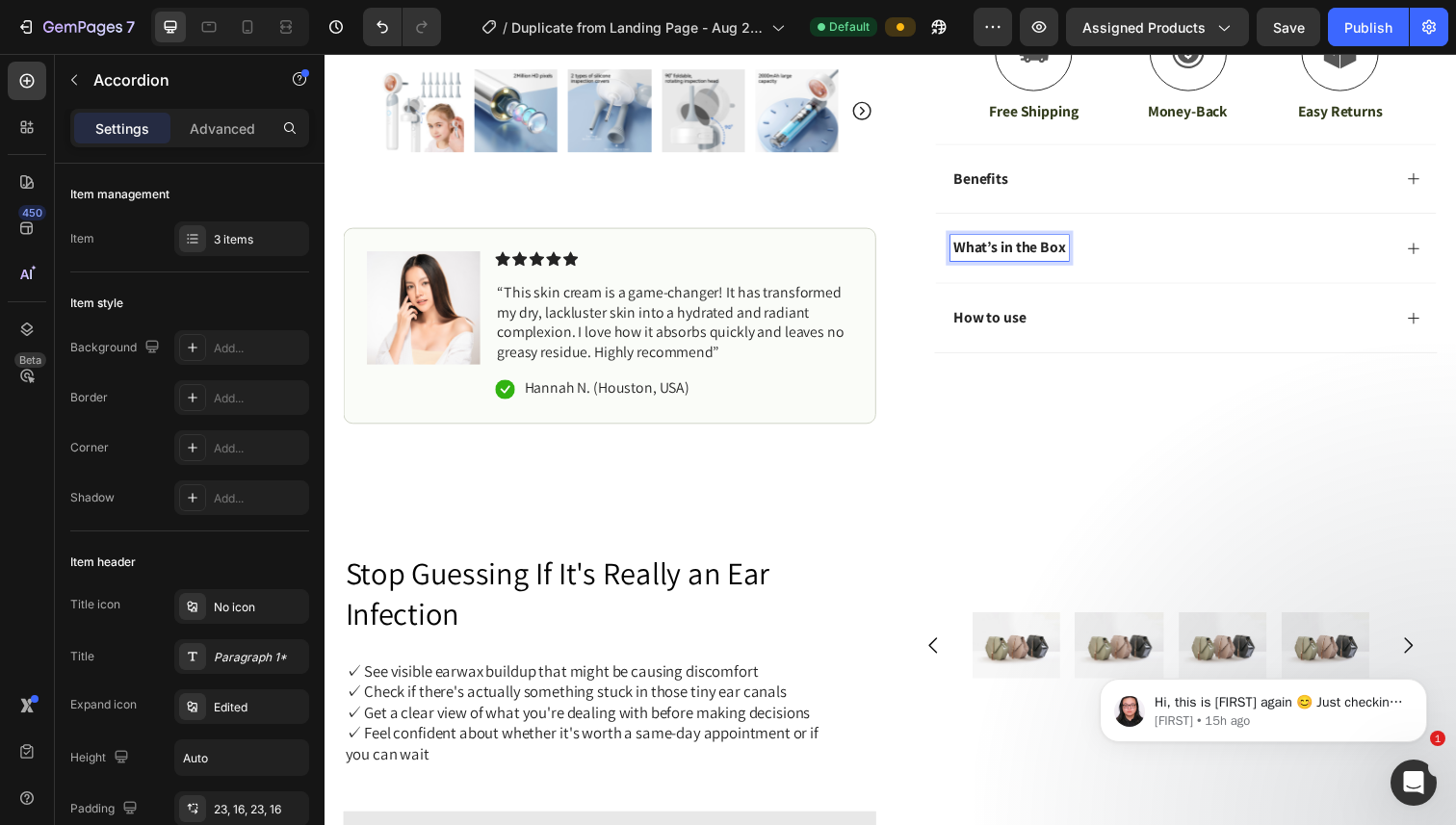 click on "What’s in the Box" at bounding box center [1204, 252] 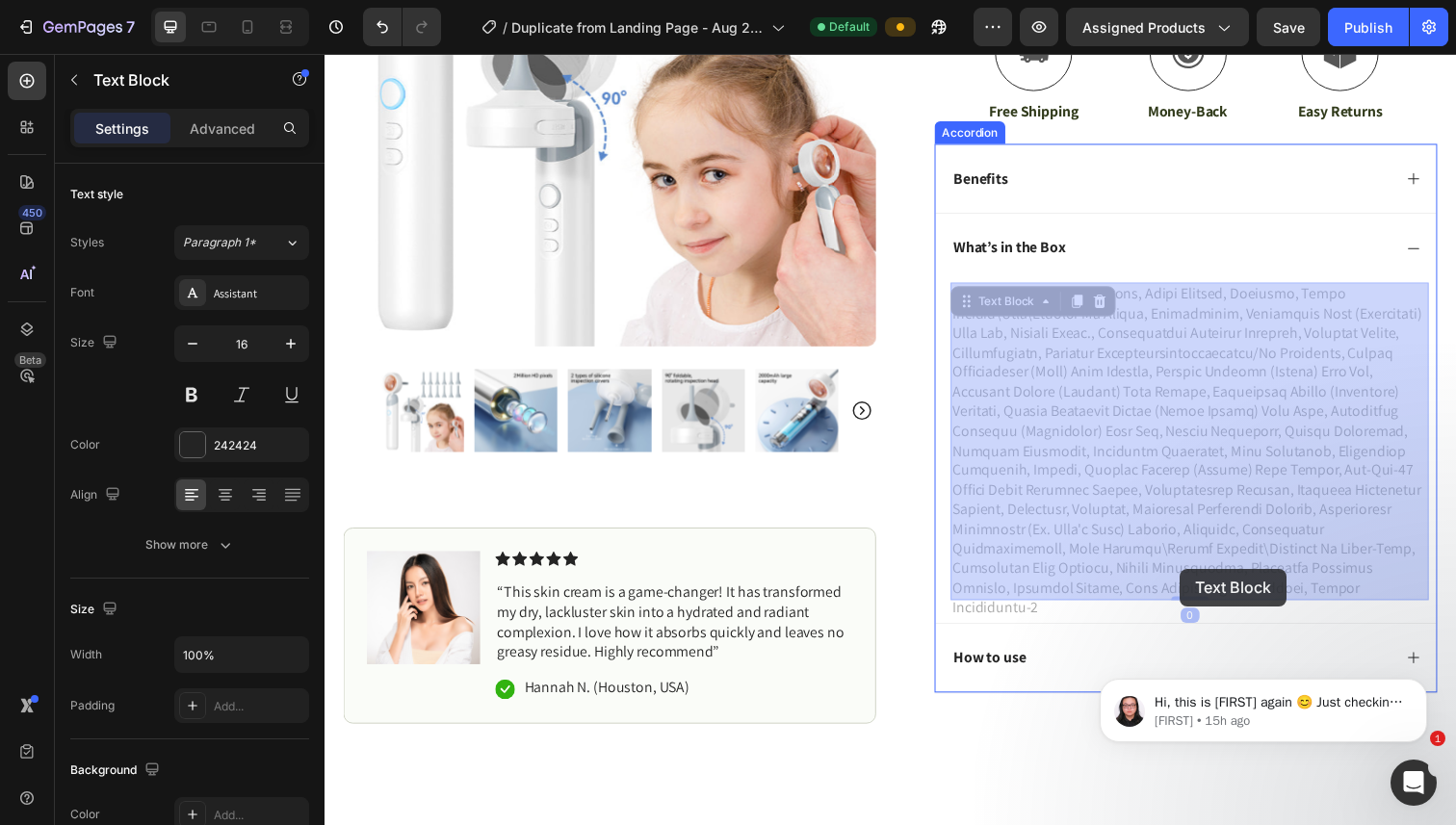 drag, startPoint x: 1254, startPoint y: 596, endPoint x: 1202, endPoint y: 580, distance: 54.40588 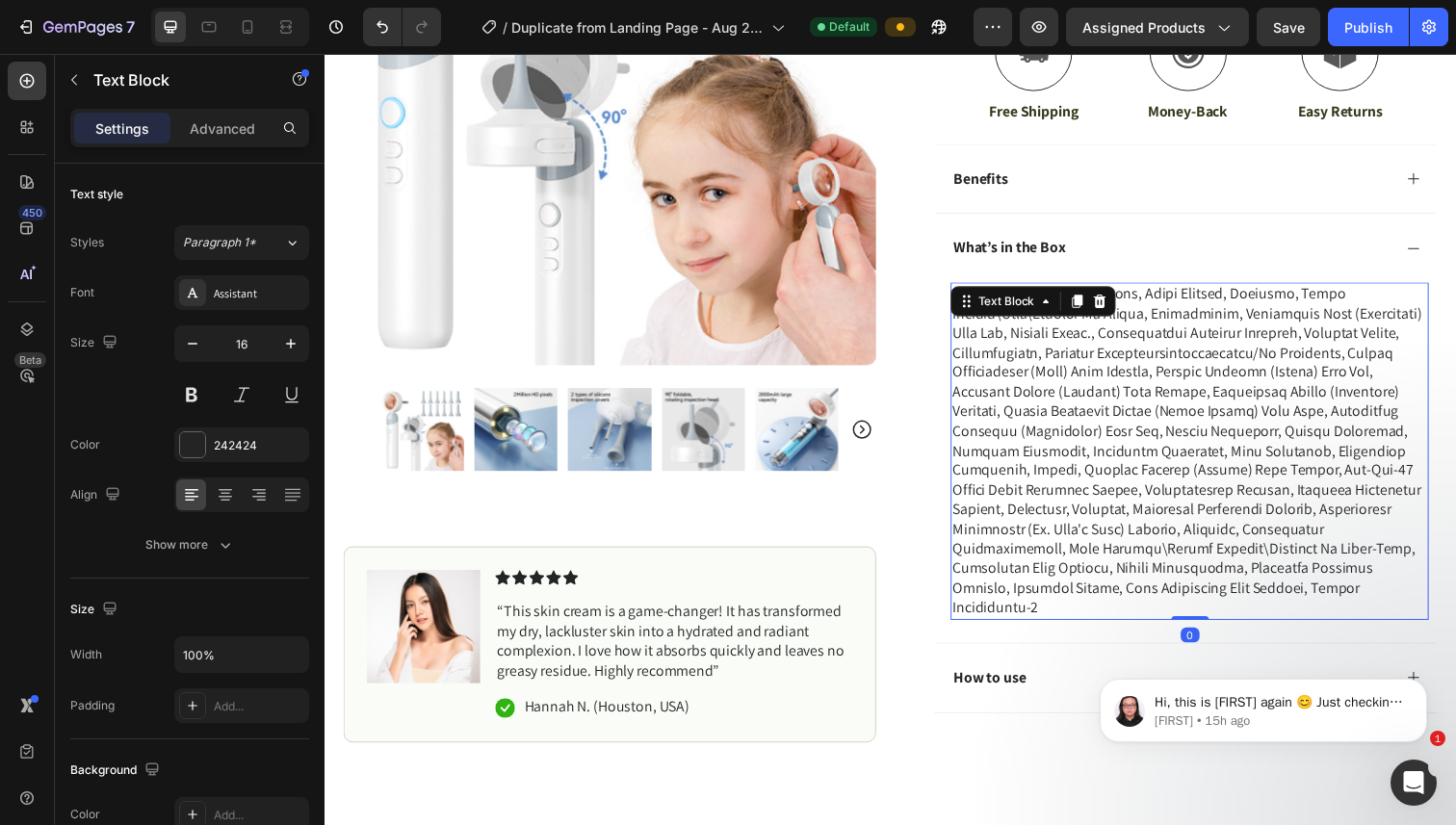 click at bounding box center [1208, 460] 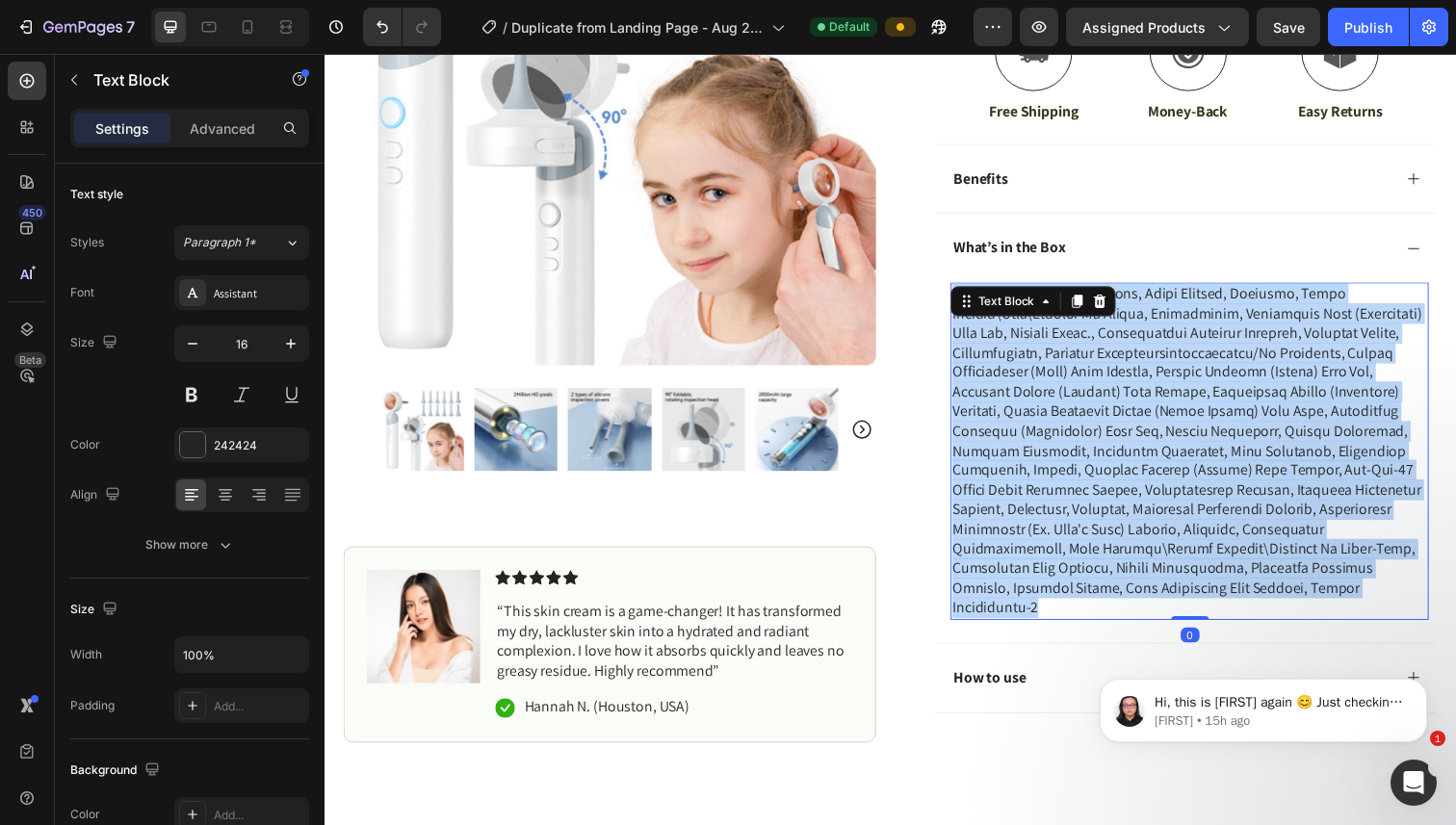 click at bounding box center [1208, 460] 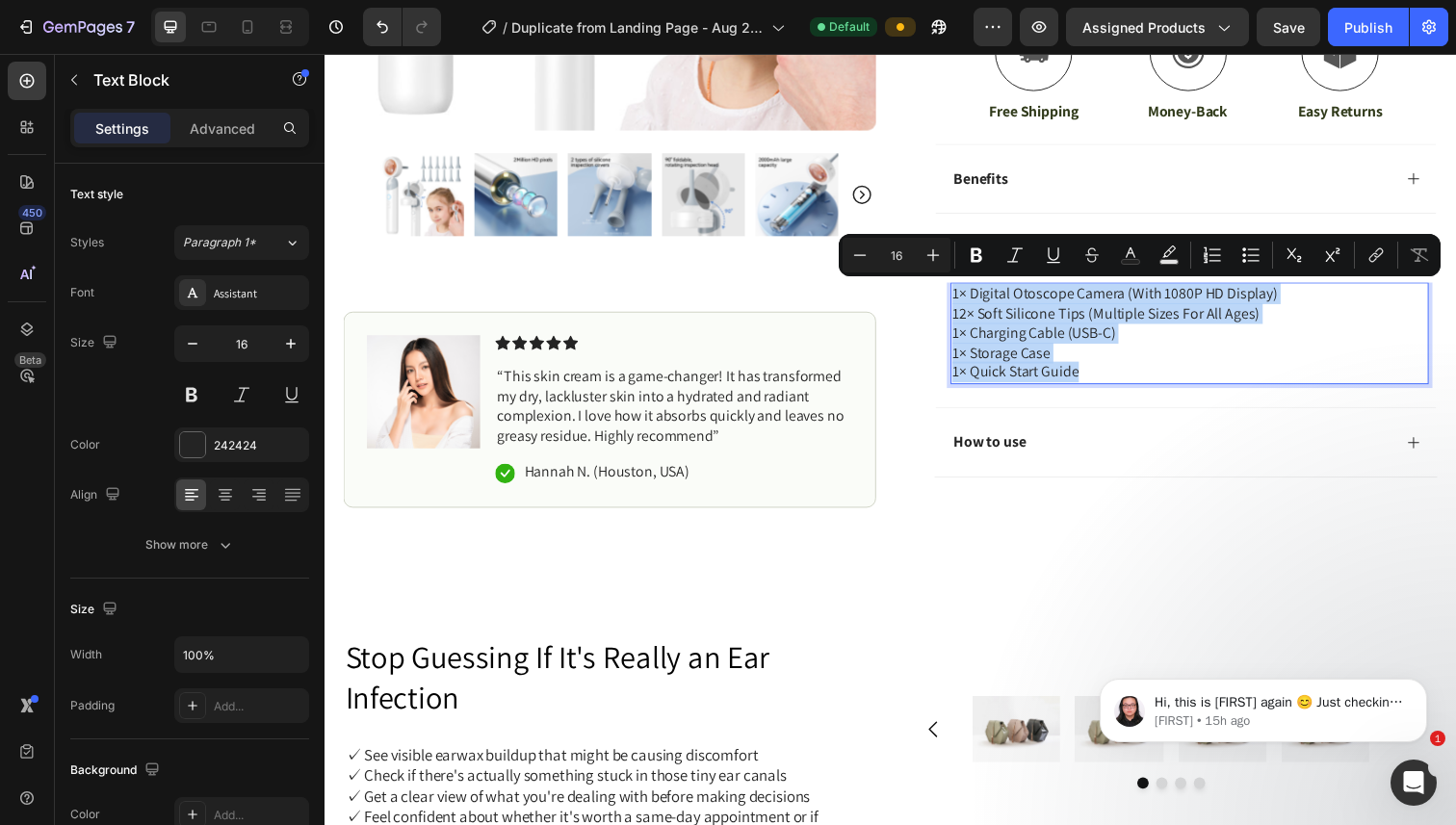 drag, startPoint x: 1095, startPoint y: 378, endPoint x: 969, endPoint y: 300, distance: 148.18907 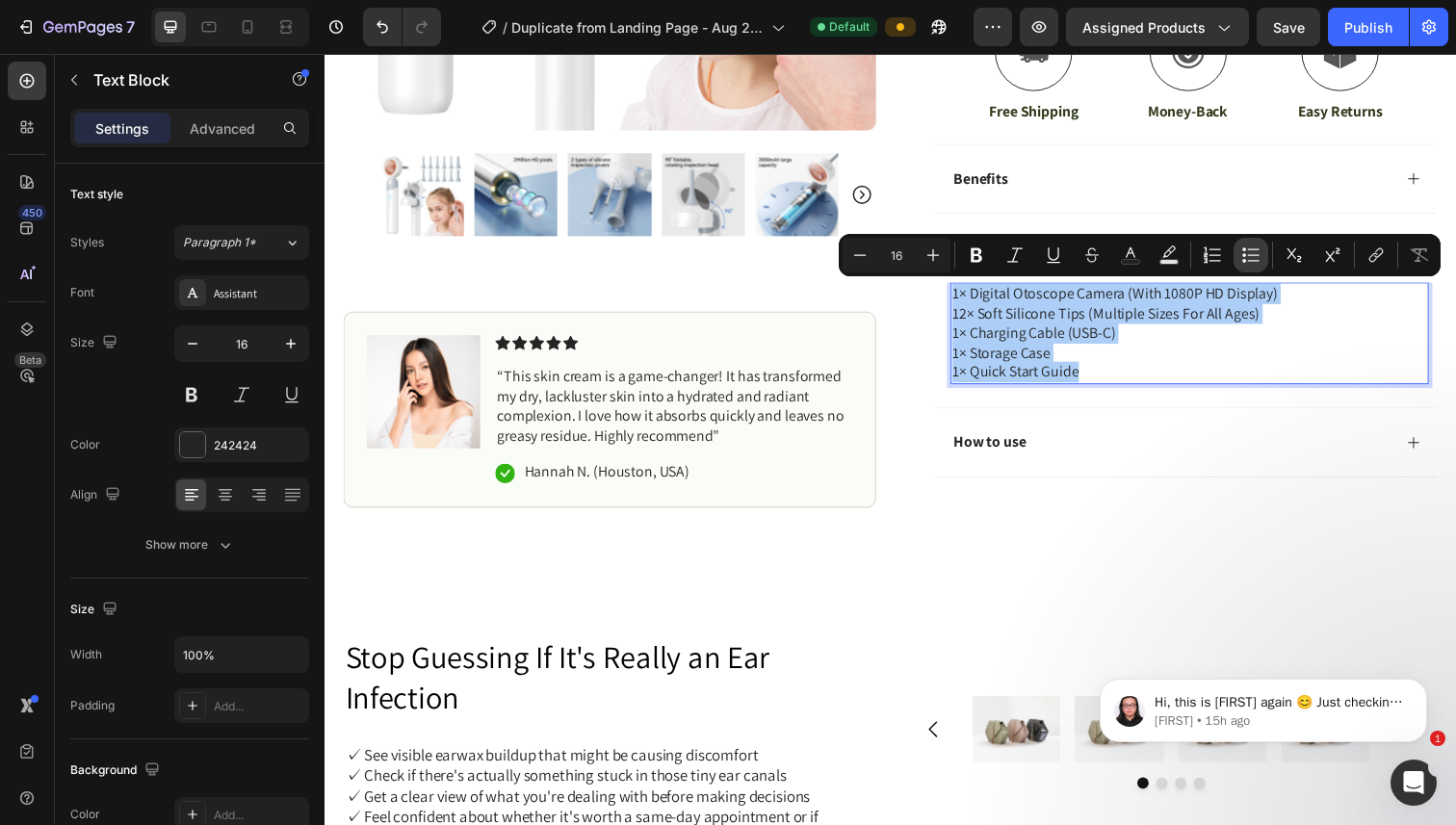 click 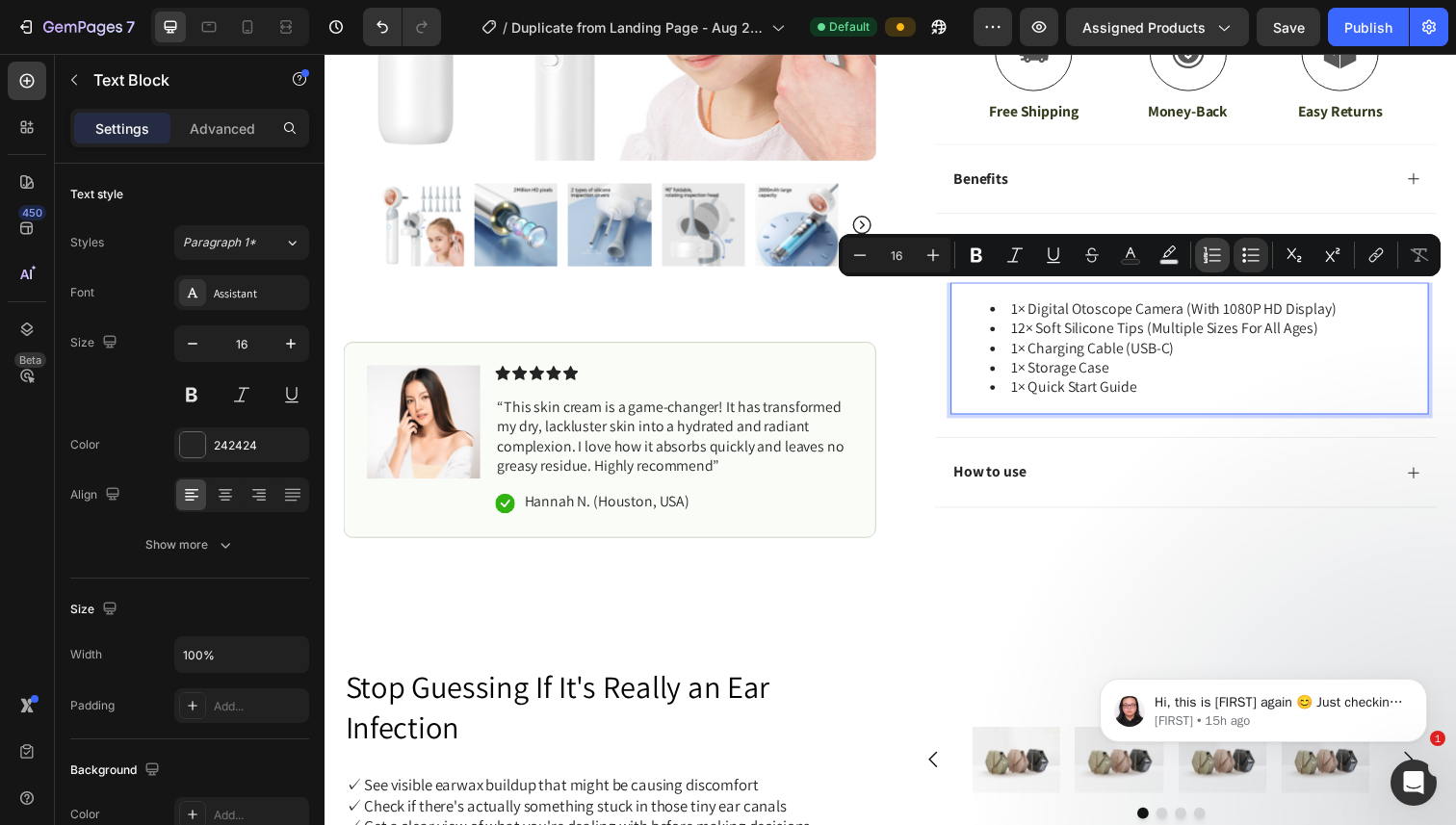 click 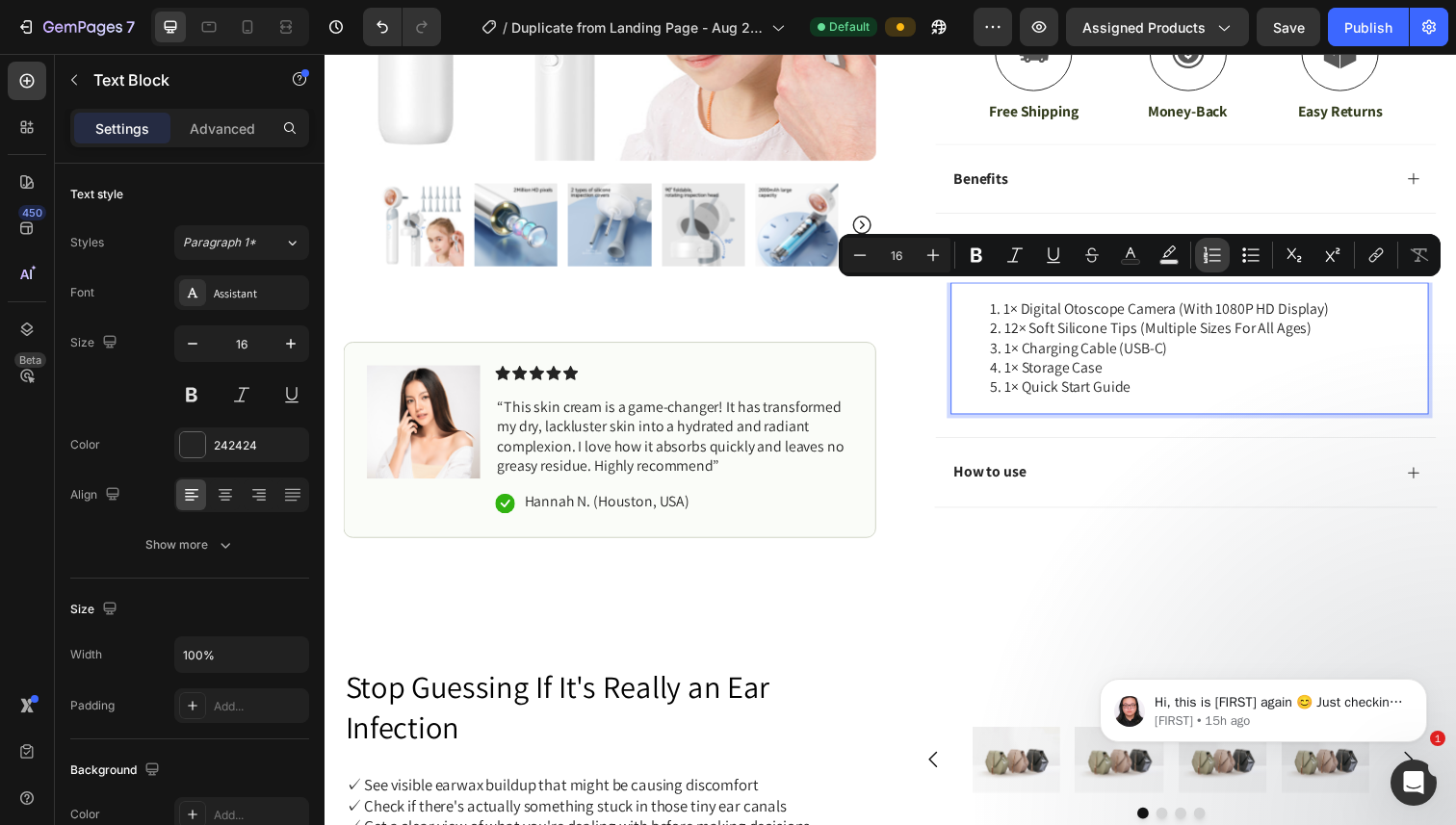 click 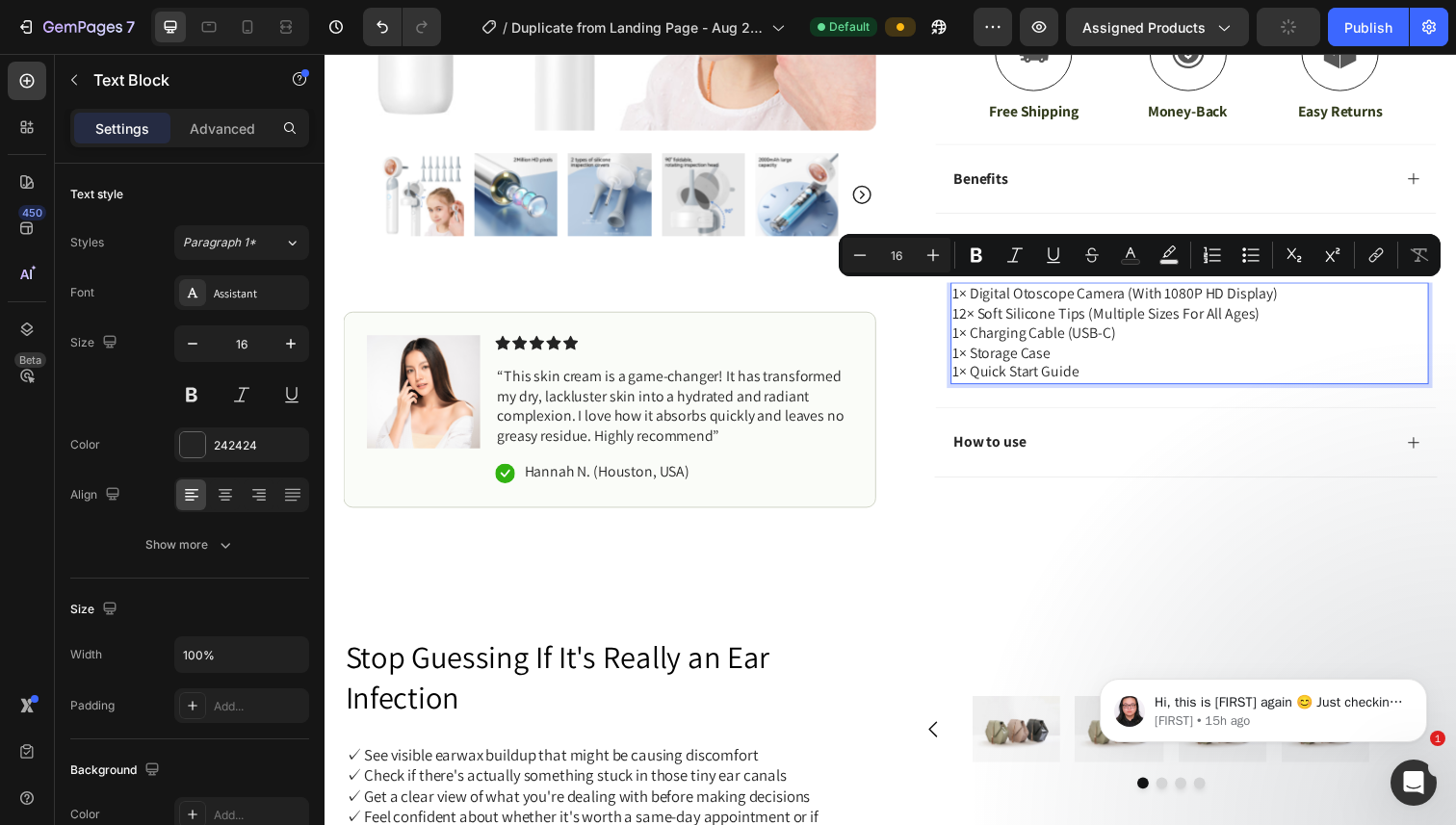 click on "1× Quick Start Guide" at bounding box center [1208, 379] 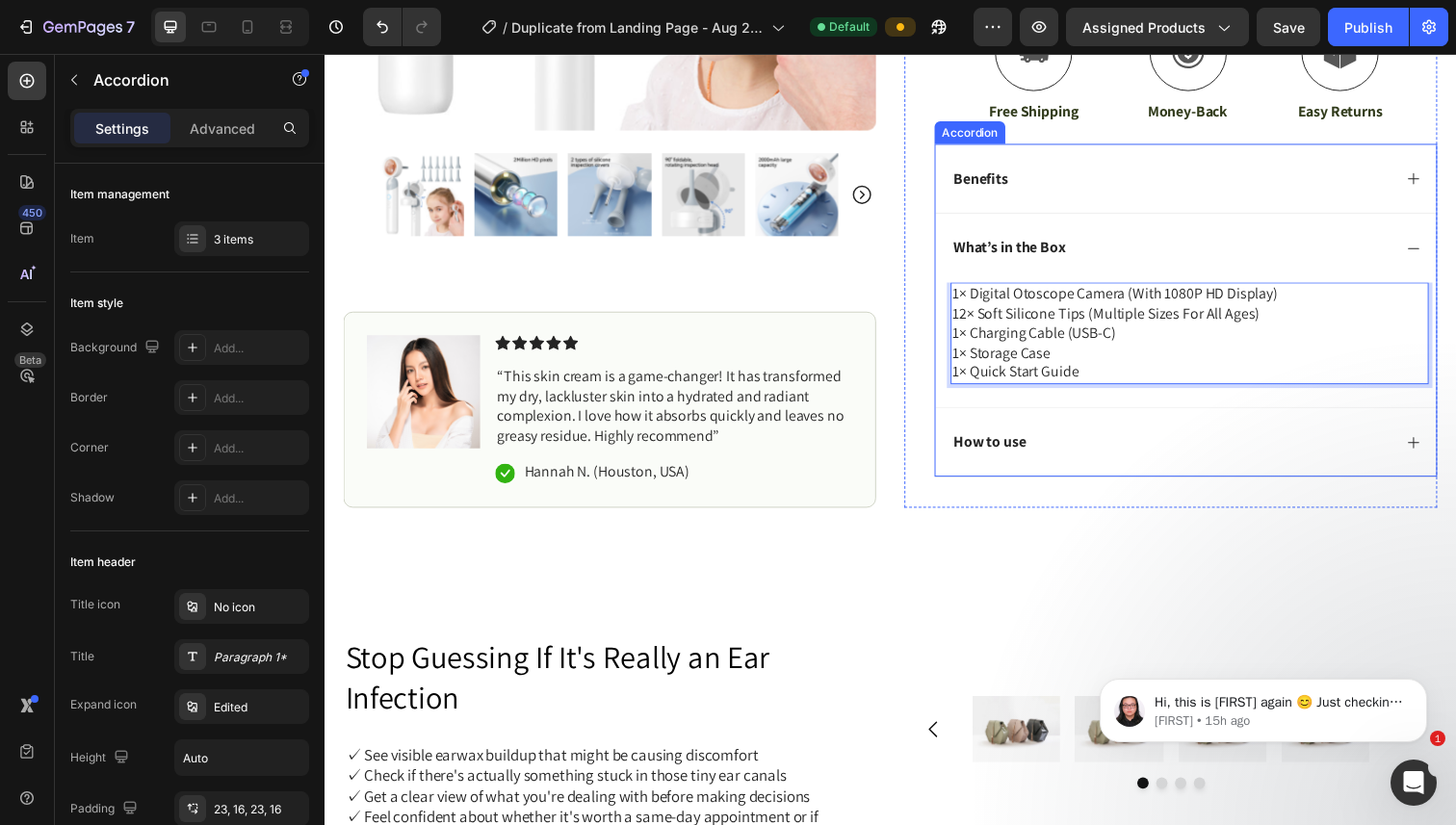 click on "What’s in the Box" at bounding box center [1188, 252] 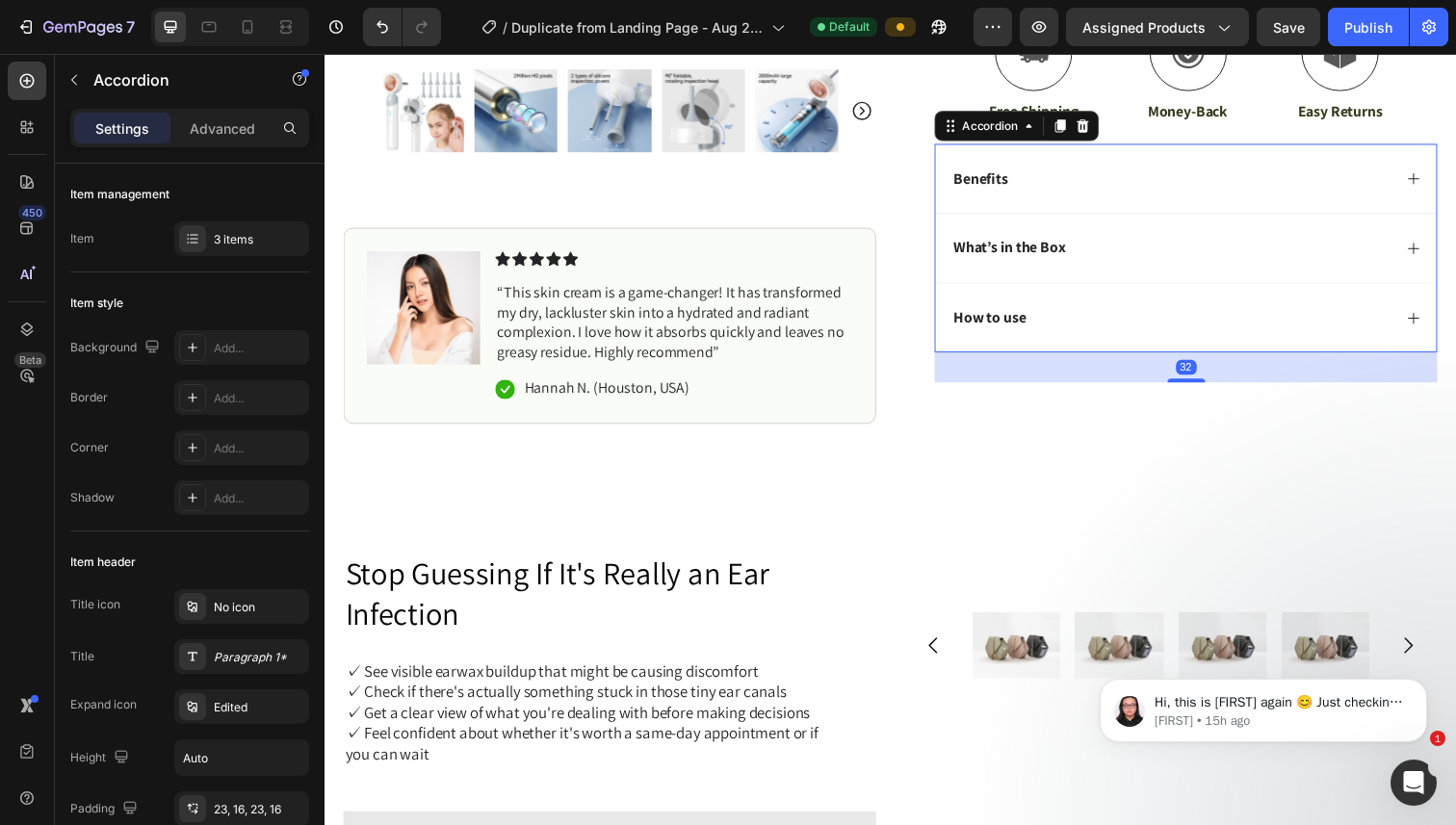 click on "How to use" at bounding box center [1188, 323] 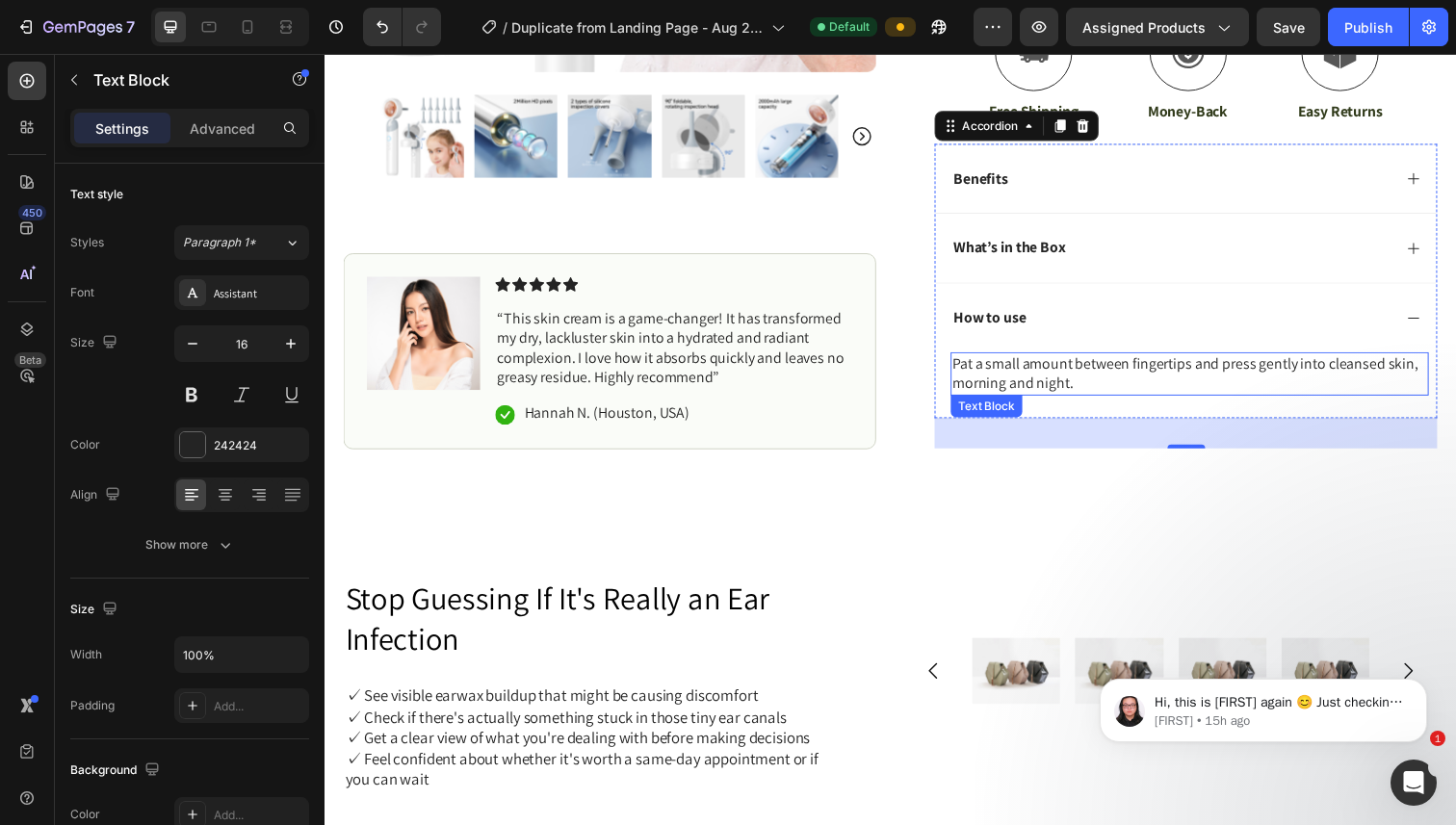 click on "Pat a small amount between fingertips and press gently into cleansed skin, morning and night." at bounding box center (1208, 381) 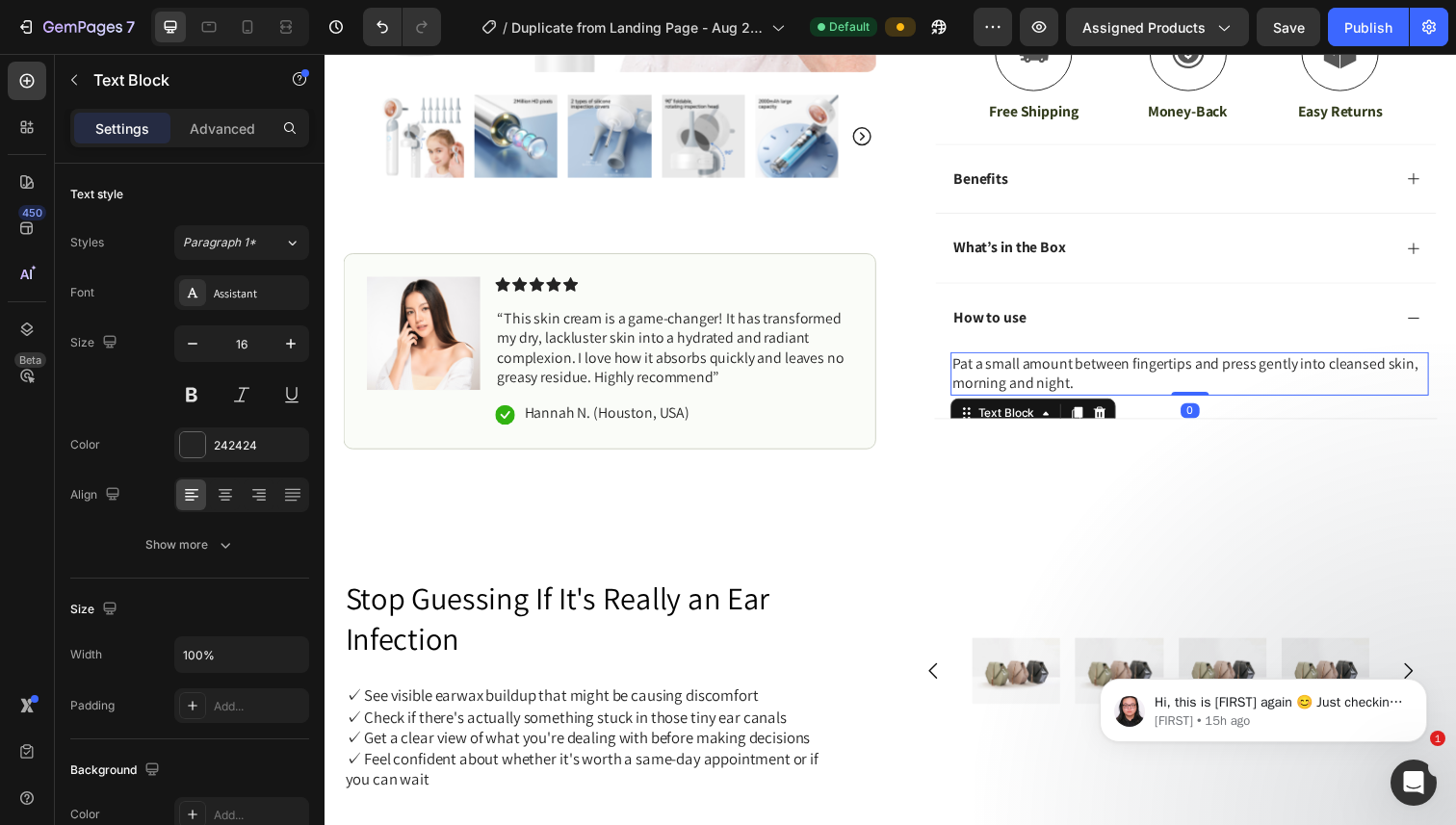 click on "Pat a small amount between fingertips and press gently into cleansed skin, morning and night." at bounding box center (1208, 381) 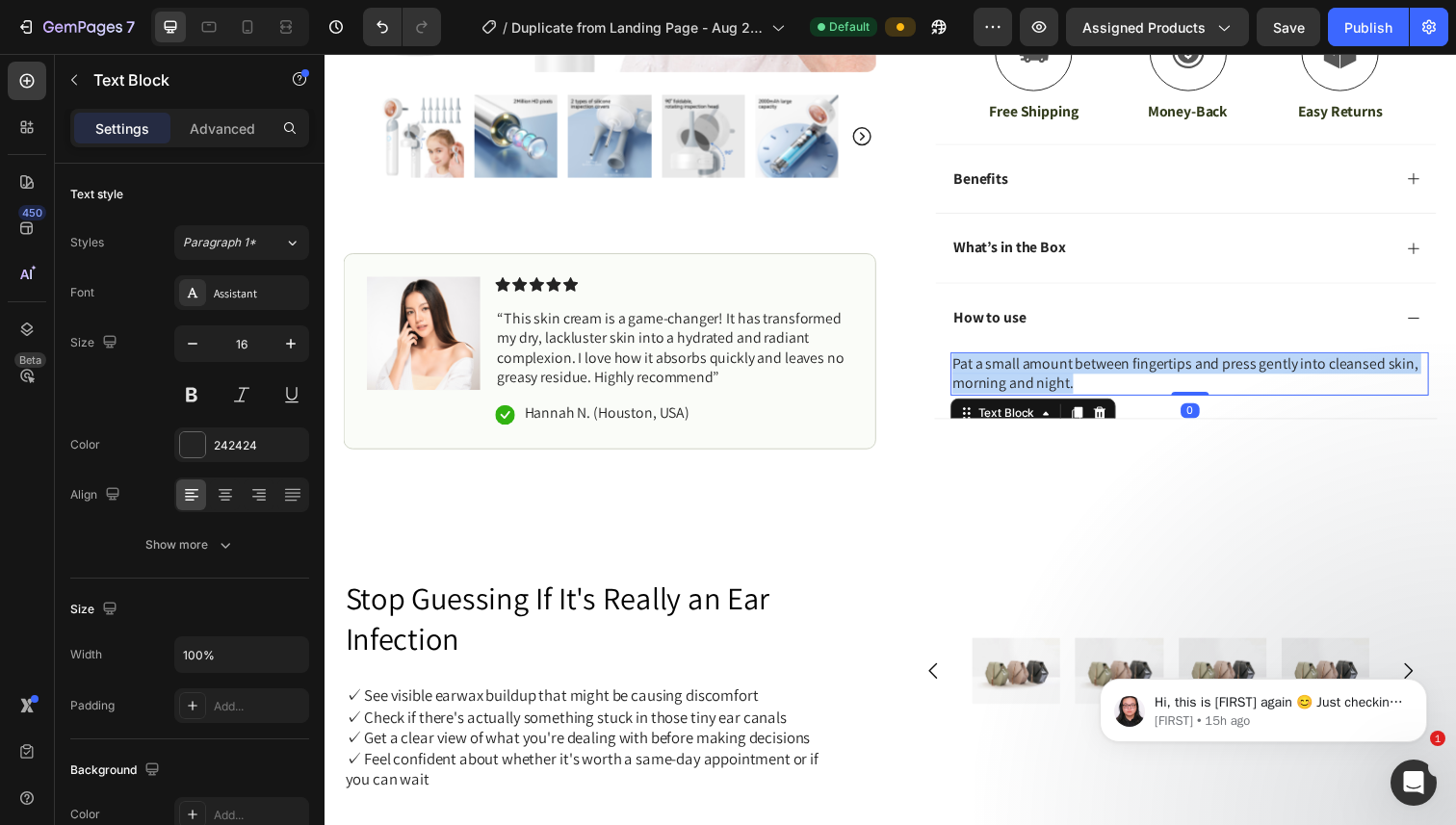 click on "Pat a small amount between fingertips and press gently into cleansed skin, morning and night." at bounding box center [1208, 381] 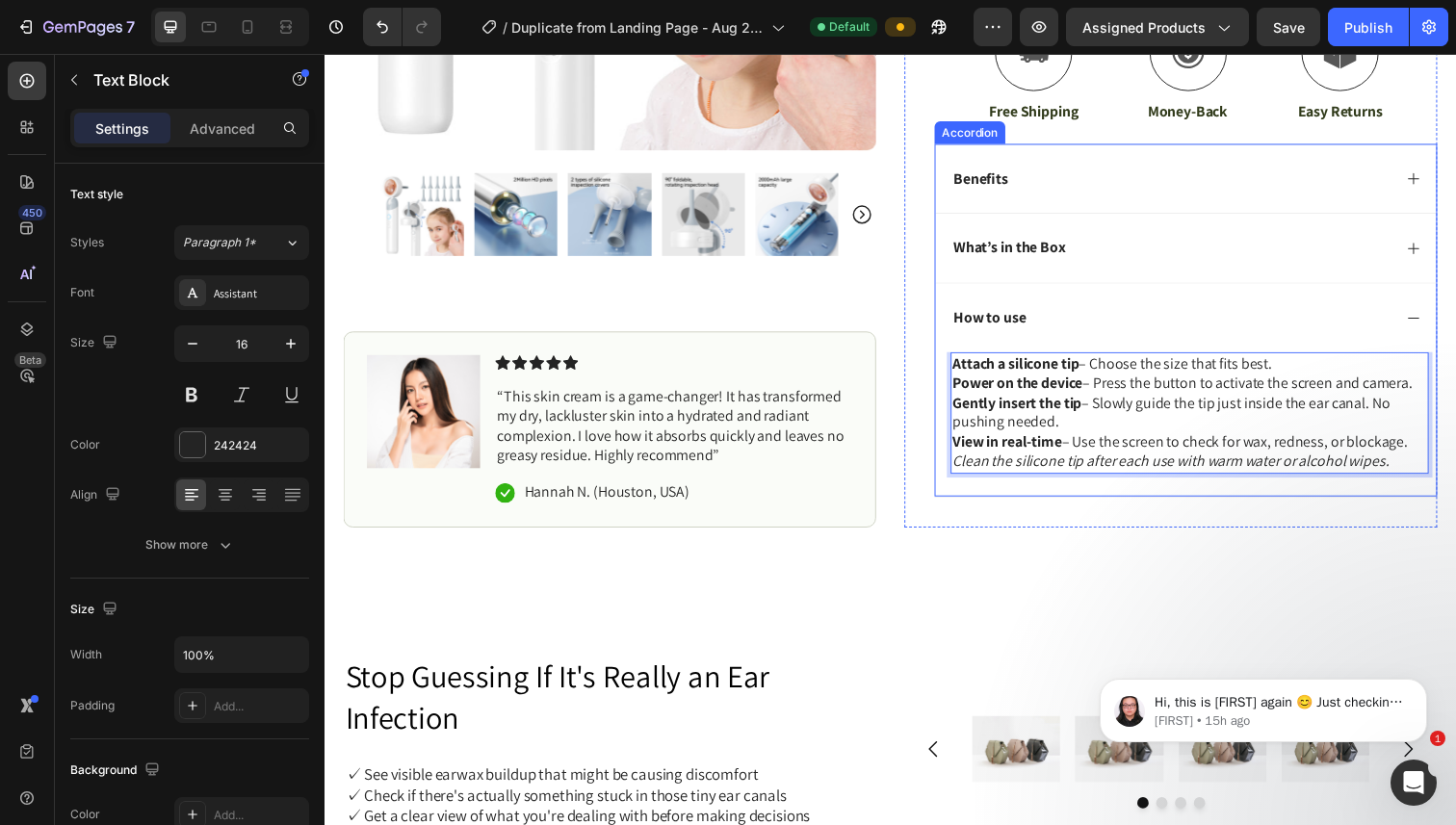 click on "How to use" at bounding box center [1188, 323] 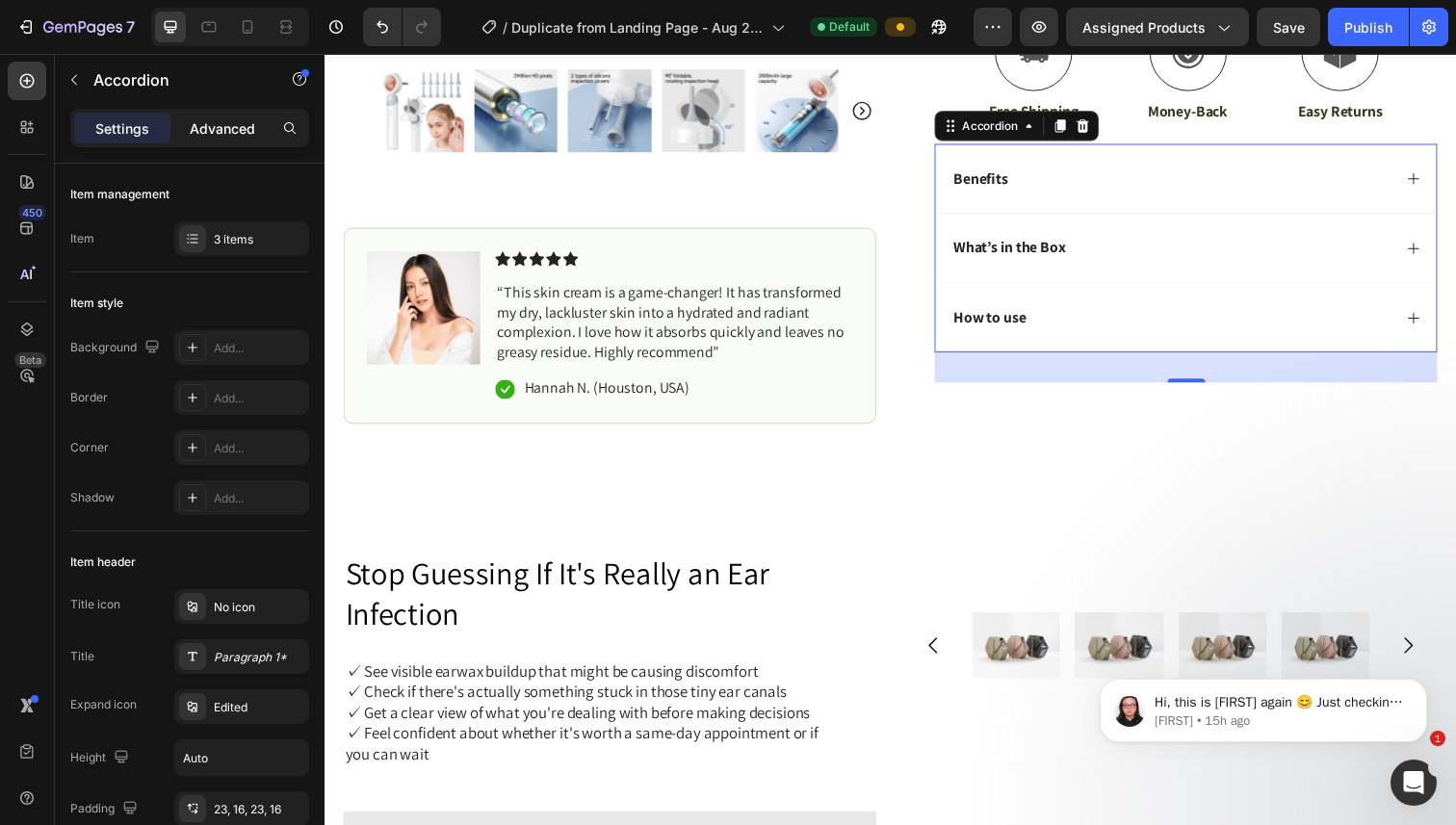 click on "Advanced" at bounding box center (222, 128) 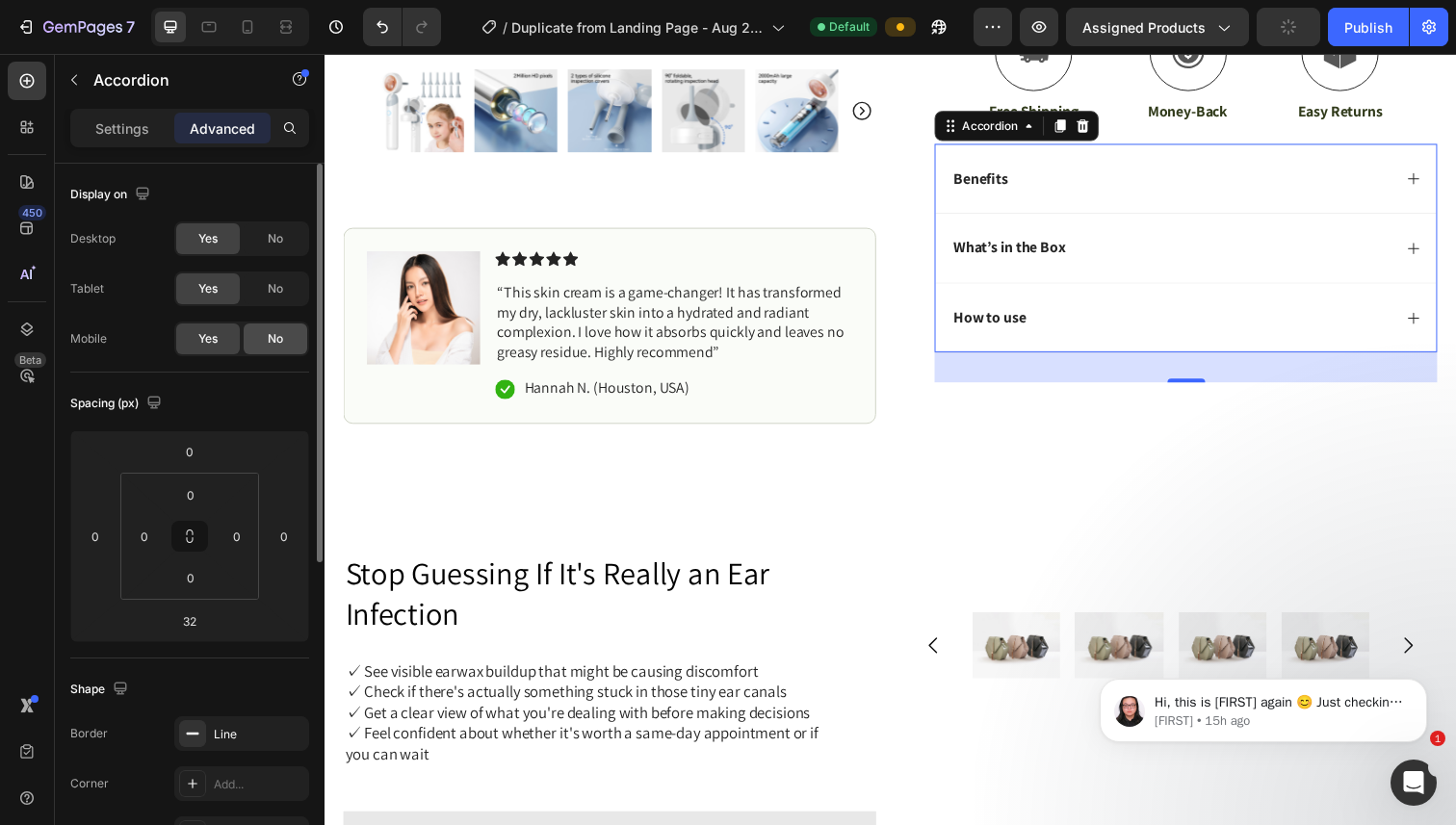 click on "No" 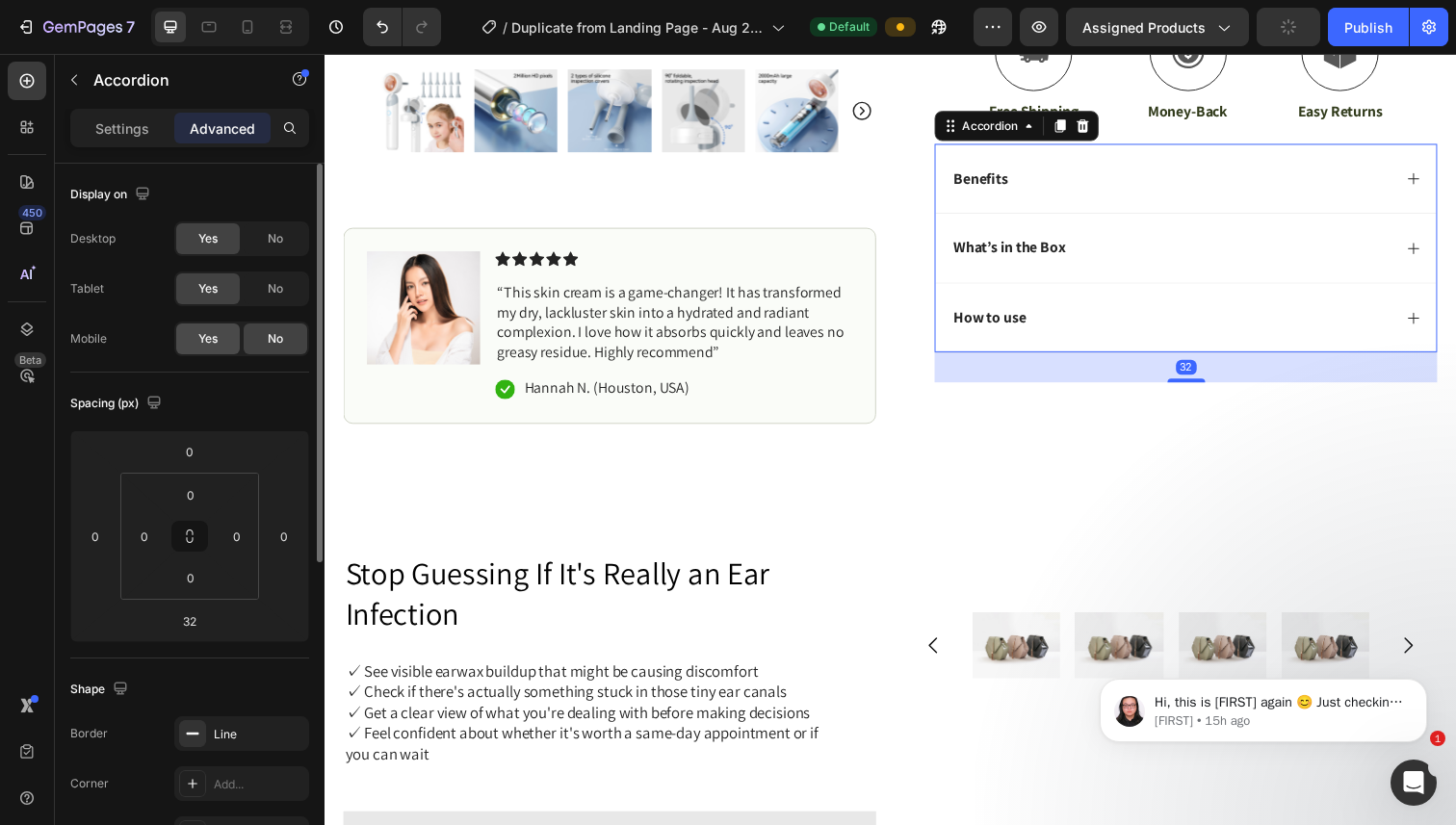 click on "Yes" 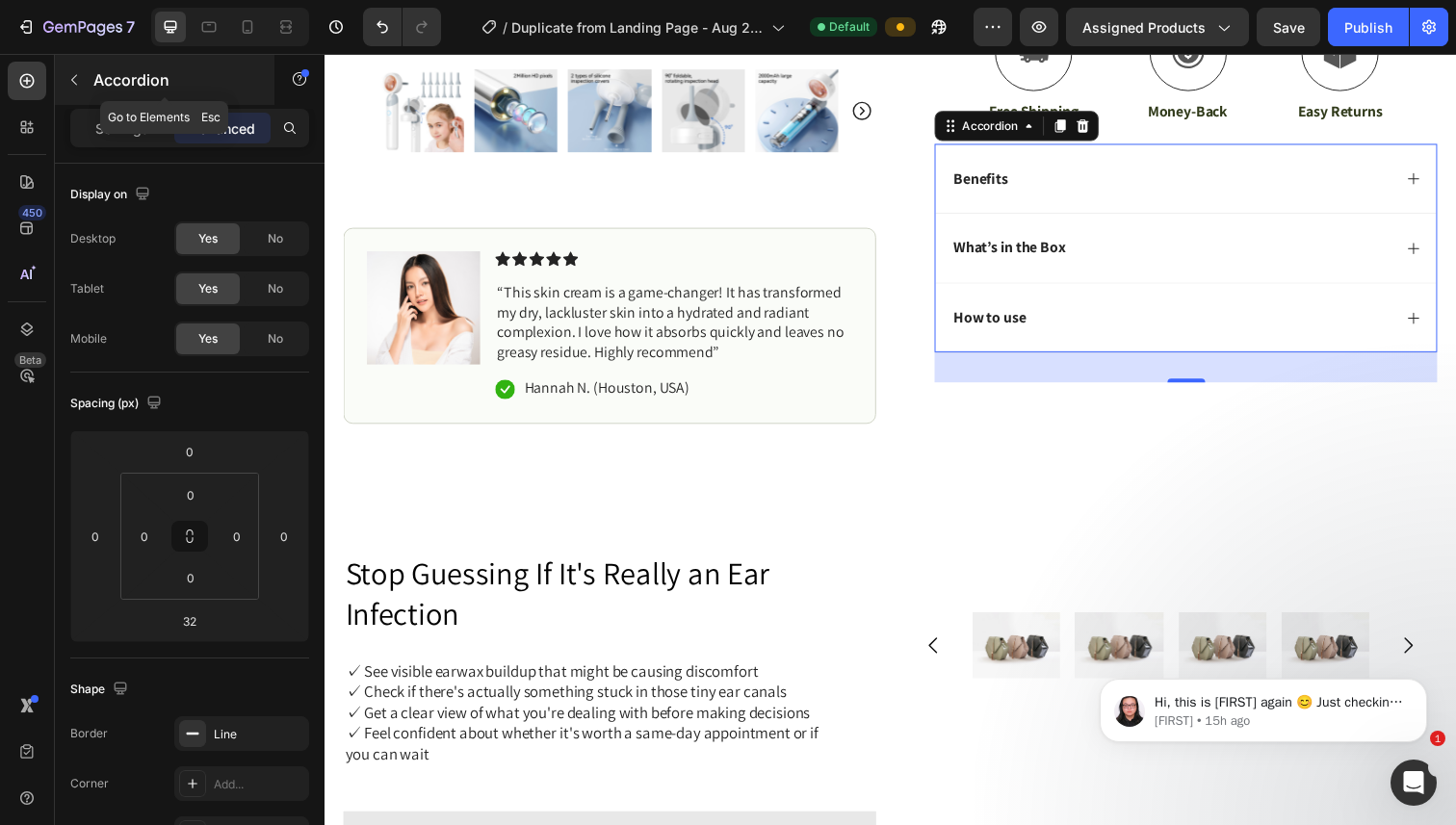 click 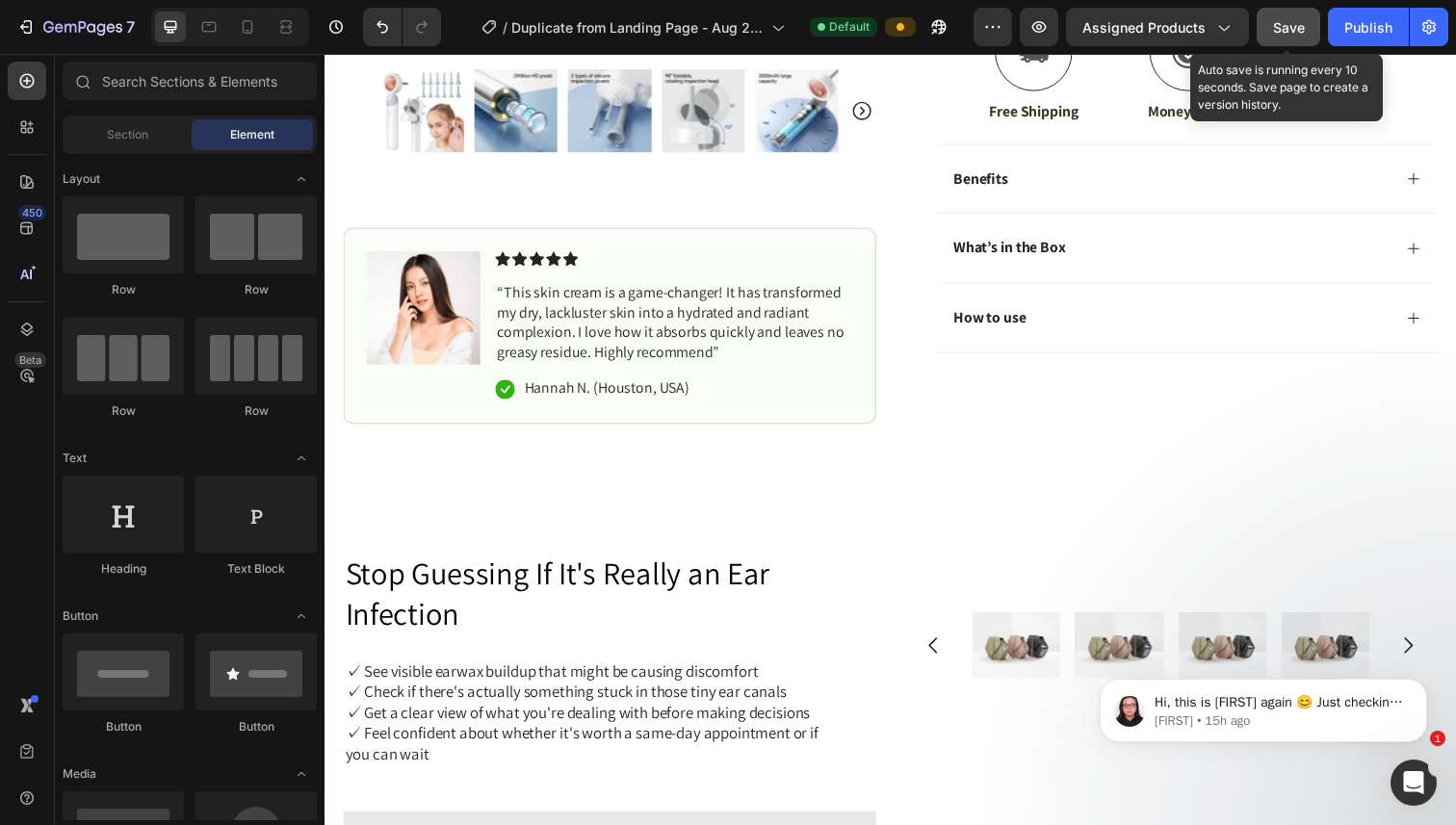 click on "Save" 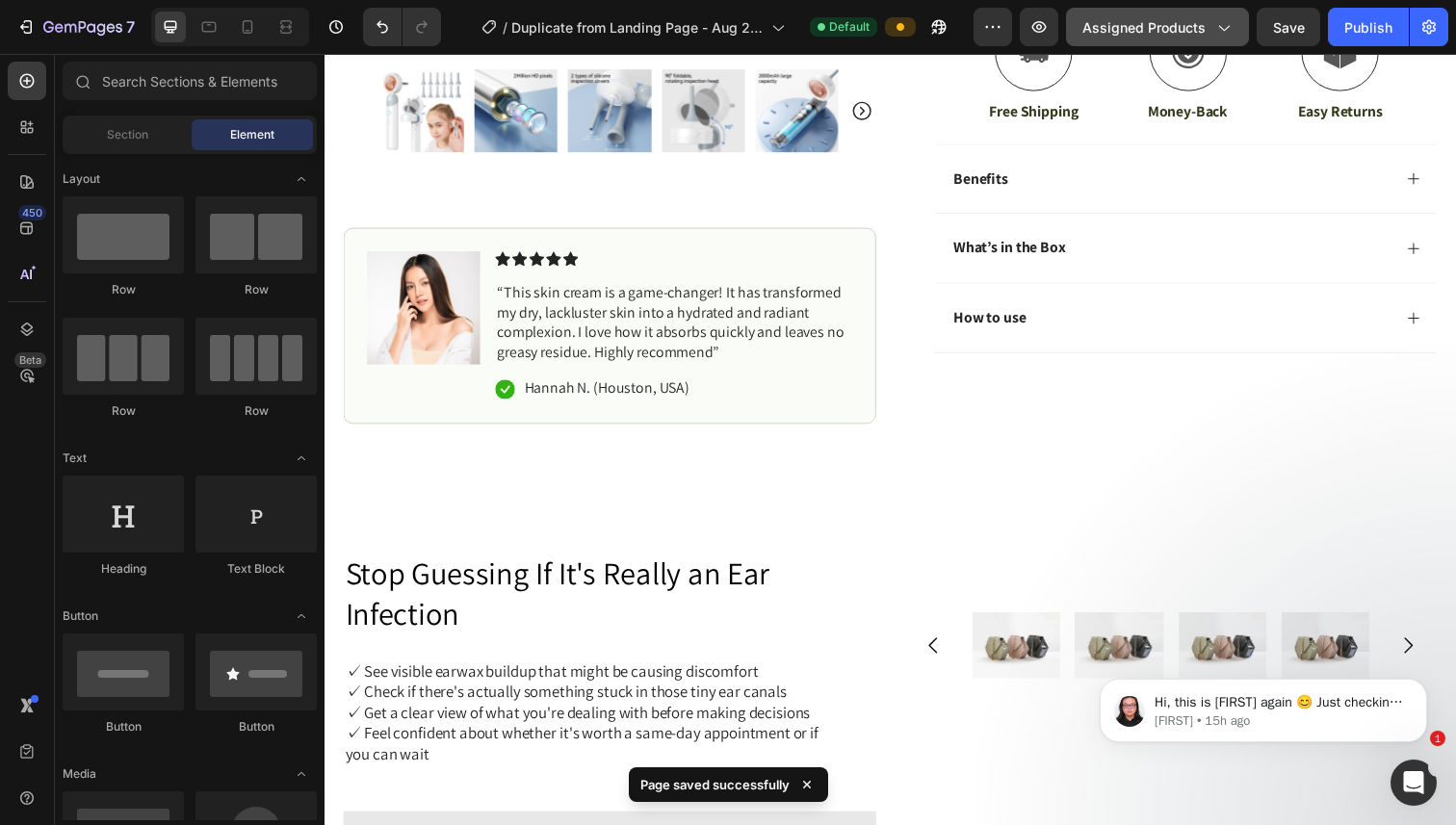 click on "Assigned Products" at bounding box center [1157, 27] 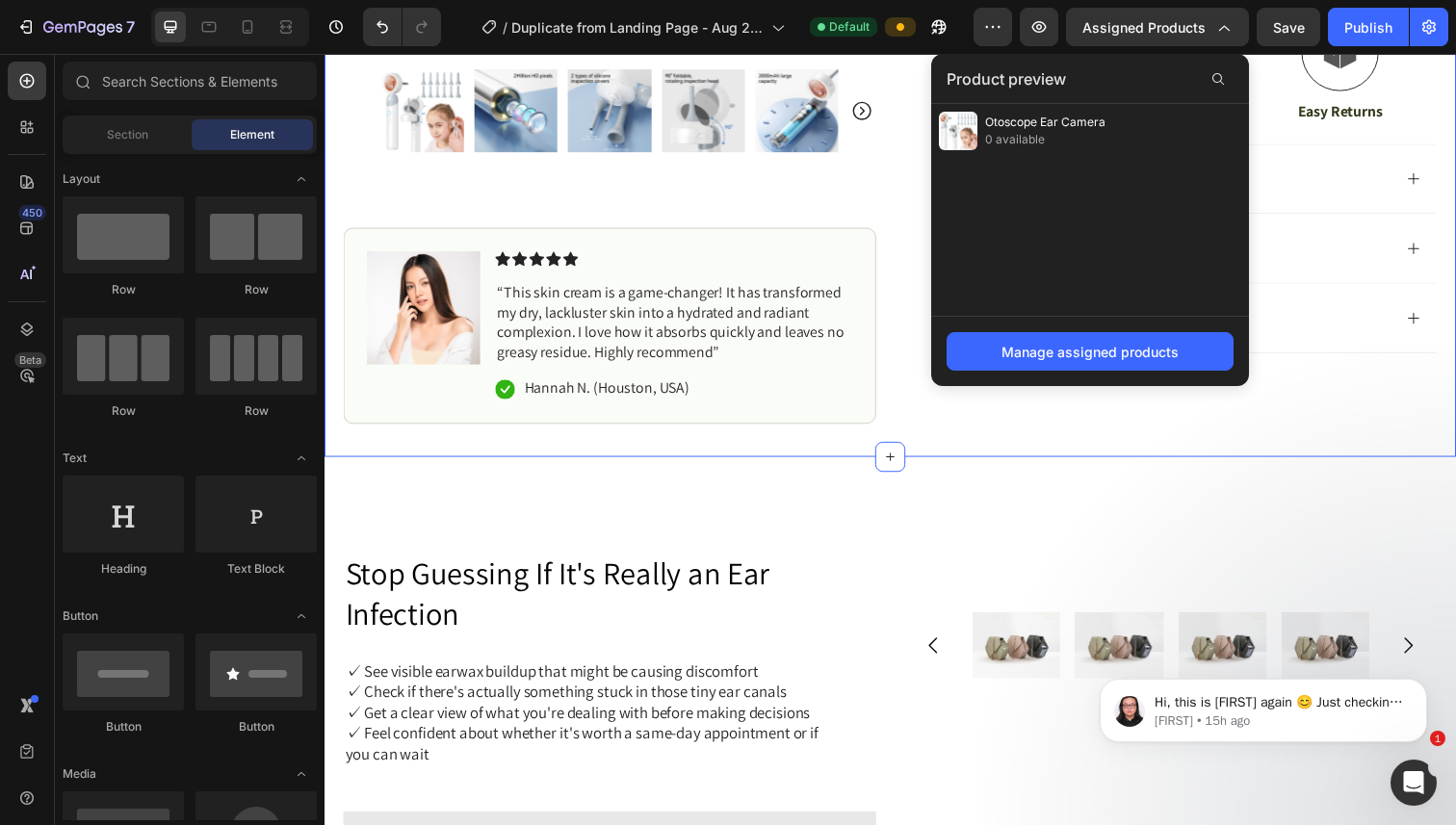 click on "Icon Free Shipping Today Only Text Block Row
Icon 84,000+ Happy Customer Text Block Row Carousel Row
Product Images Image Icon Icon Icon Icon Icon Icon List “This skin cream is a game-changer! It has transformed my dry, lackluster skin into a hydrated and radiant complexion. I love how it absorbs quickly and leaves no greasy residue. Highly recommend” Text Block
Icon Hannah N. (Houston, USA) Text Block Row Row Row Icon Icon Icon Icon Icon Icon List (1349 Reviews) Text Block Row Otoscope Ear Camera Product Title Trusted by parents. Designed for clarity. Text Block Hydrate, rejuvenate, and glow with our revolutionary cream. Unleash your skin's potential today. Text Block
Clear Ear Checks at Home
Safe & Gentle for Kids
No App Required Item List Kaching Bundles Kaching Bundles
Icon Sale Ends In 2 Hours | Limited Time Offer Text Block Row Out of stock Add to Cart
Icon Free Shipping" at bounding box center (902, -57) 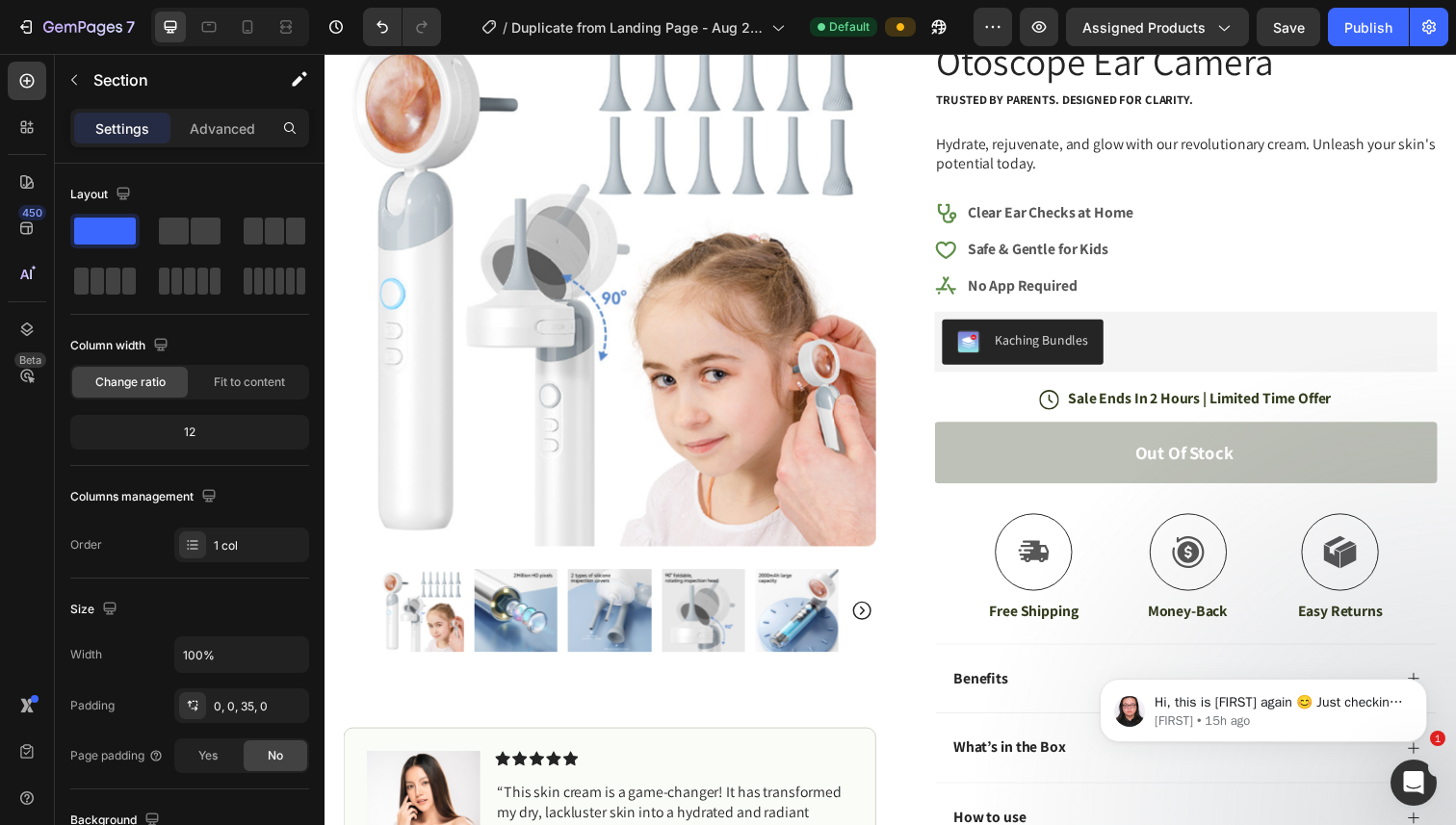 scroll, scrollTop: 157, scrollLeft: 0, axis: vertical 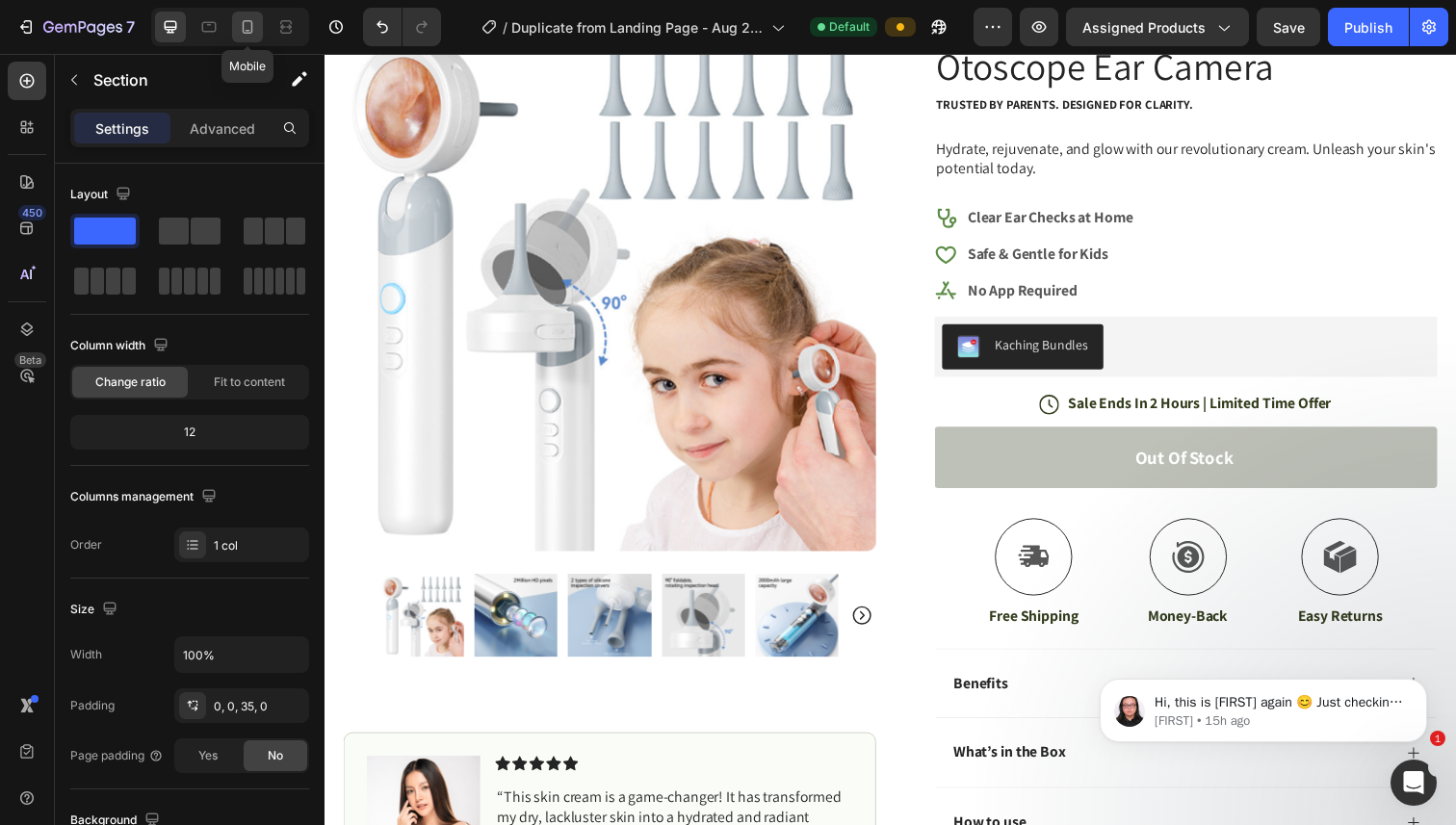 click 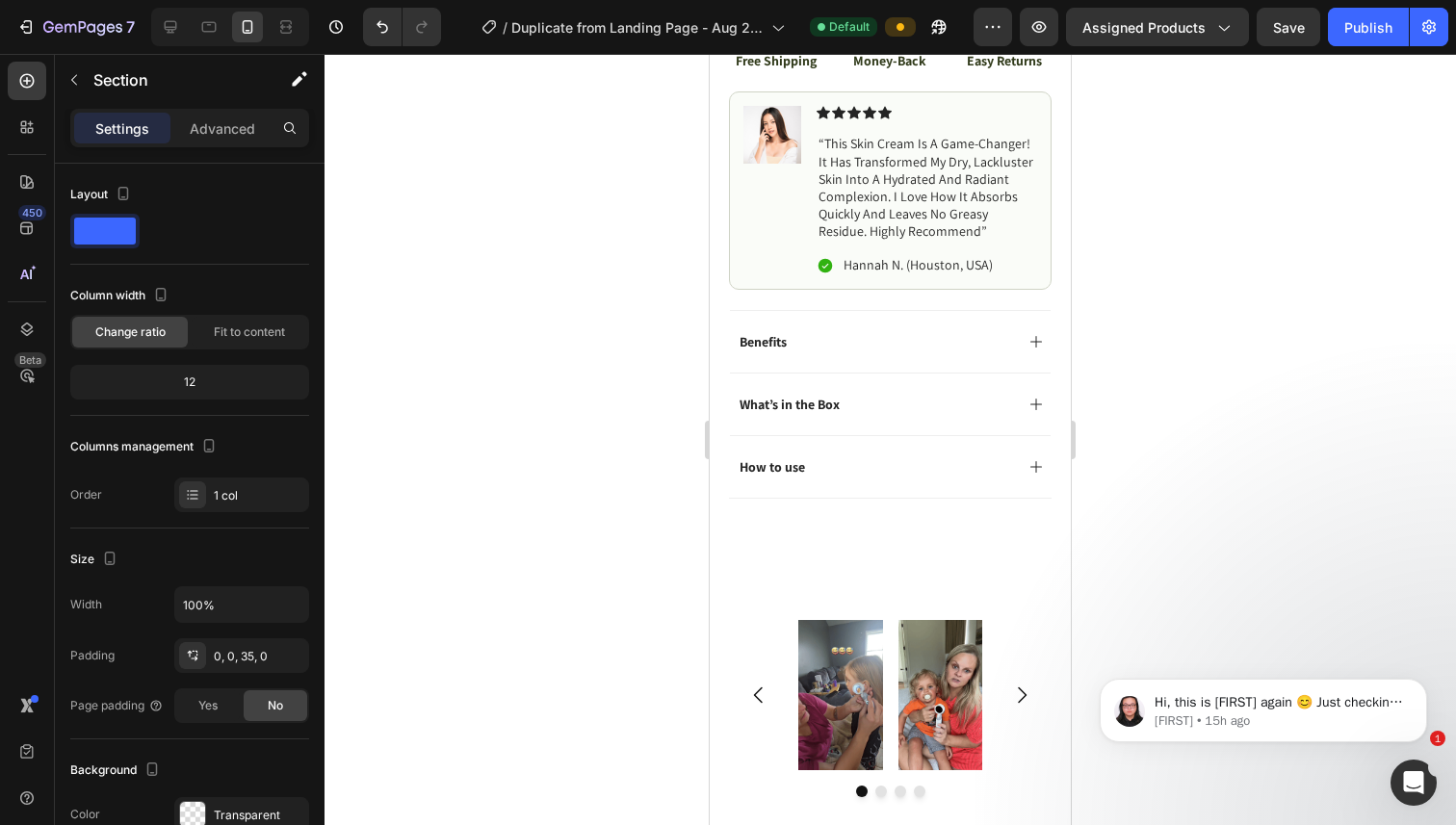 scroll, scrollTop: 925, scrollLeft: 0, axis: vertical 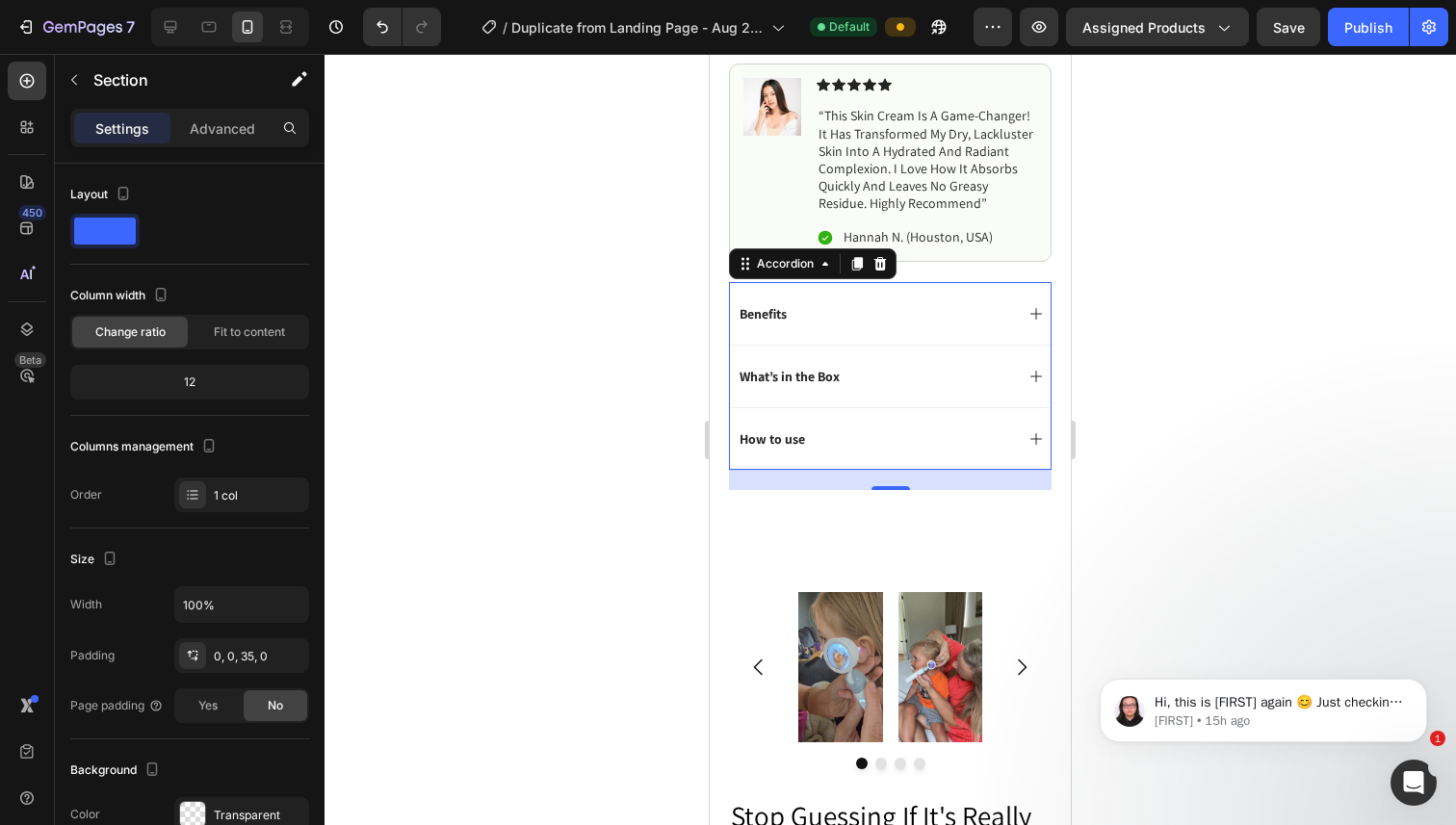 click on "Benefits" at bounding box center (874, 314) 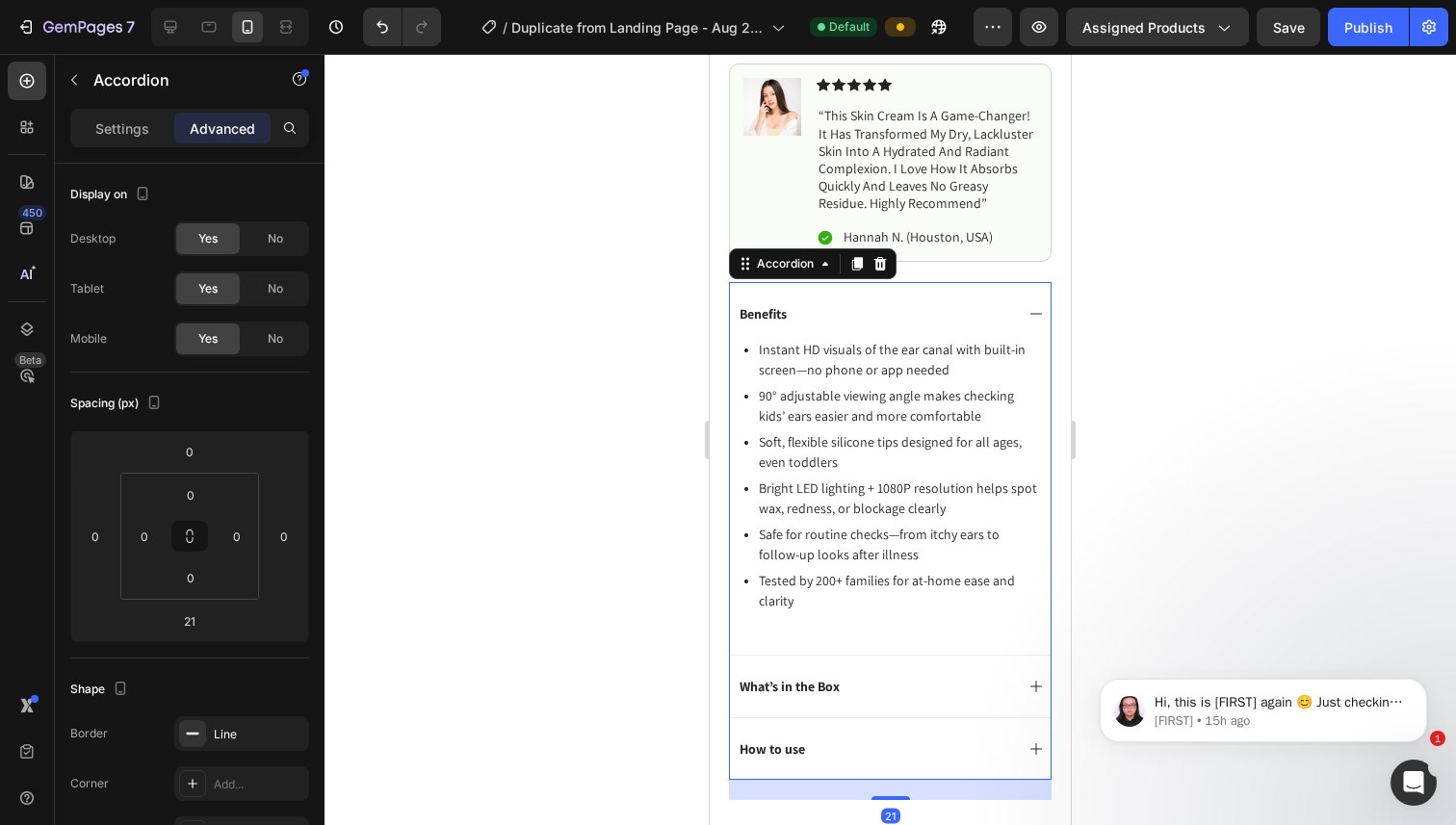 click on "Benefits" at bounding box center [874, 314] 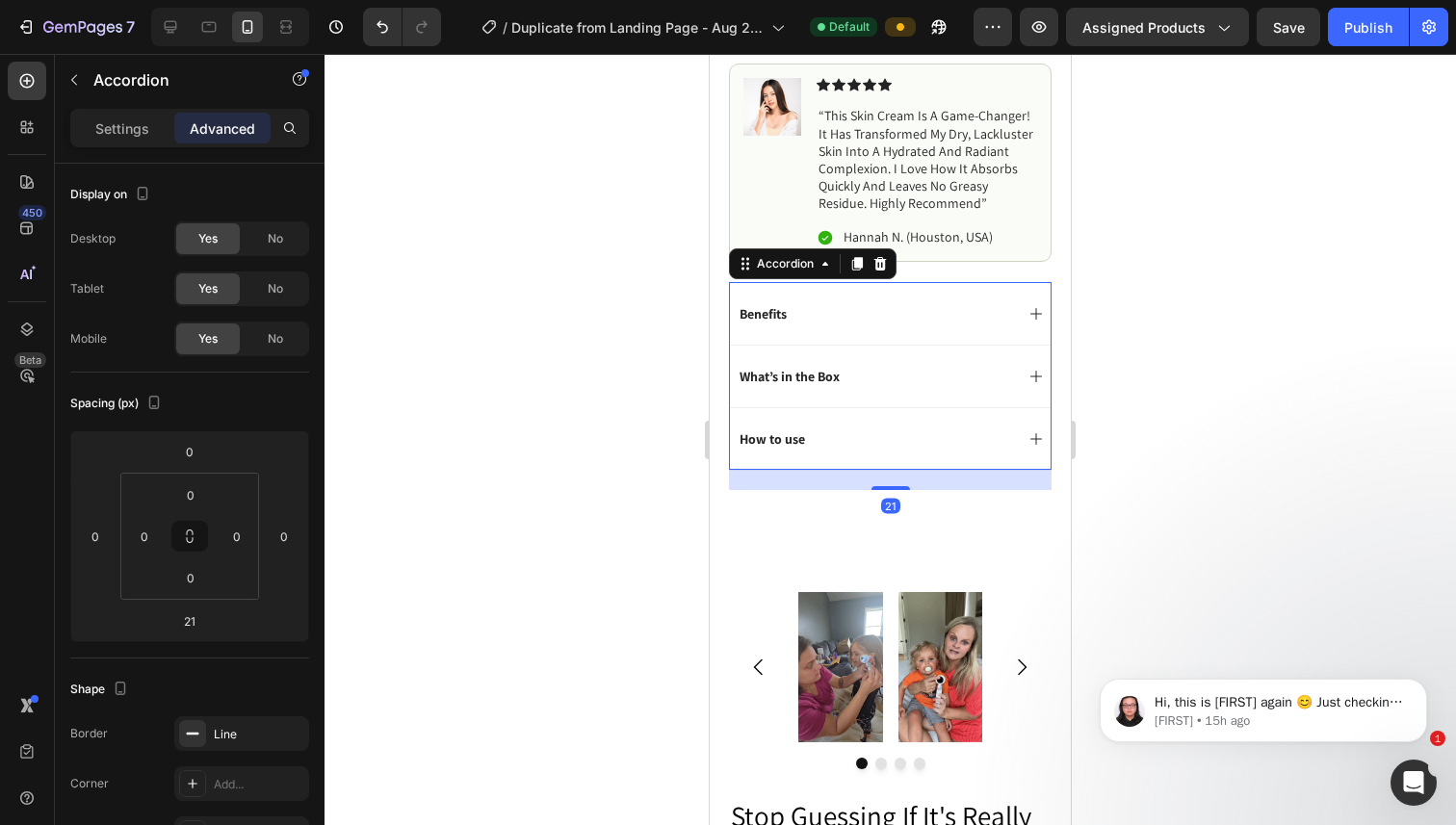 click on "What’s in the Box" at bounding box center (874, 376) 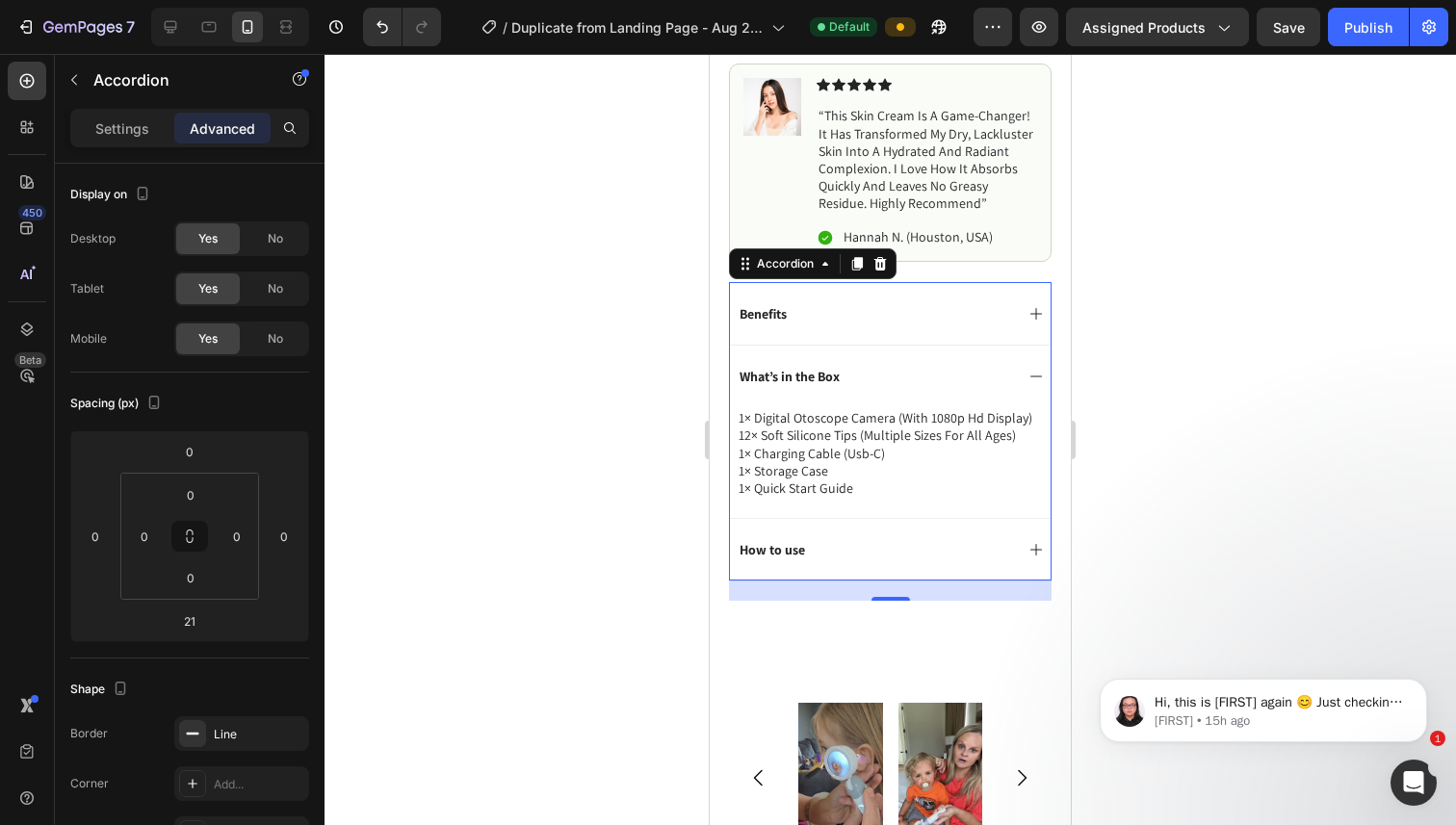 click on "What’s in the Box" at bounding box center [874, 376] 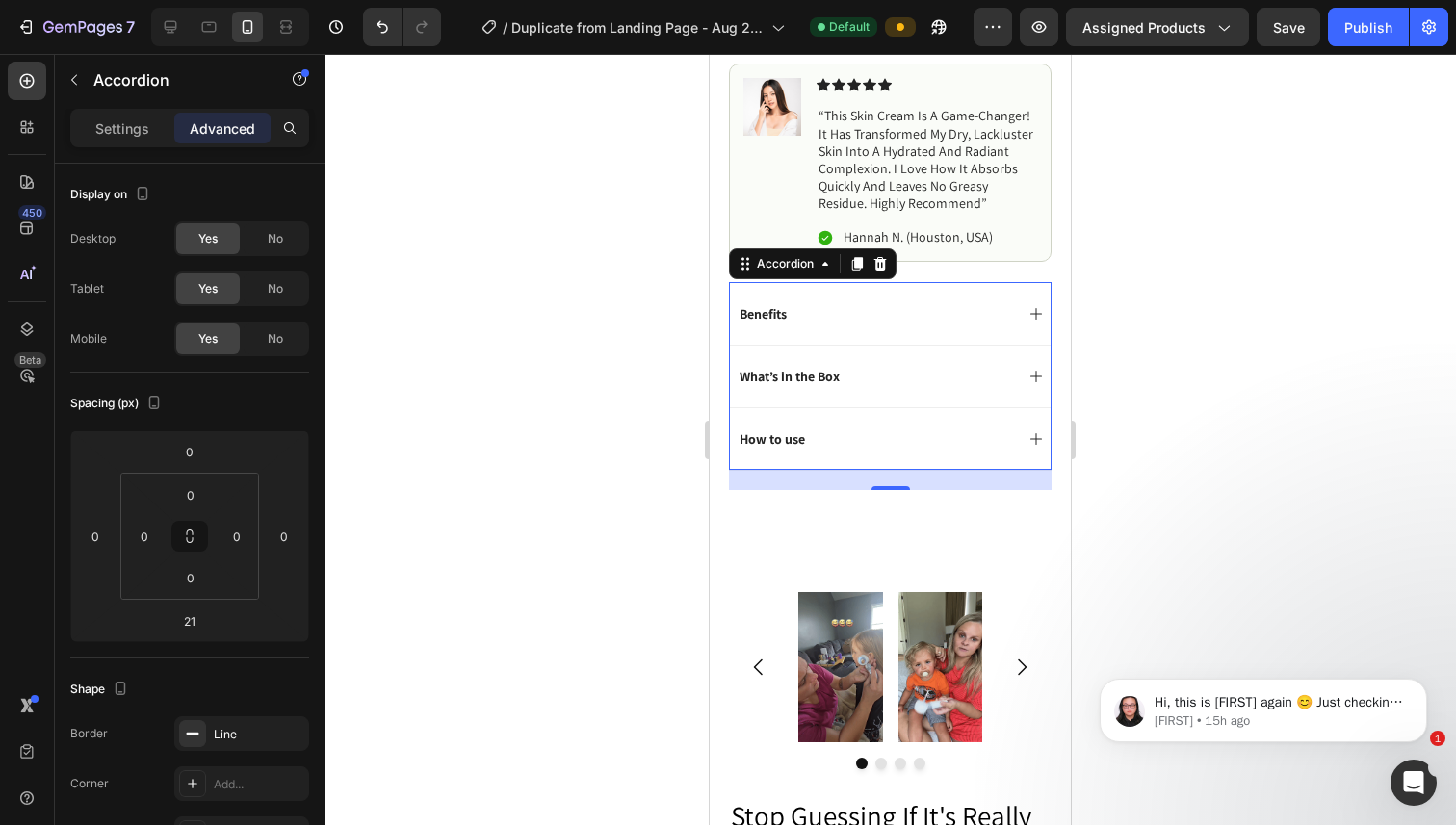 click on "How to use" at bounding box center (874, 439) 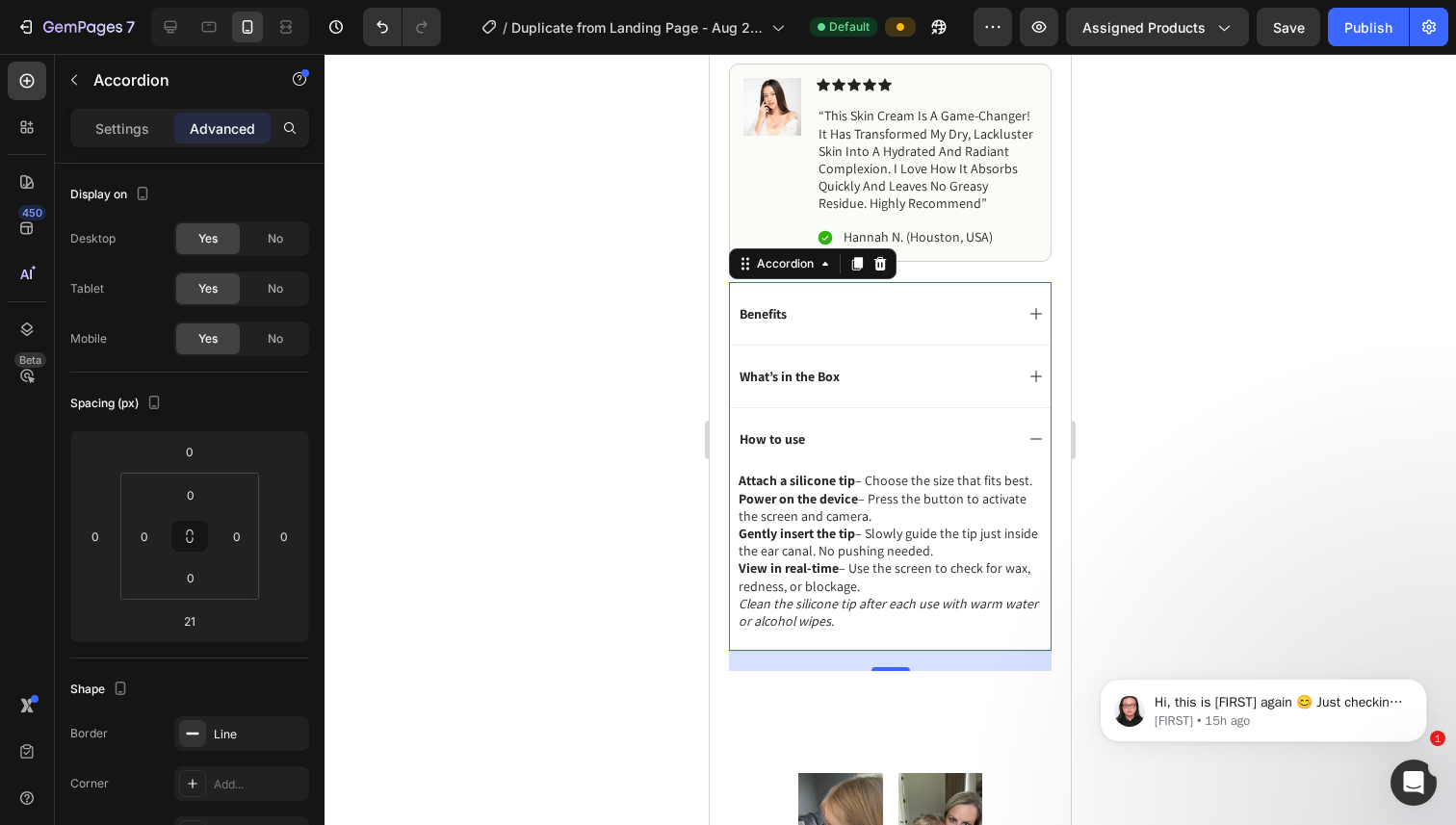 click on "How to use" at bounding box center [874, 439] 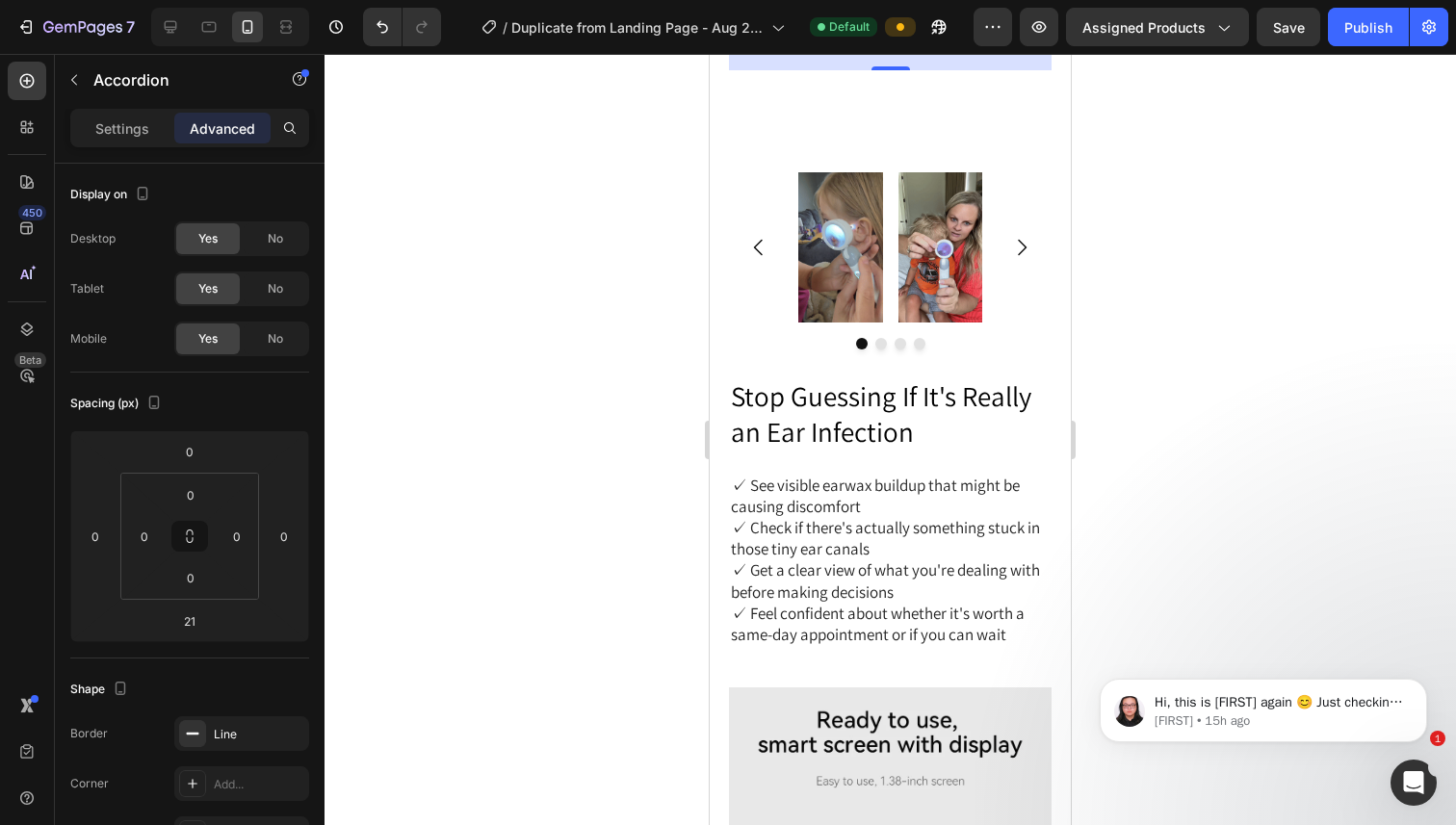 scroll, scrollTop: 1363, scrollLeft: 0, axis: vertical 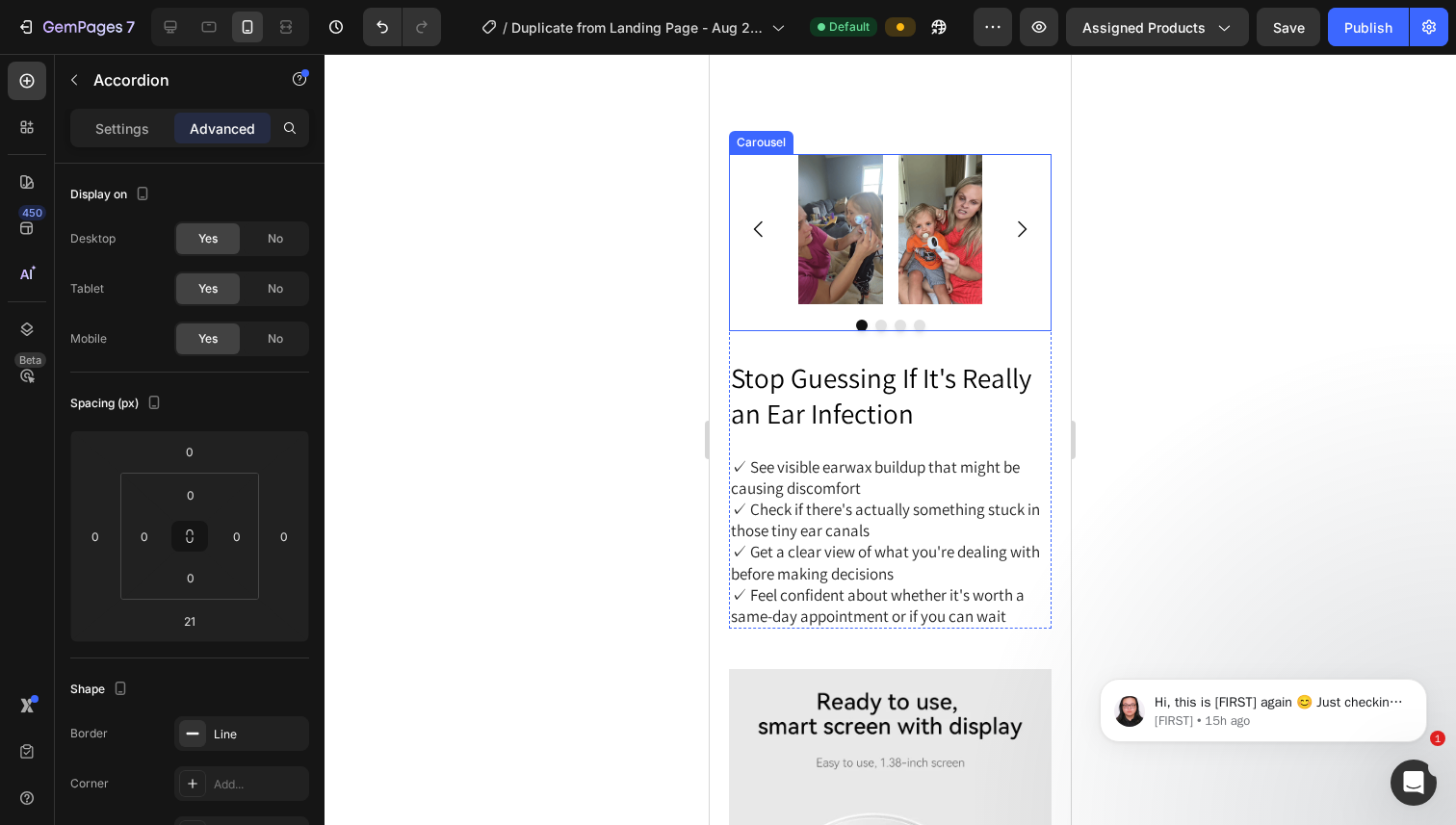click 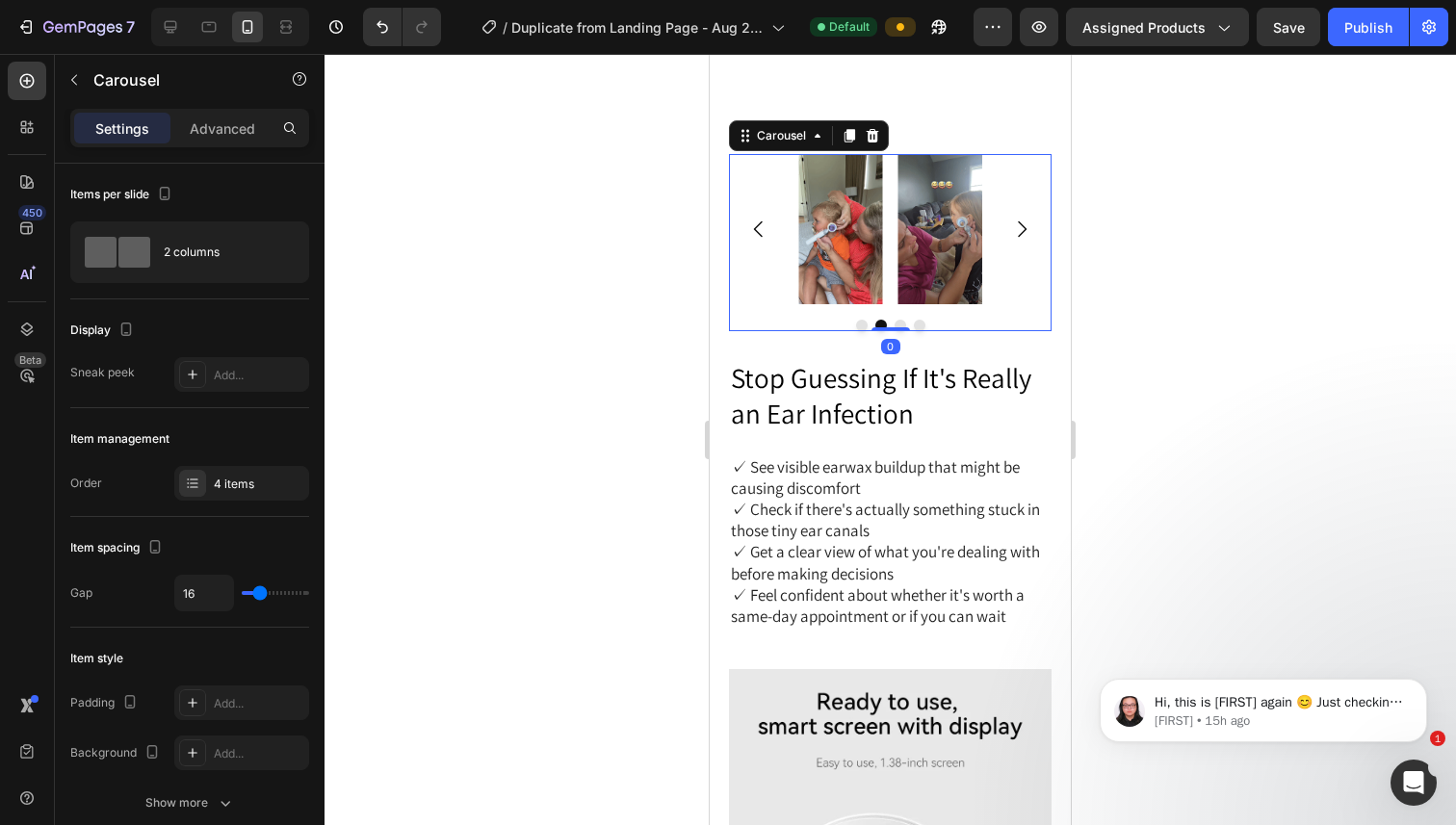 click 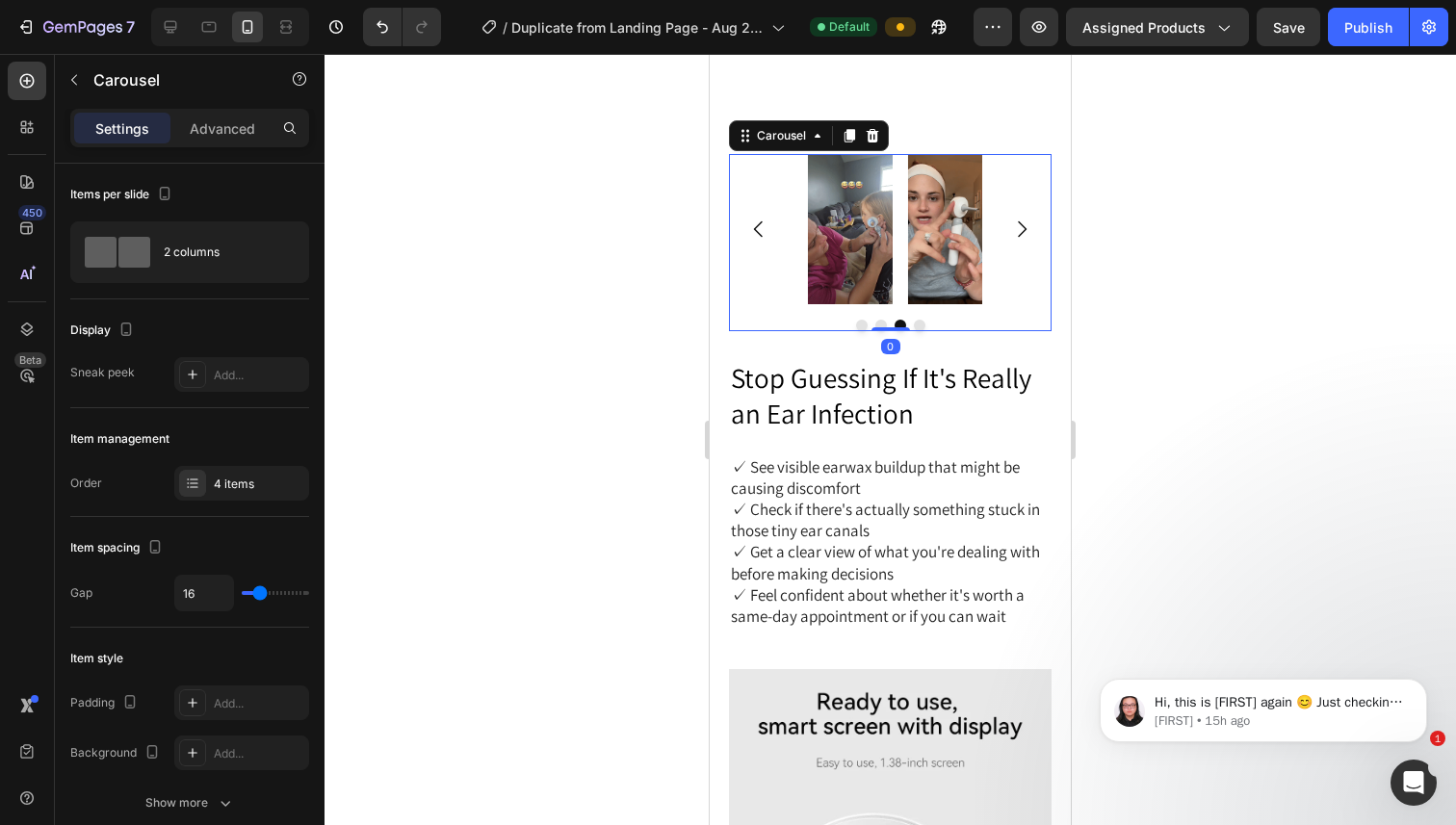 click 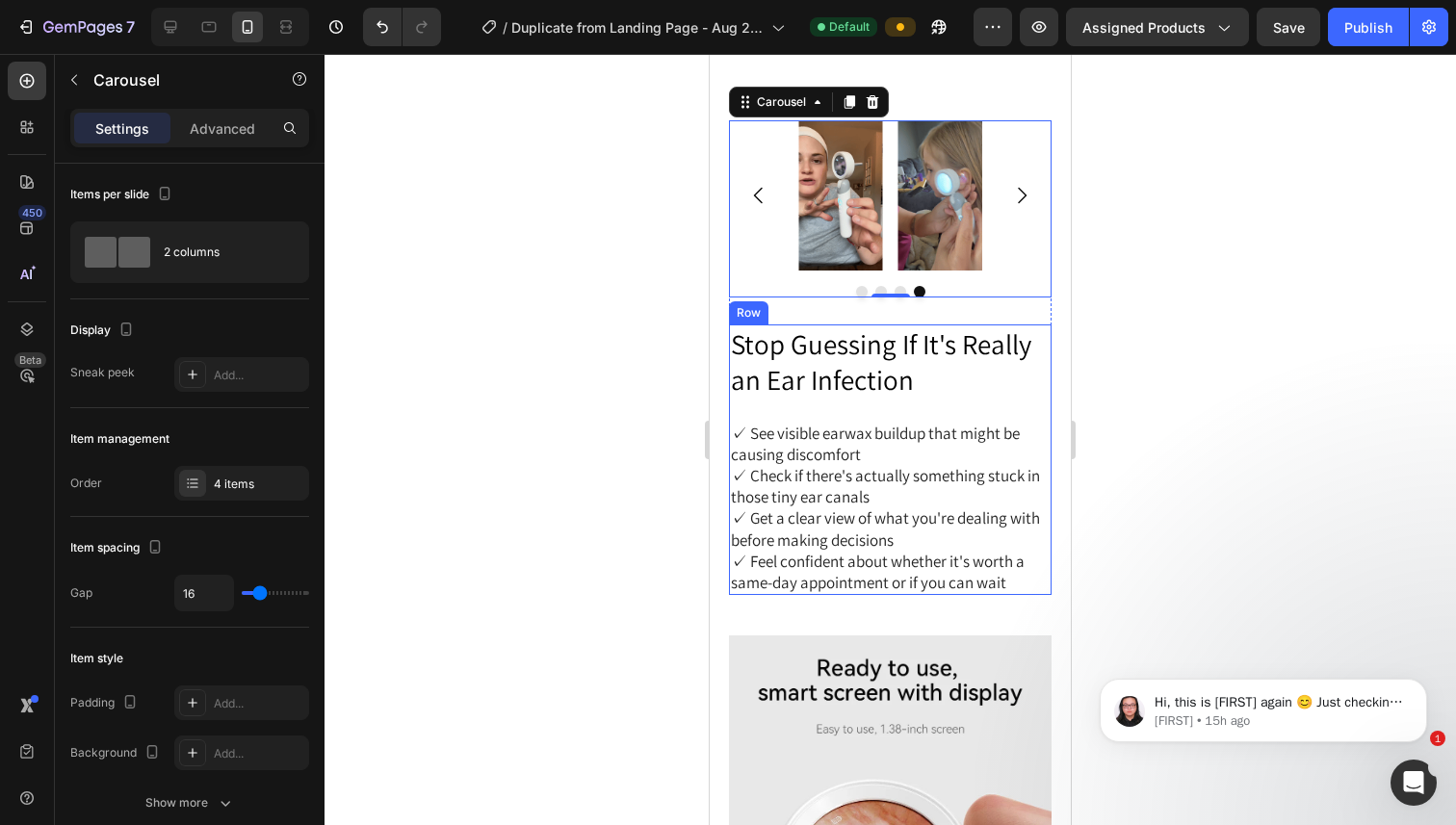 scroll, scrollTop: 1302, scrollLeft: 0, axis: vertical 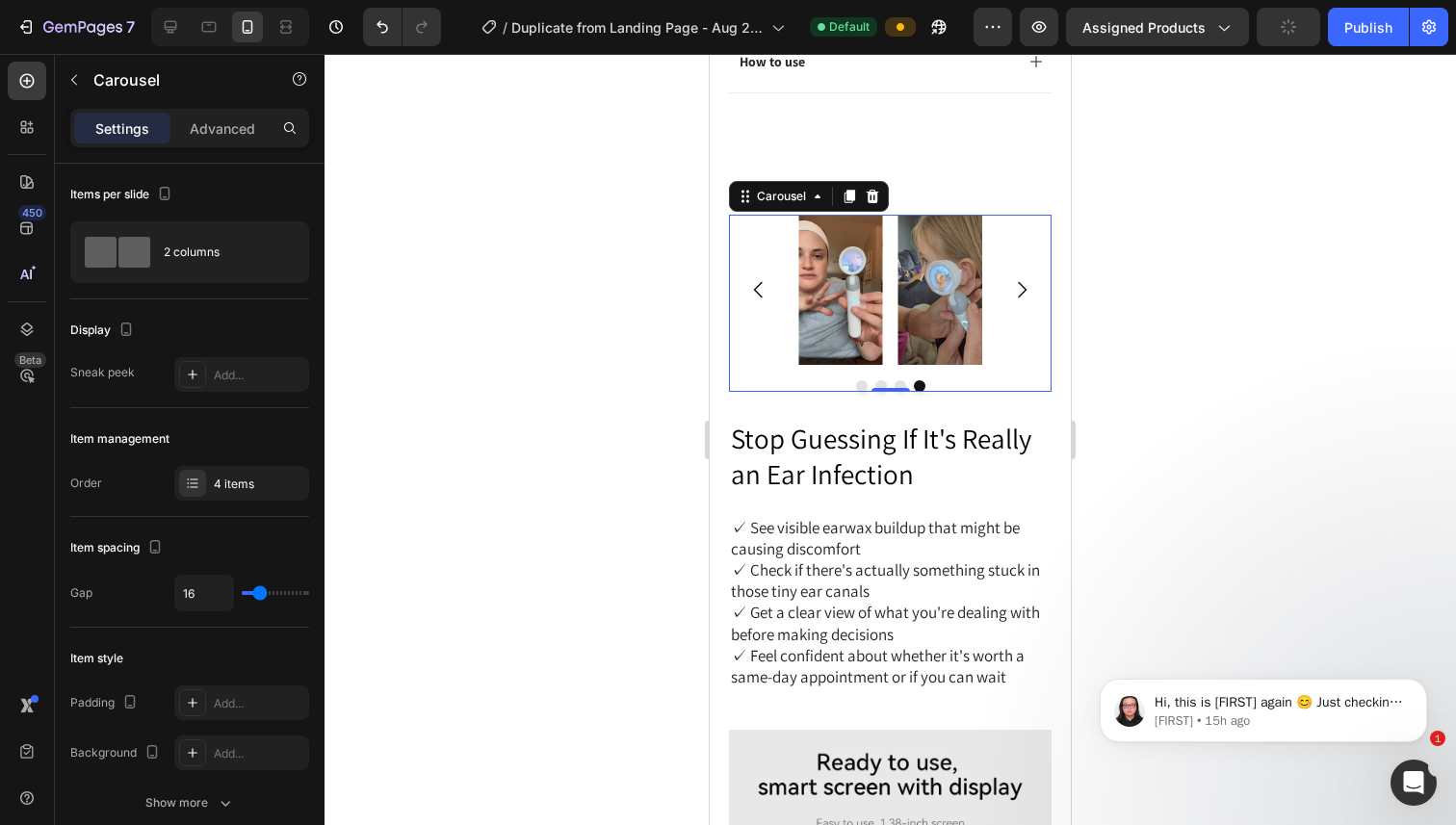 click 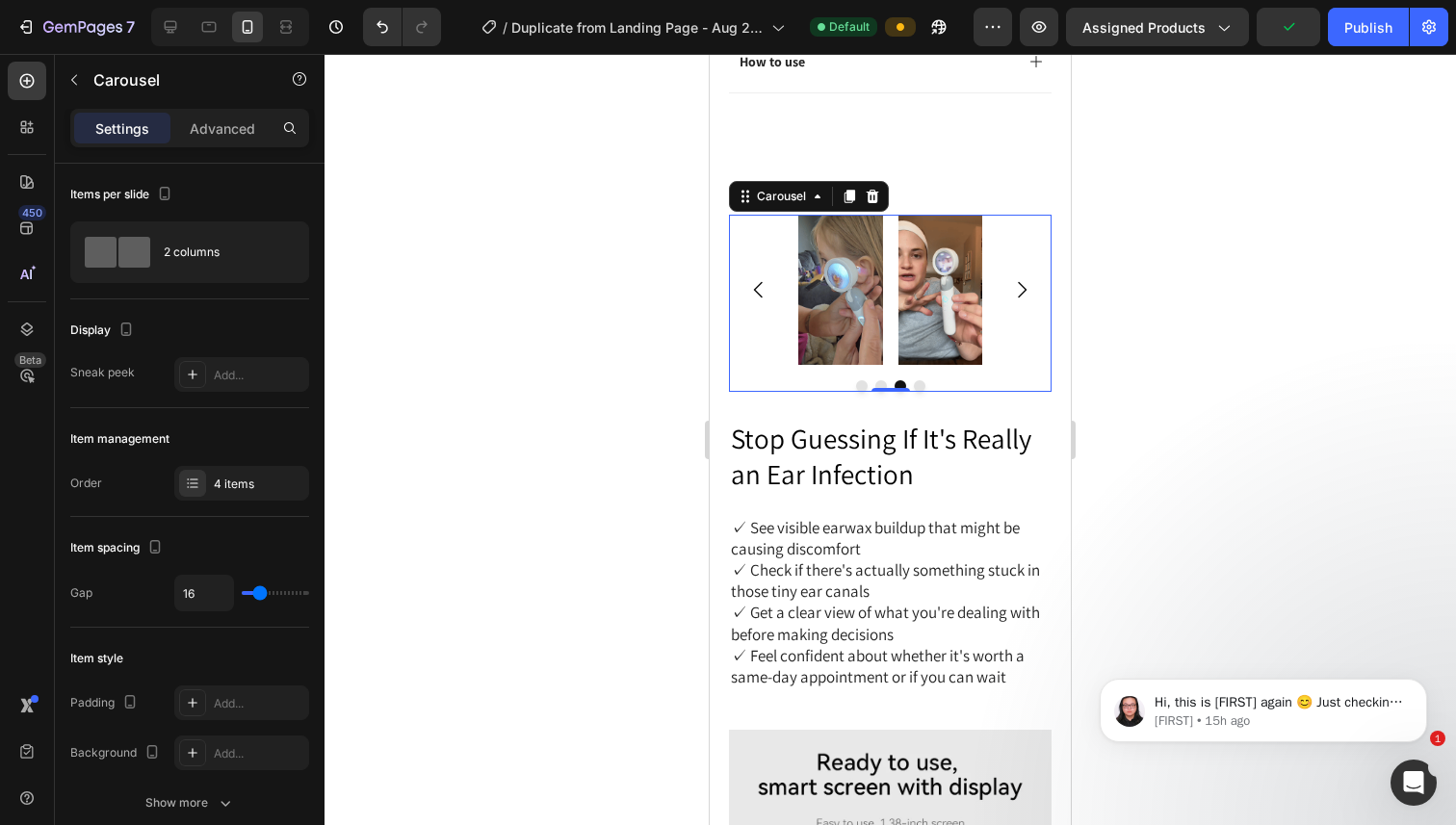 click 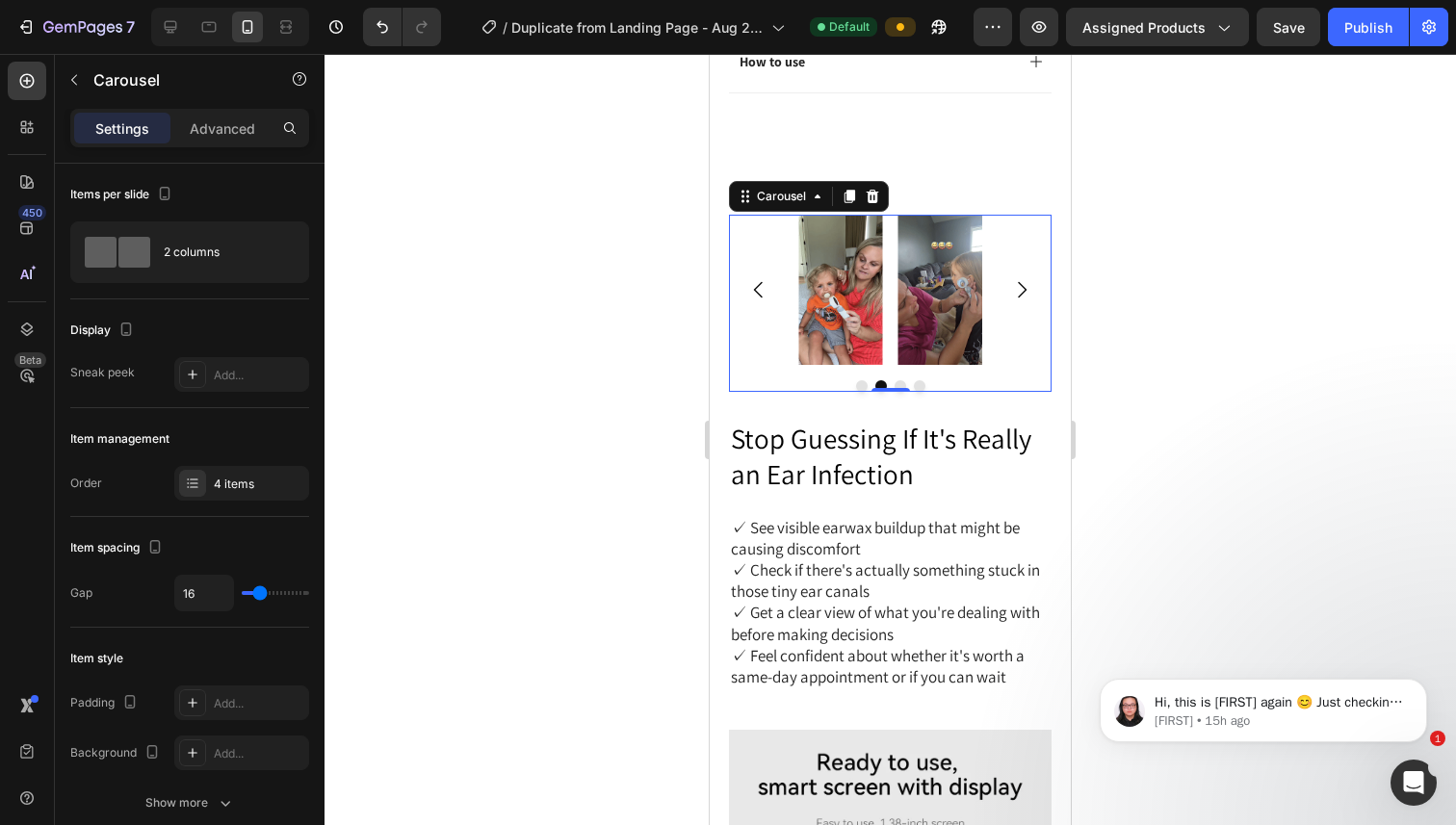 click 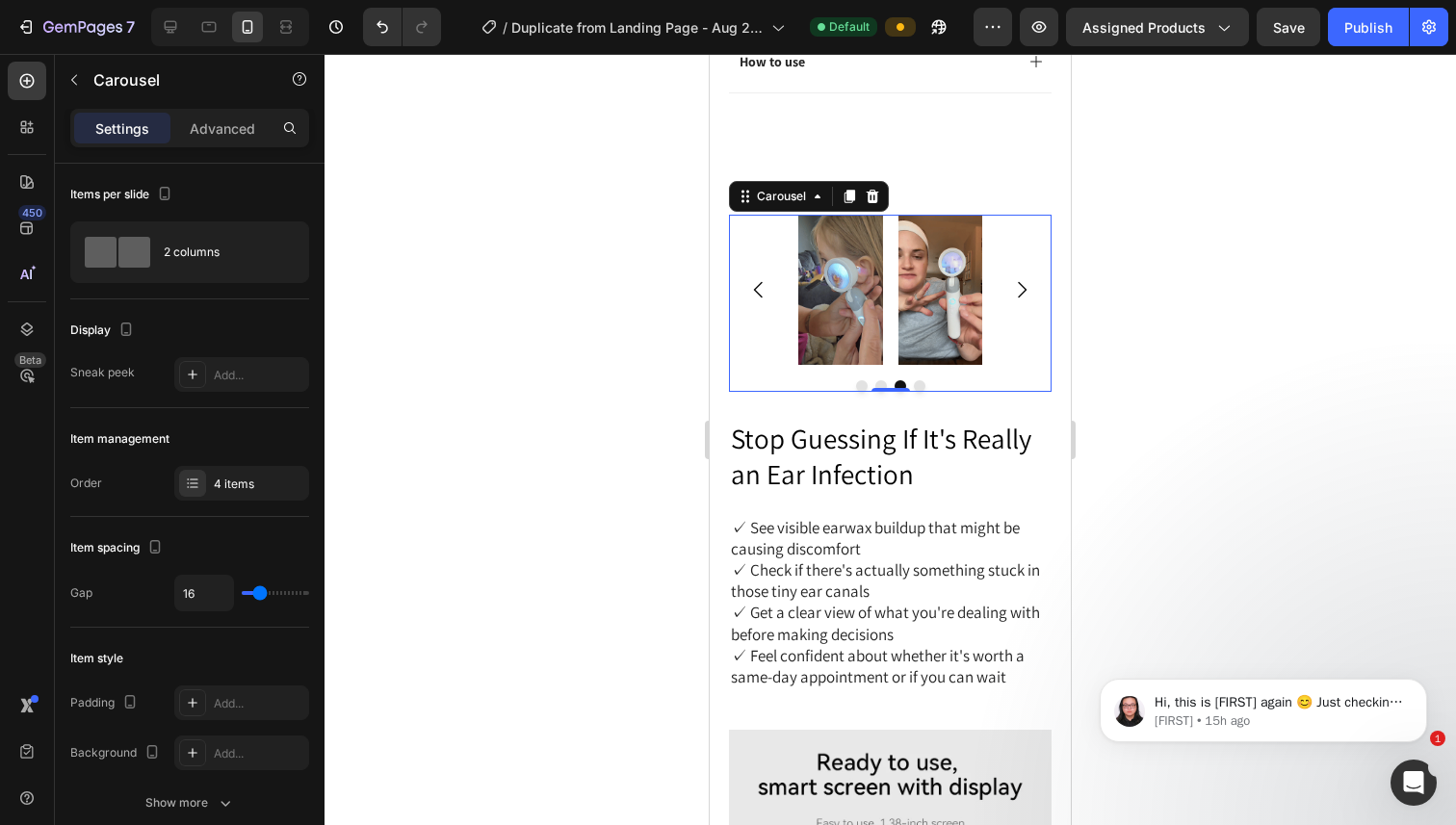 click 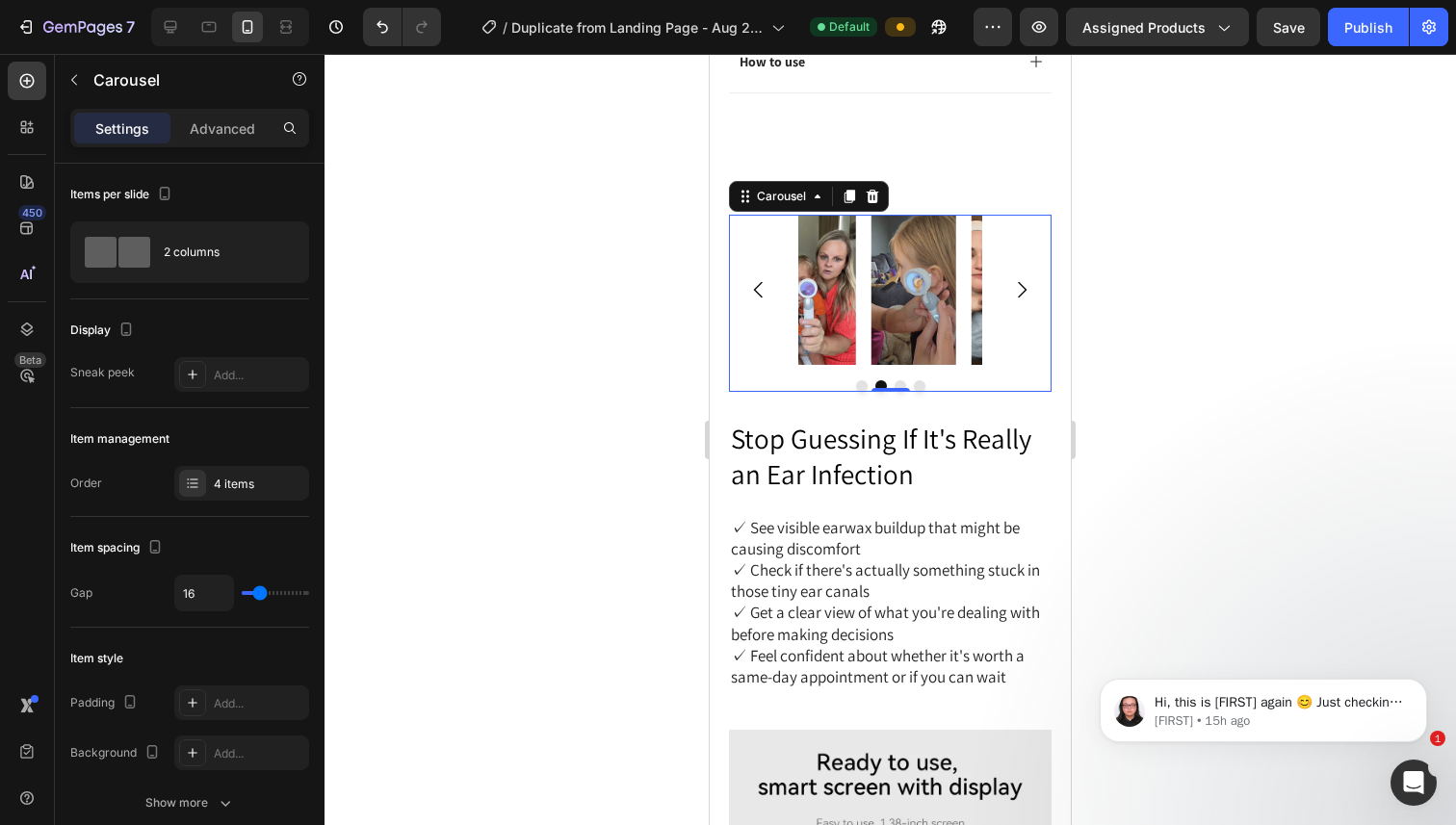 click 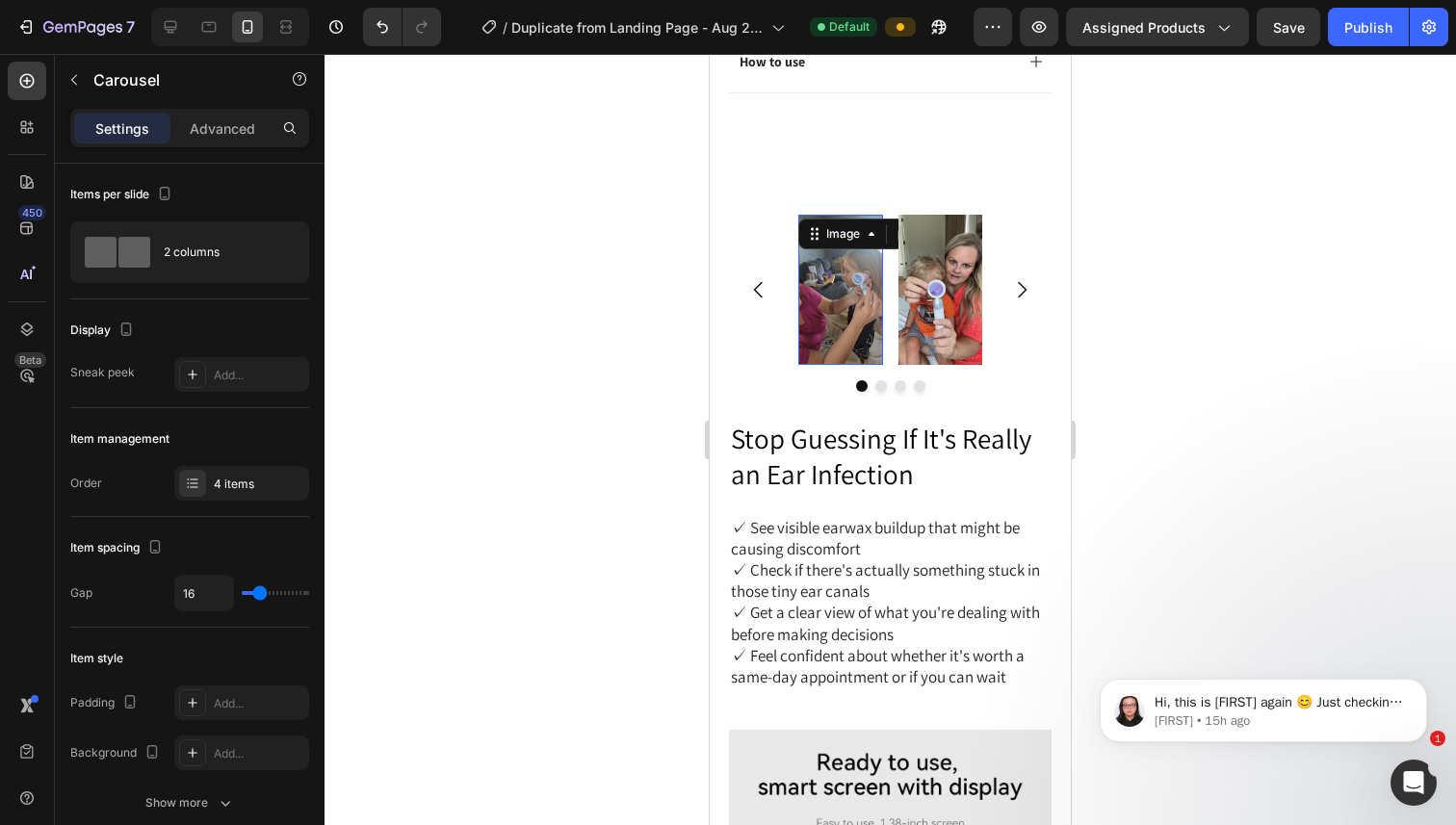 click at bounding box center (841, 289) 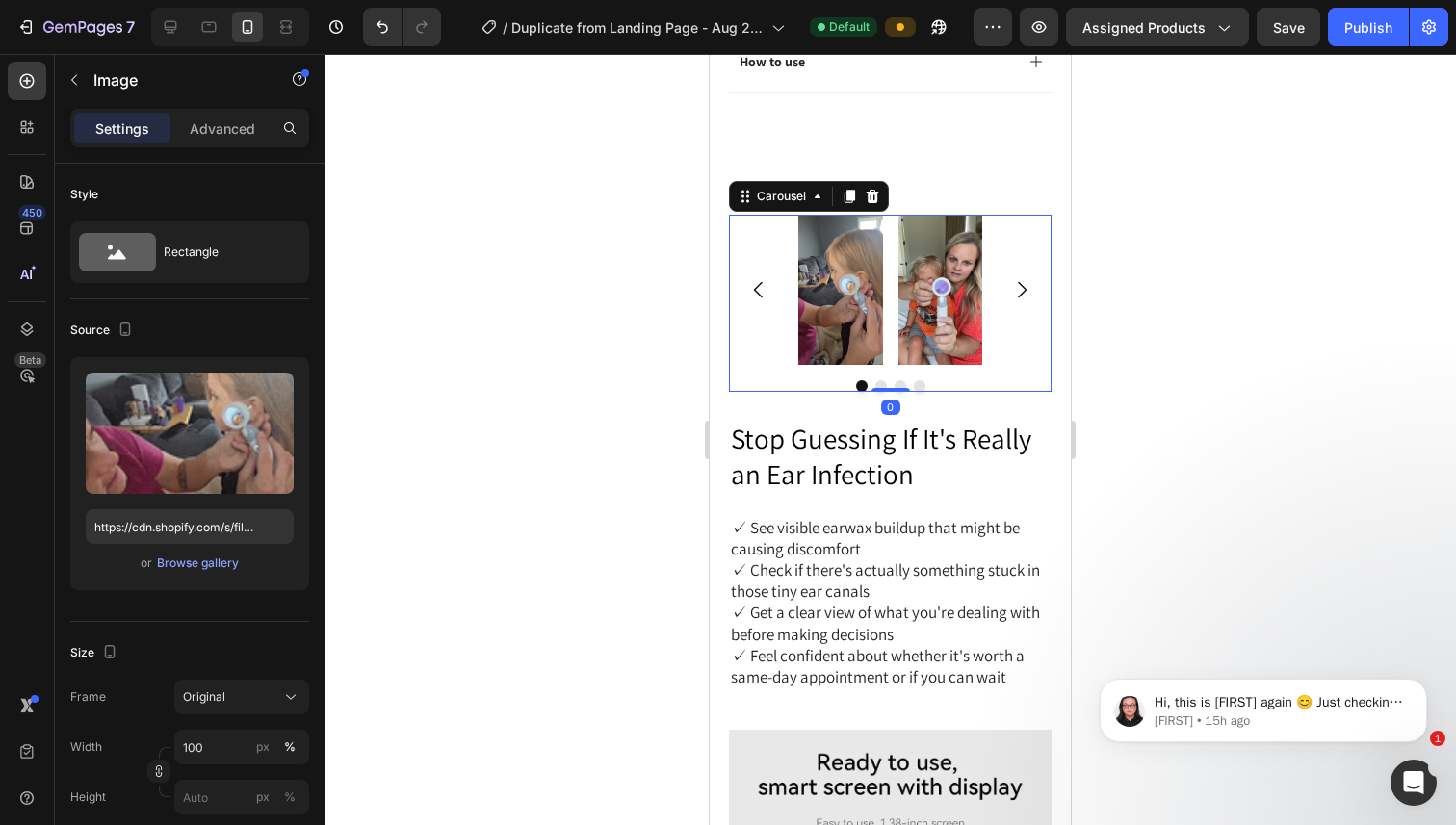 click 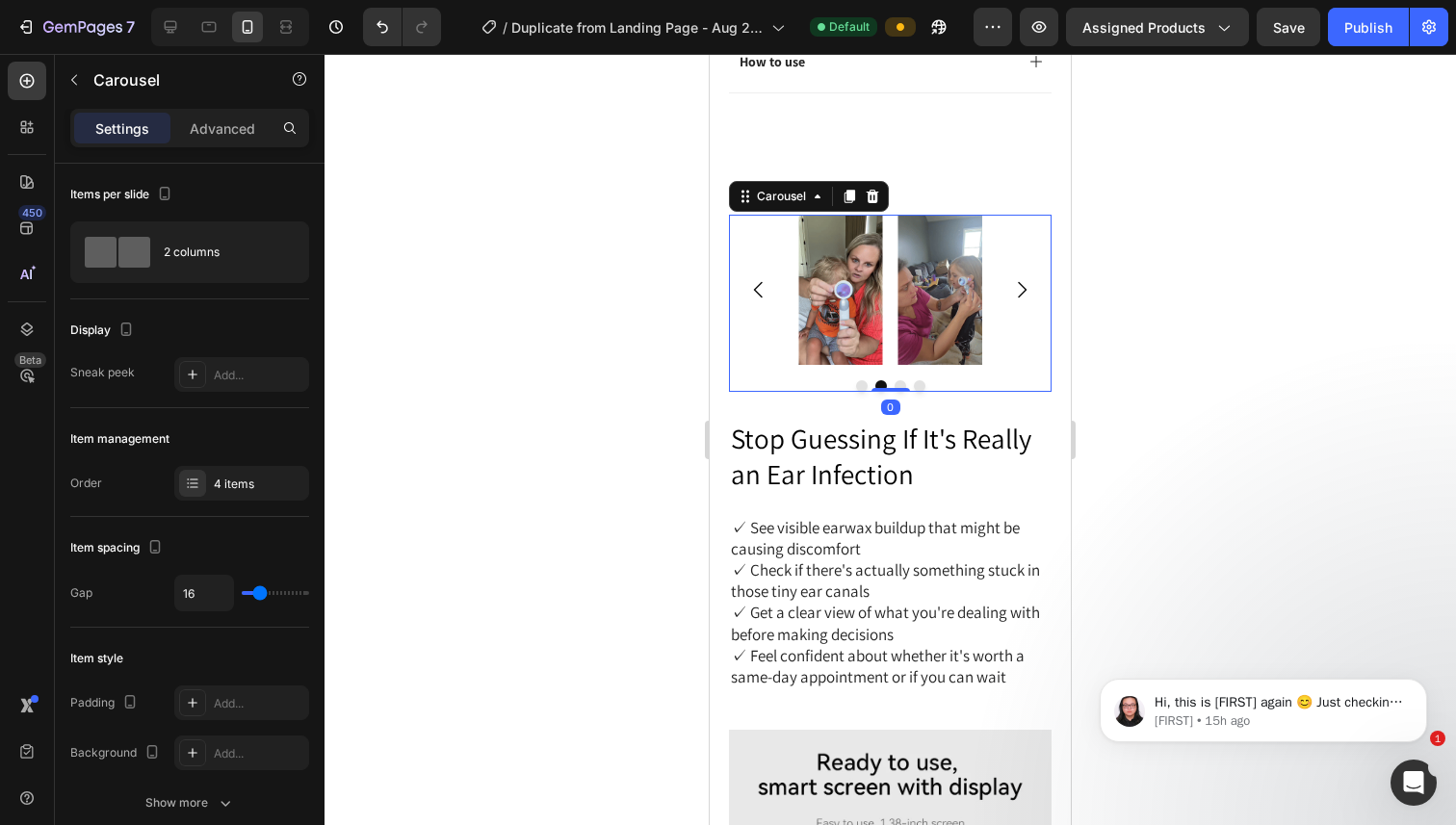 click 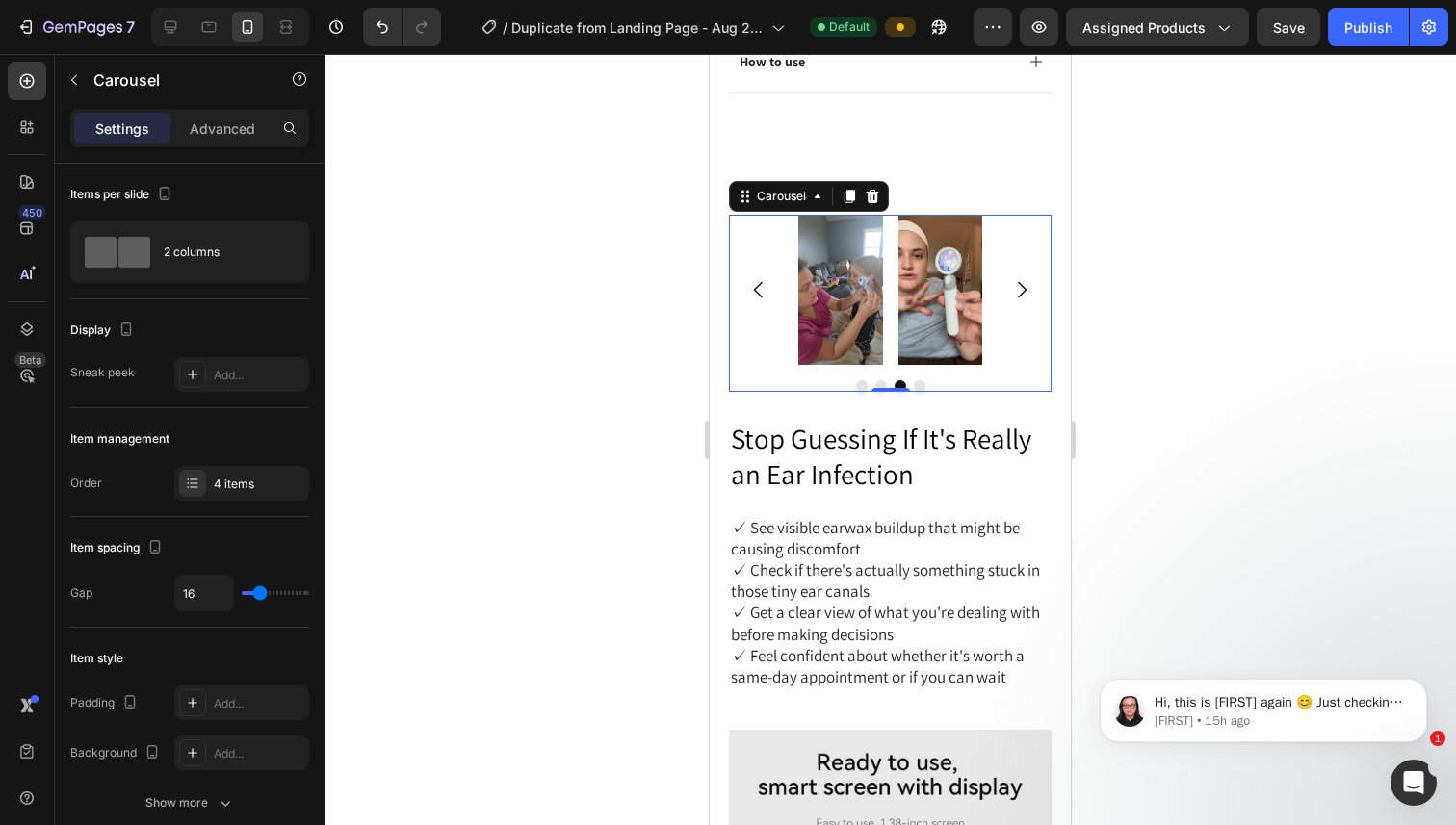 click 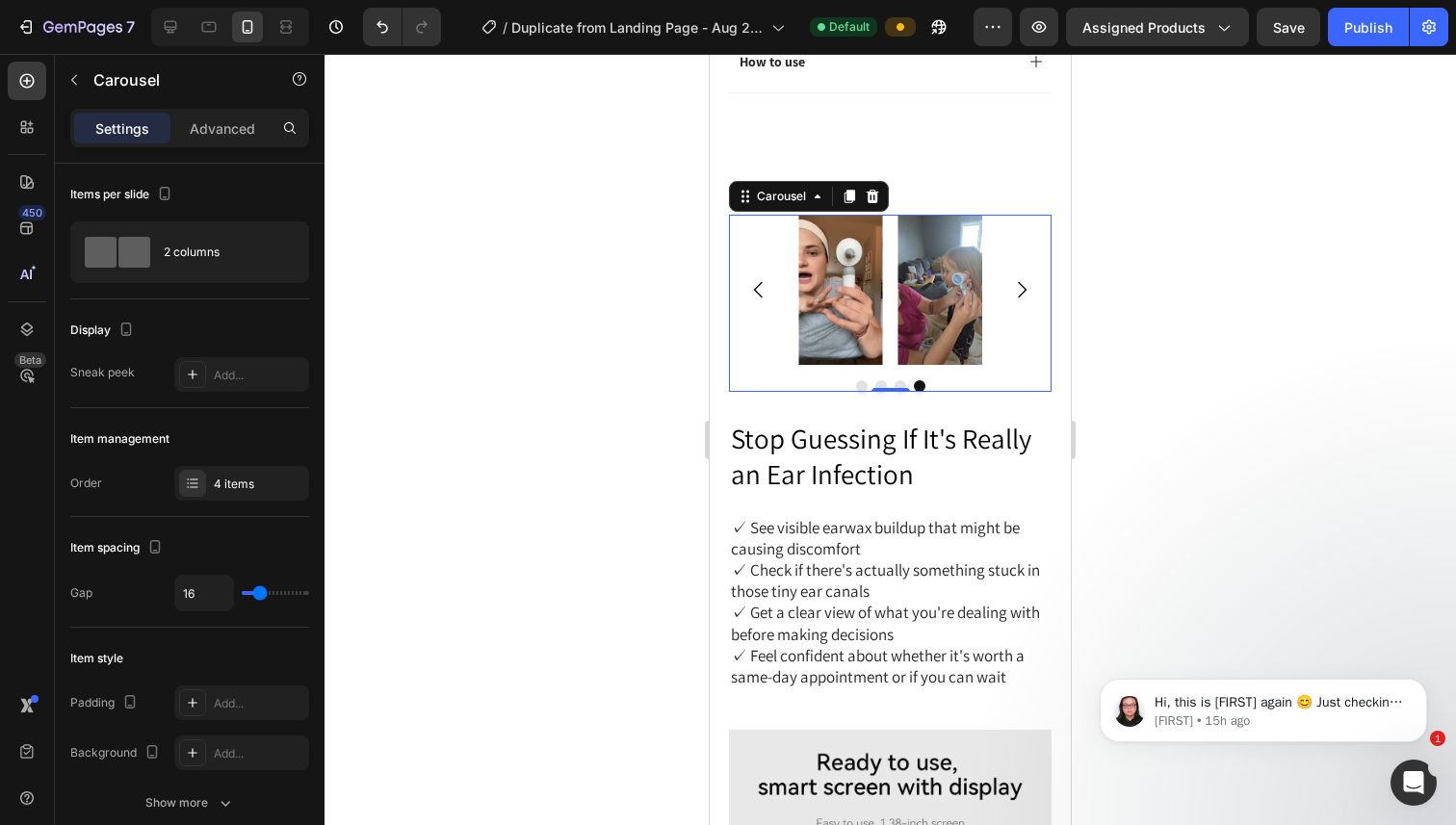 click 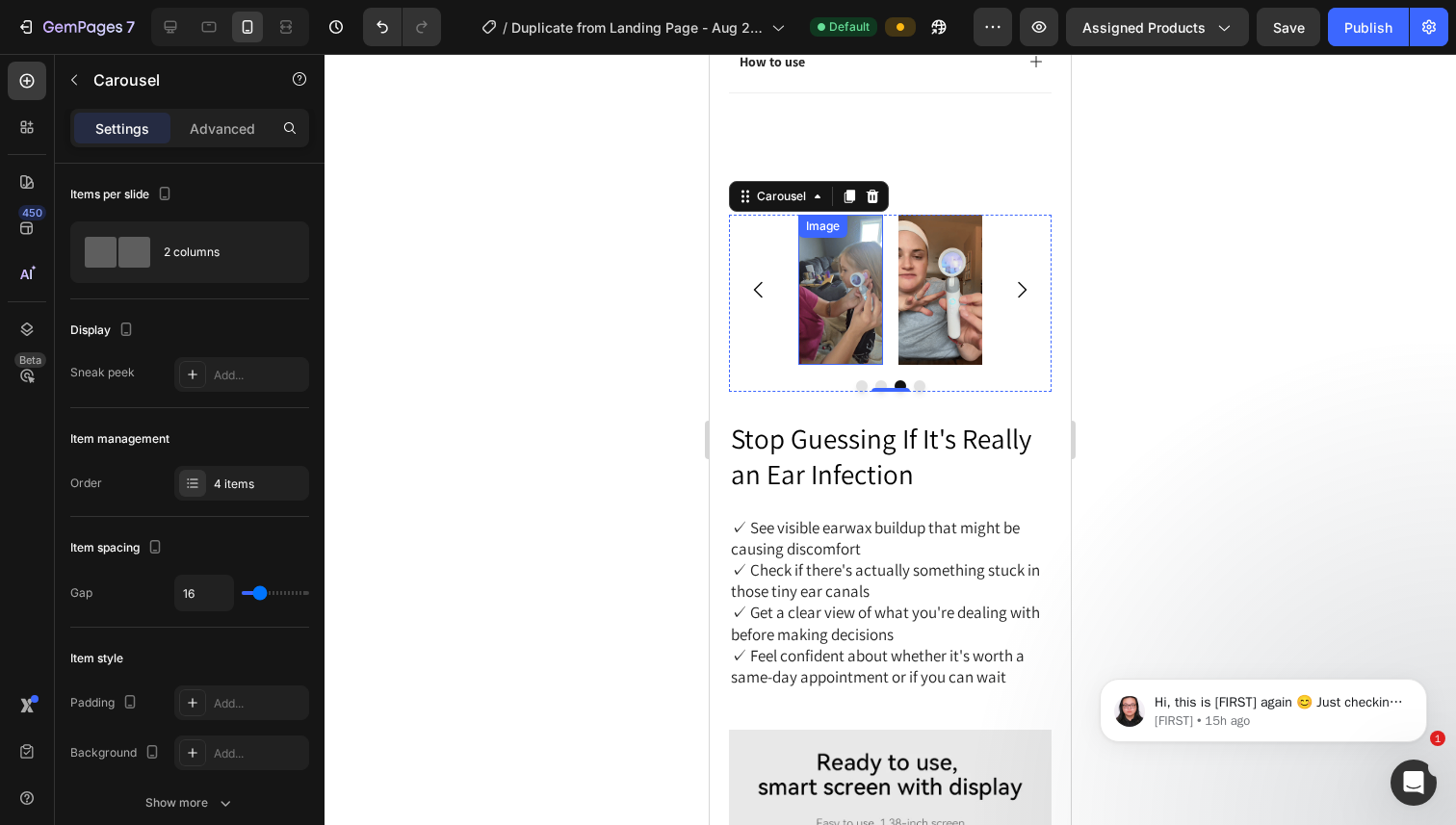 click at bounding box center [841, 289] 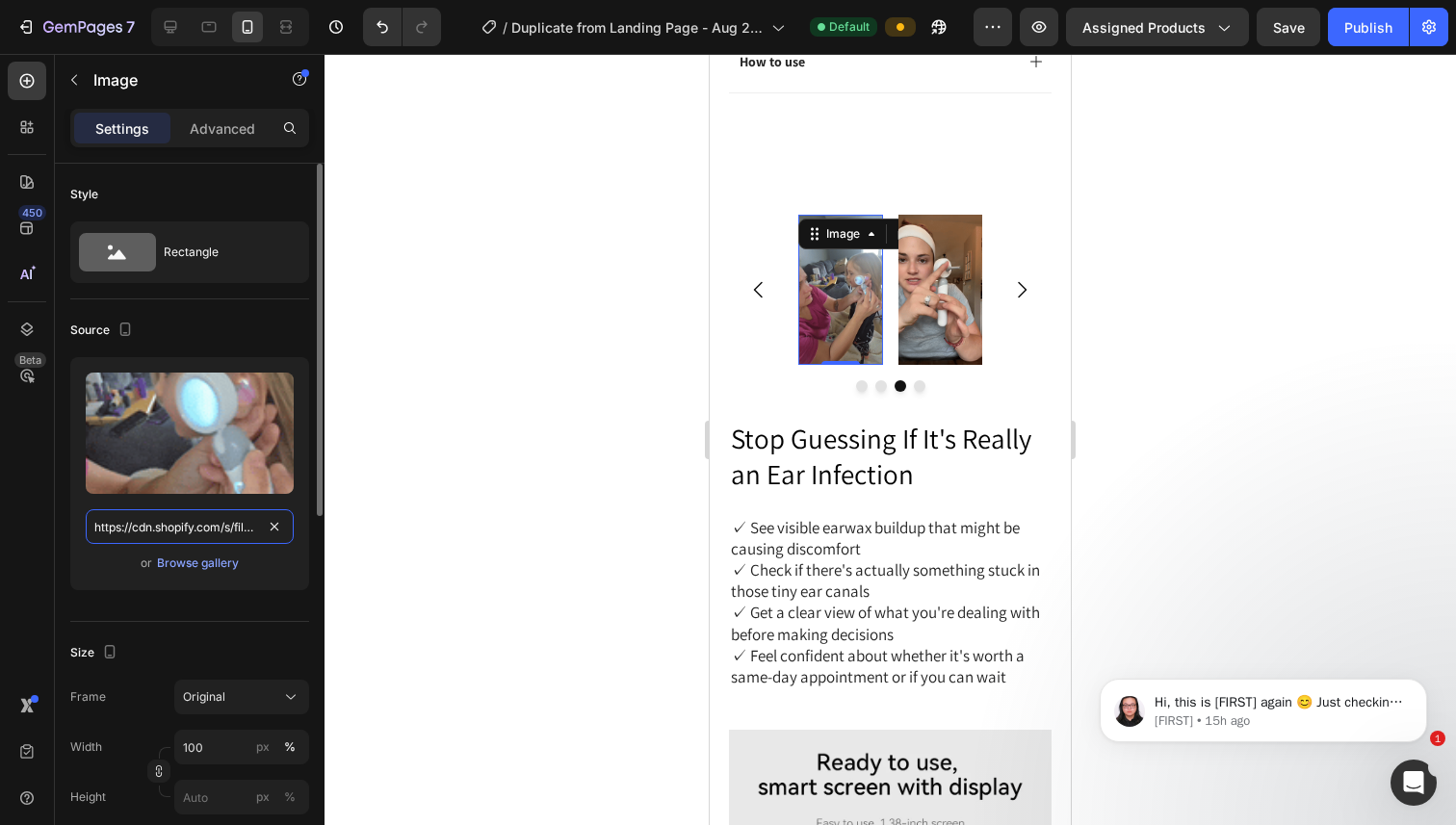 click on "https://cdn.shopify.com/s/files/1/0717/3197/0211/files/oto-gif-1.gif?v=1754117360" at bounding box center [190, 527] 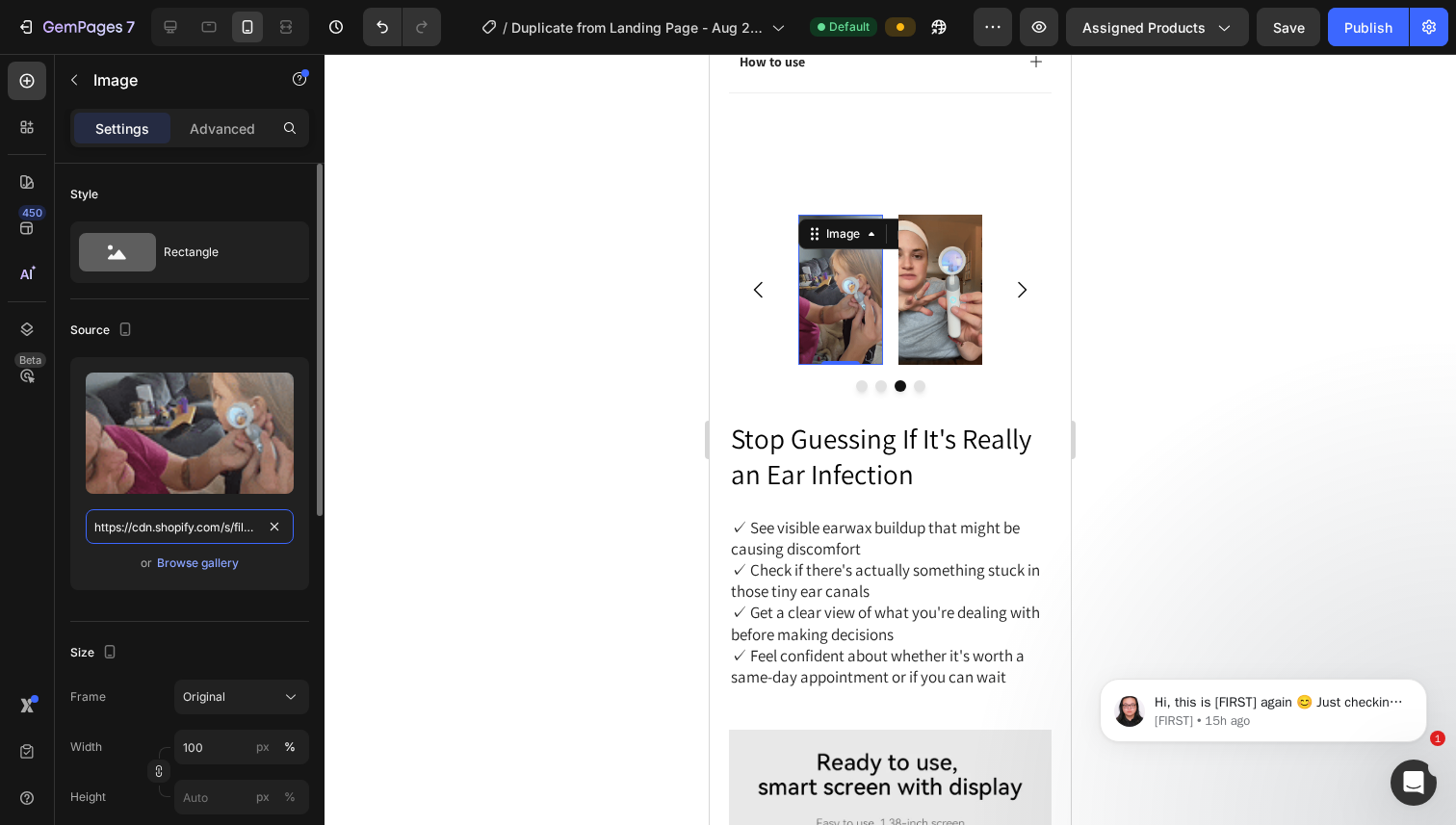 click on "https://cdn.shopify.com/s/files/1/0717/3197/0211/files/oto-gif-1.gif?v=1754117360" at bounding box center [190, 527] 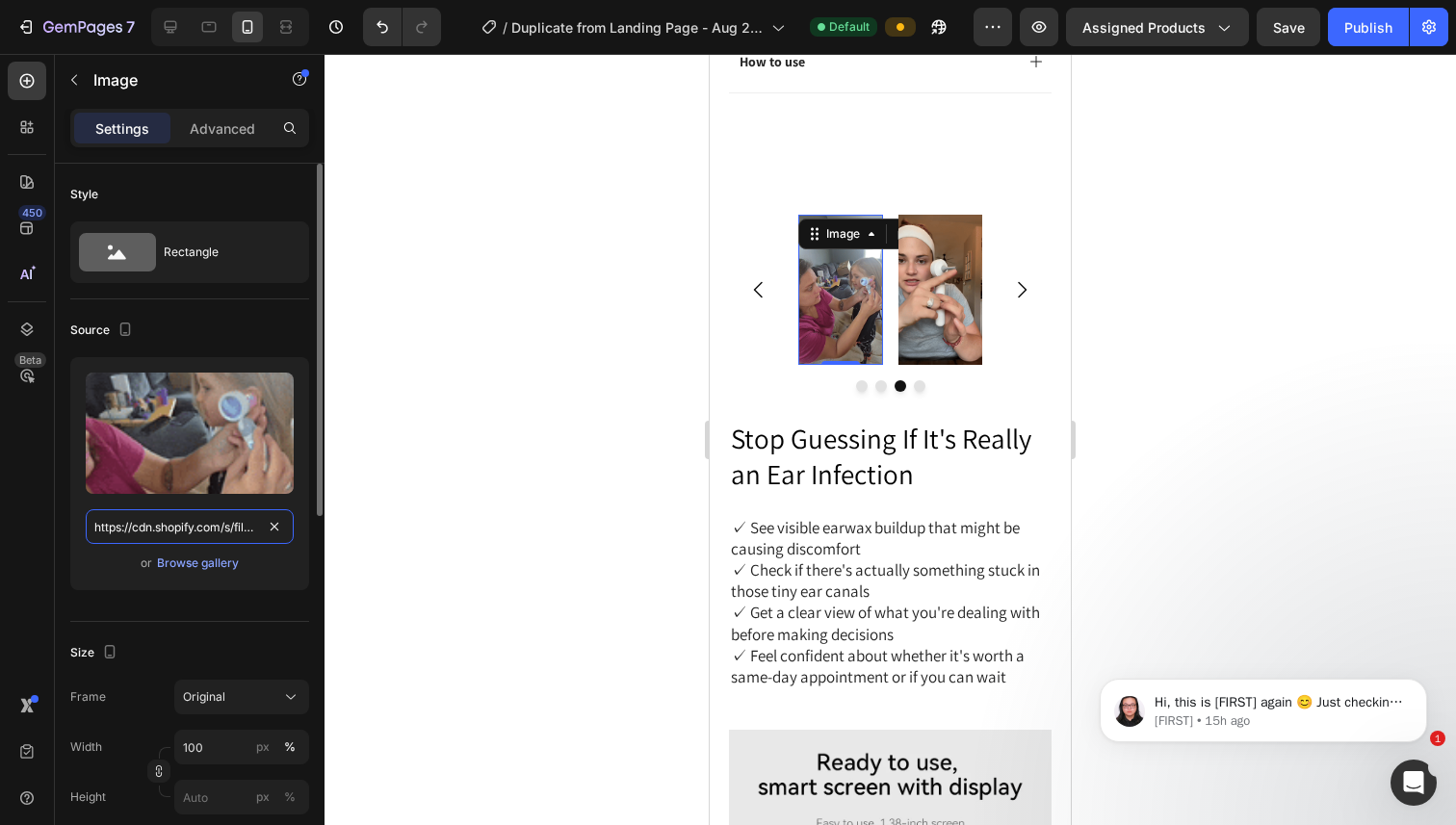 paste on "3.gif?v=1754117374" 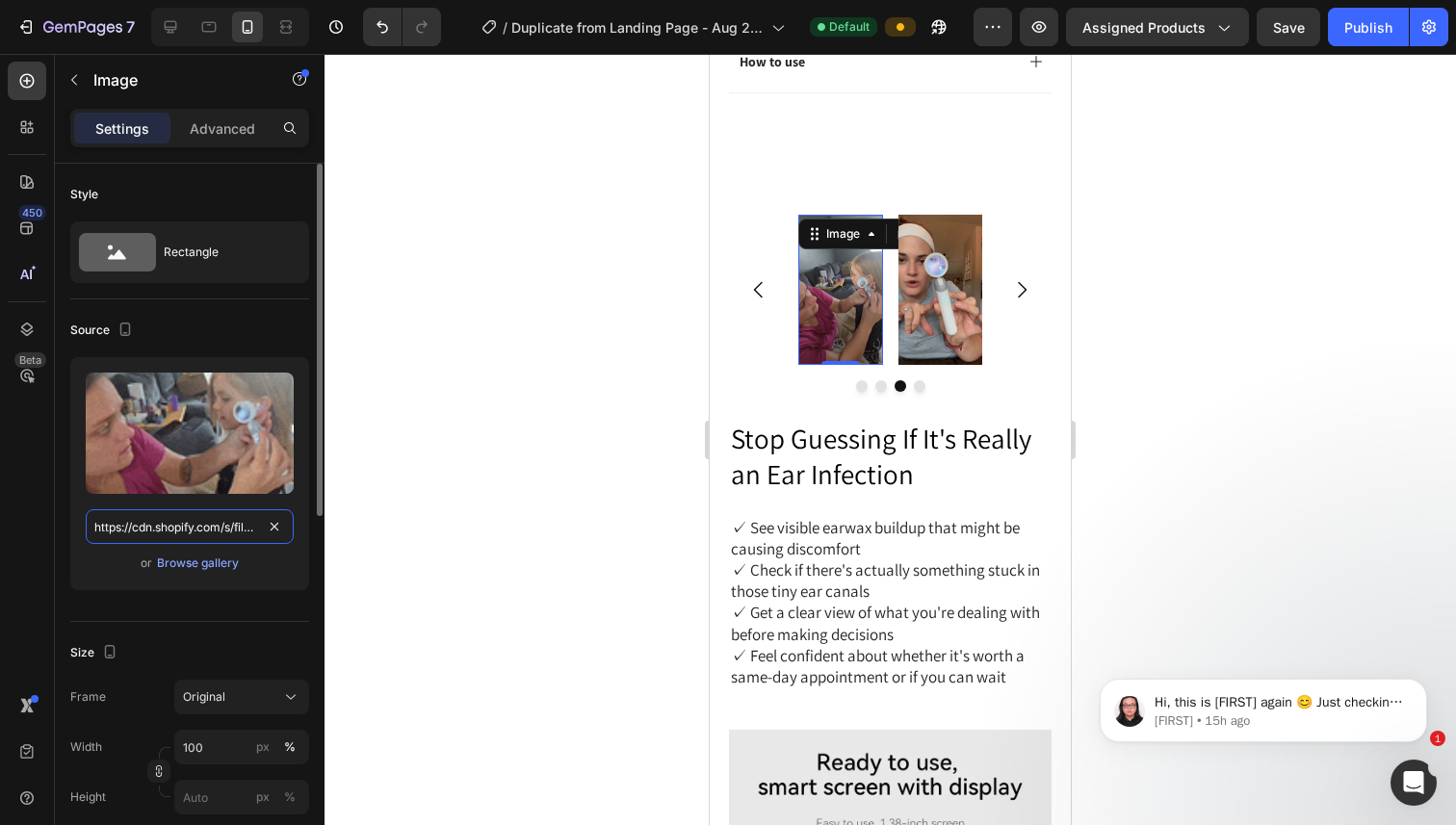 scroll, scrollTop: 0, scrollLeft: 280, axis: horizontal 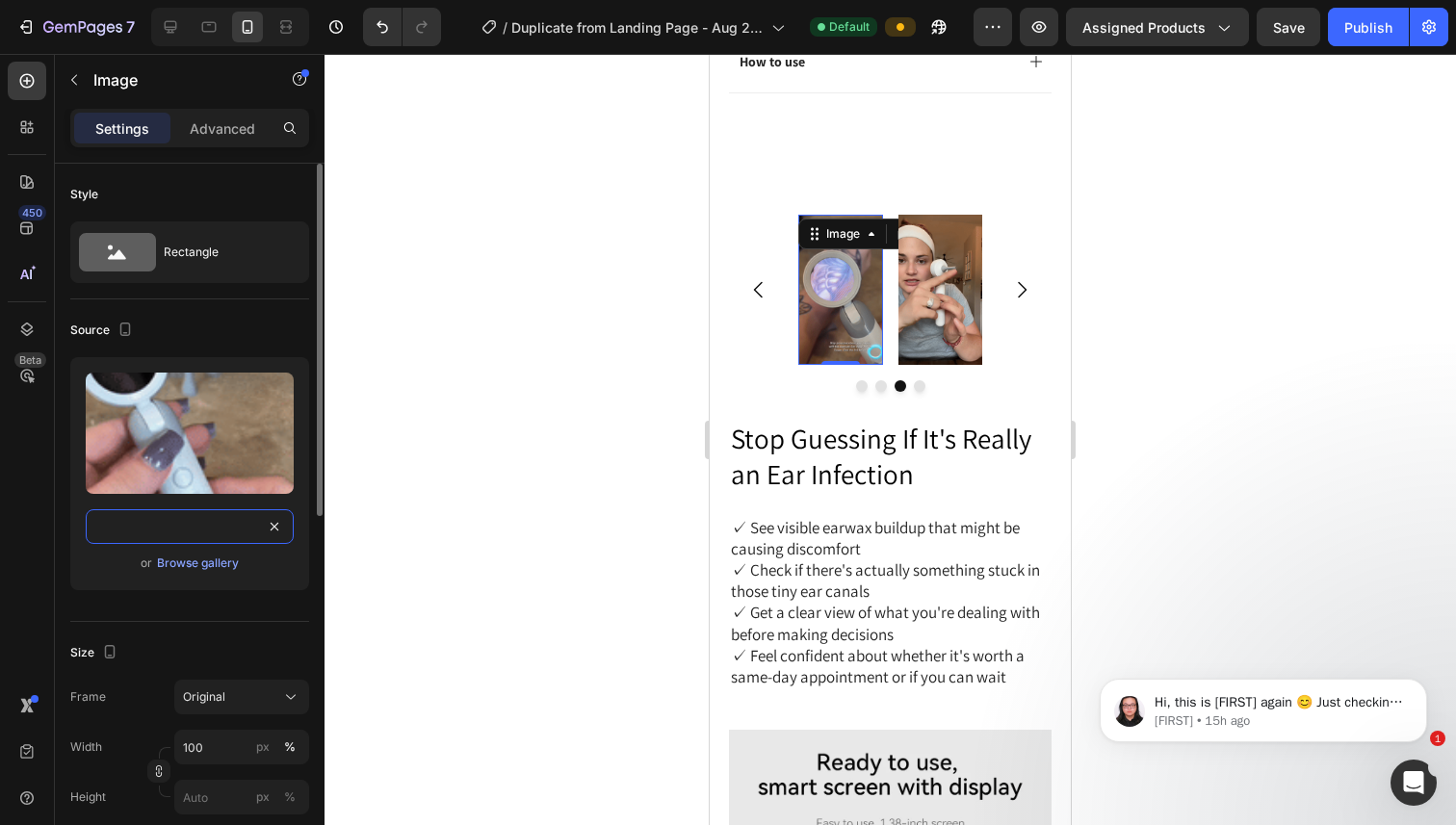 type on "https://cdn.shopify.com/s/files/1/0717/3197/0211/files/oto-gif-3.gif?v=1754117374" 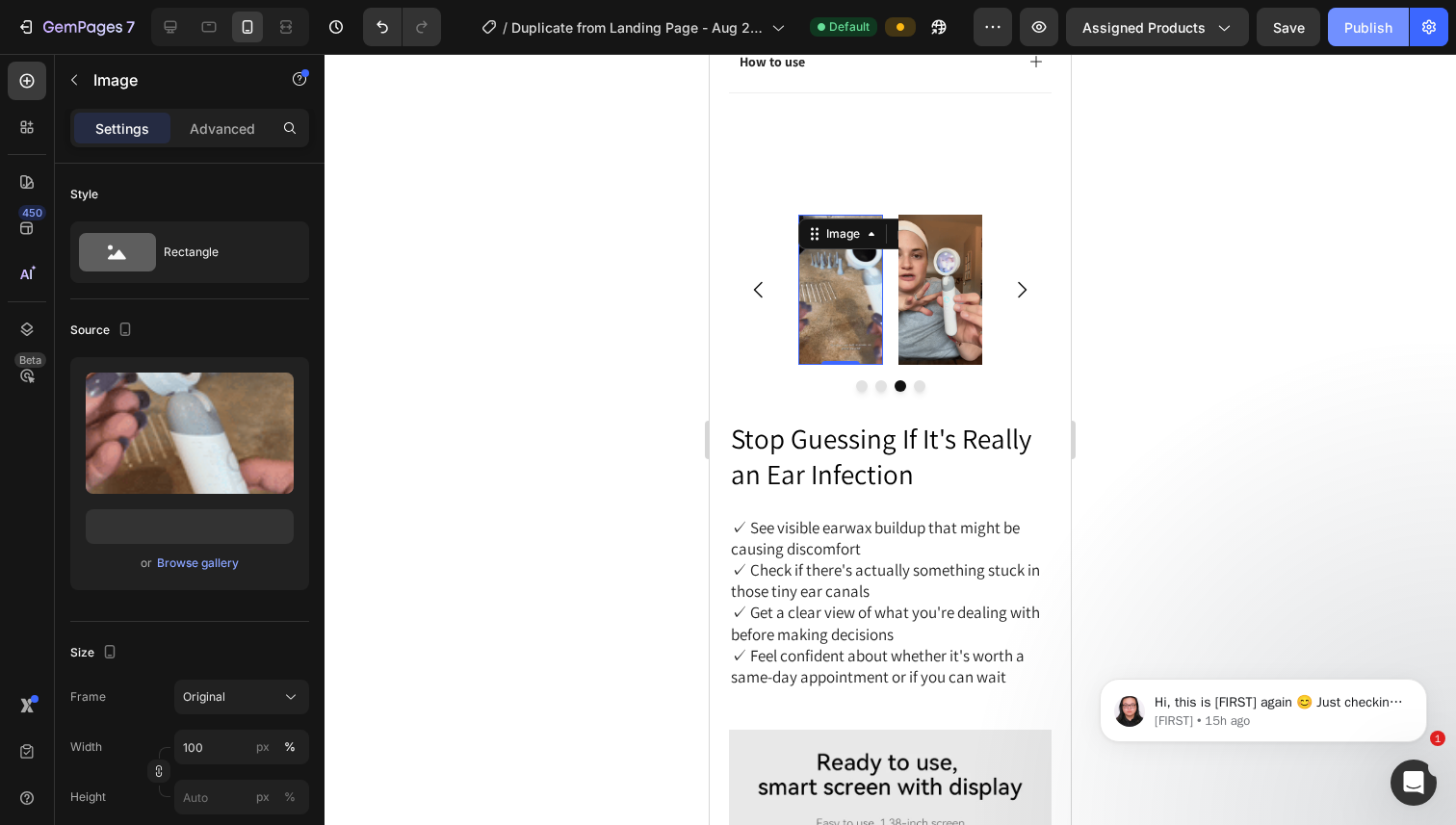 scroll, scrollTop: 0, scrollLeft: 0, axis: both 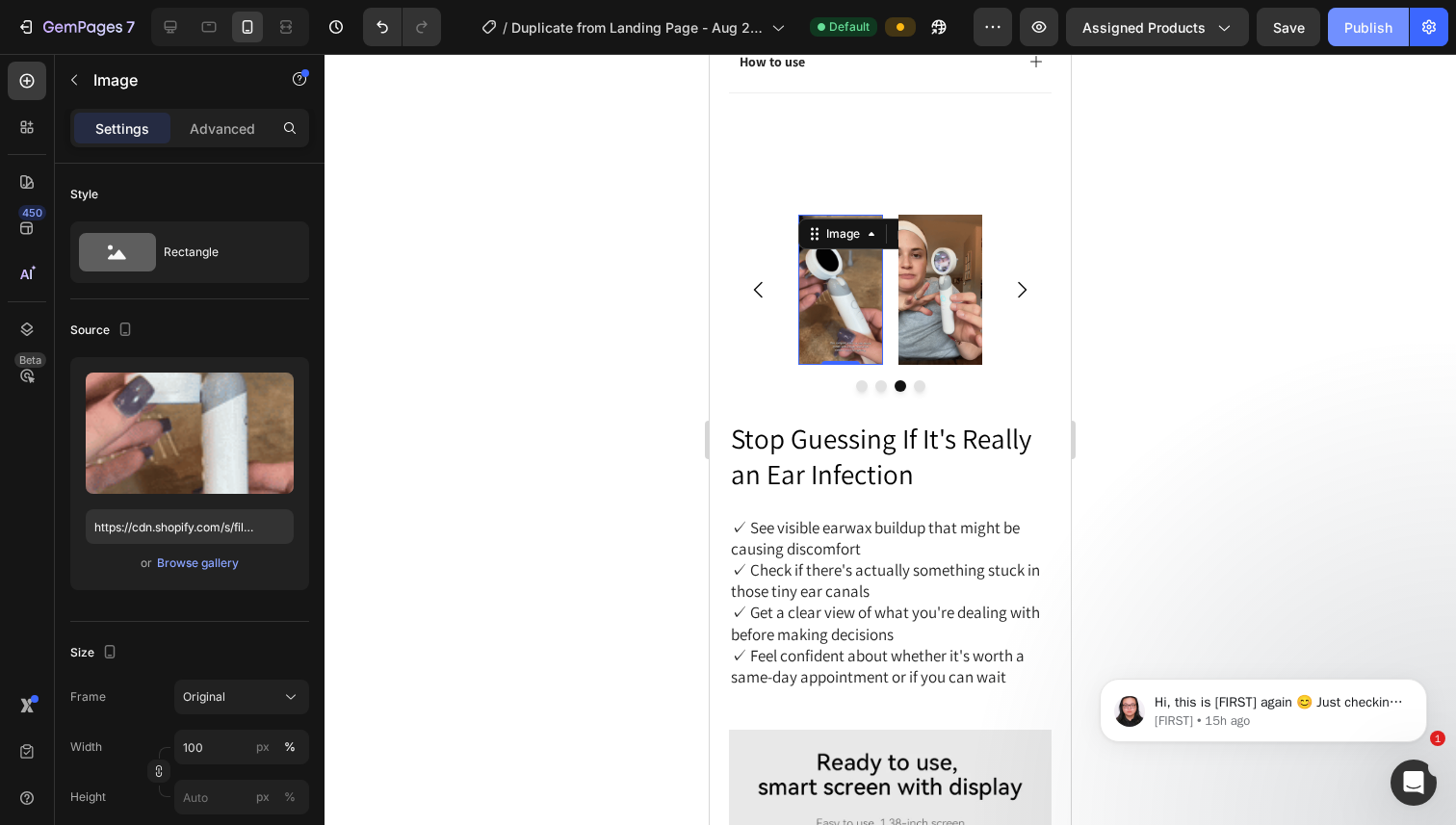 click on "Publish" at bounding box center (1368, 27) 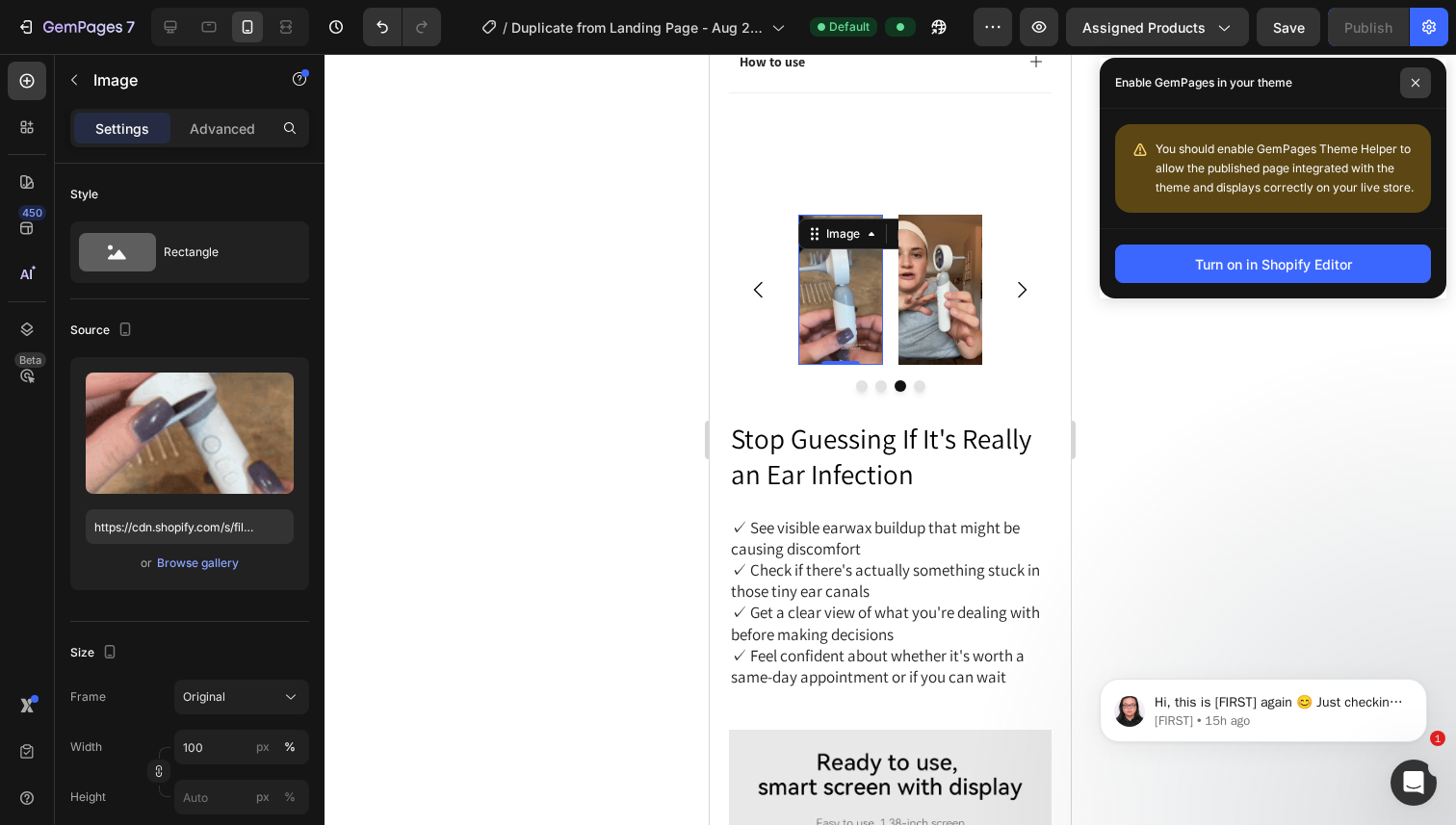 click at bounding box center [1416, 83] 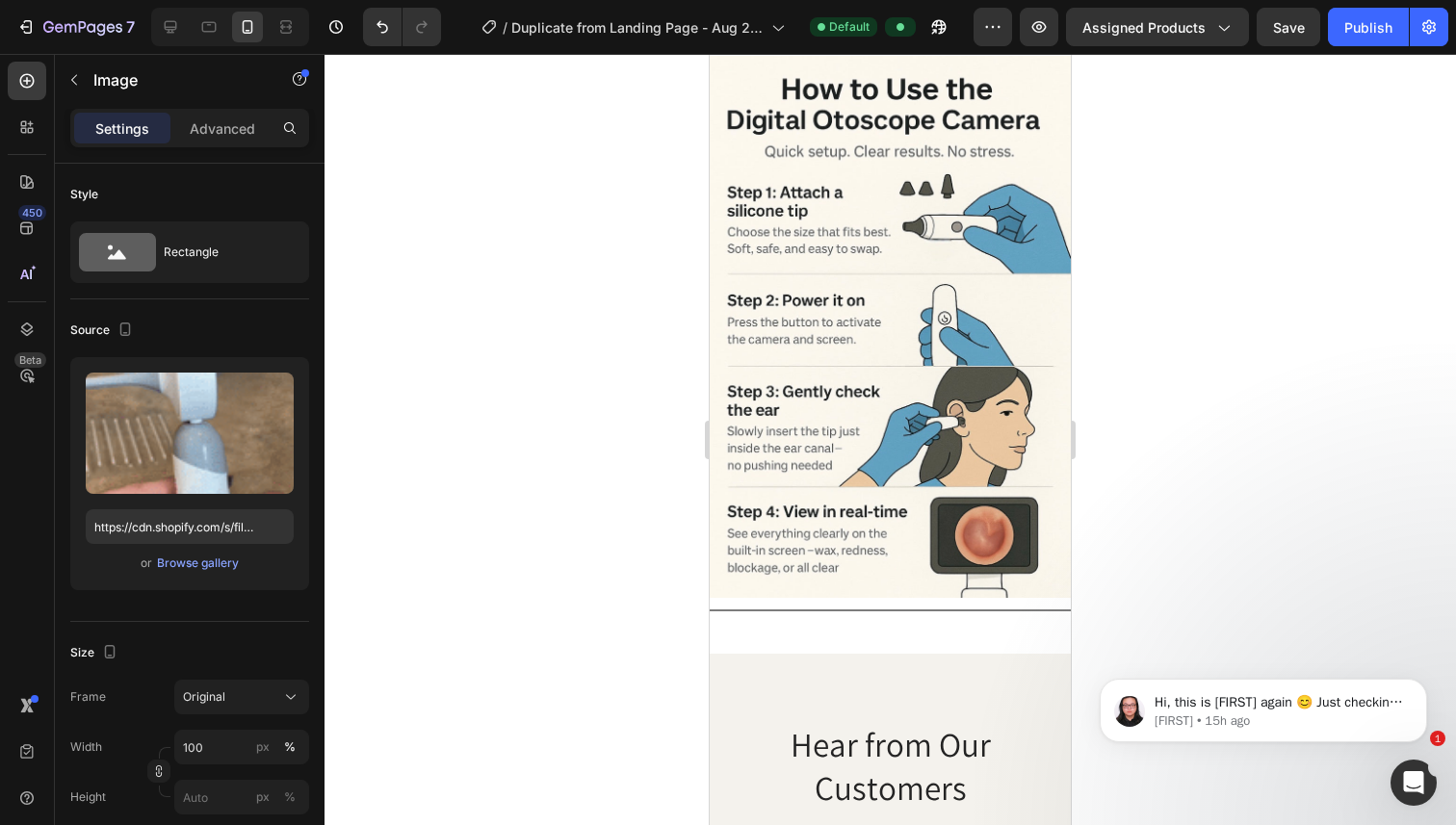 scroll, scrollTop: 5587, scrollLeft: 0, axis: vertical 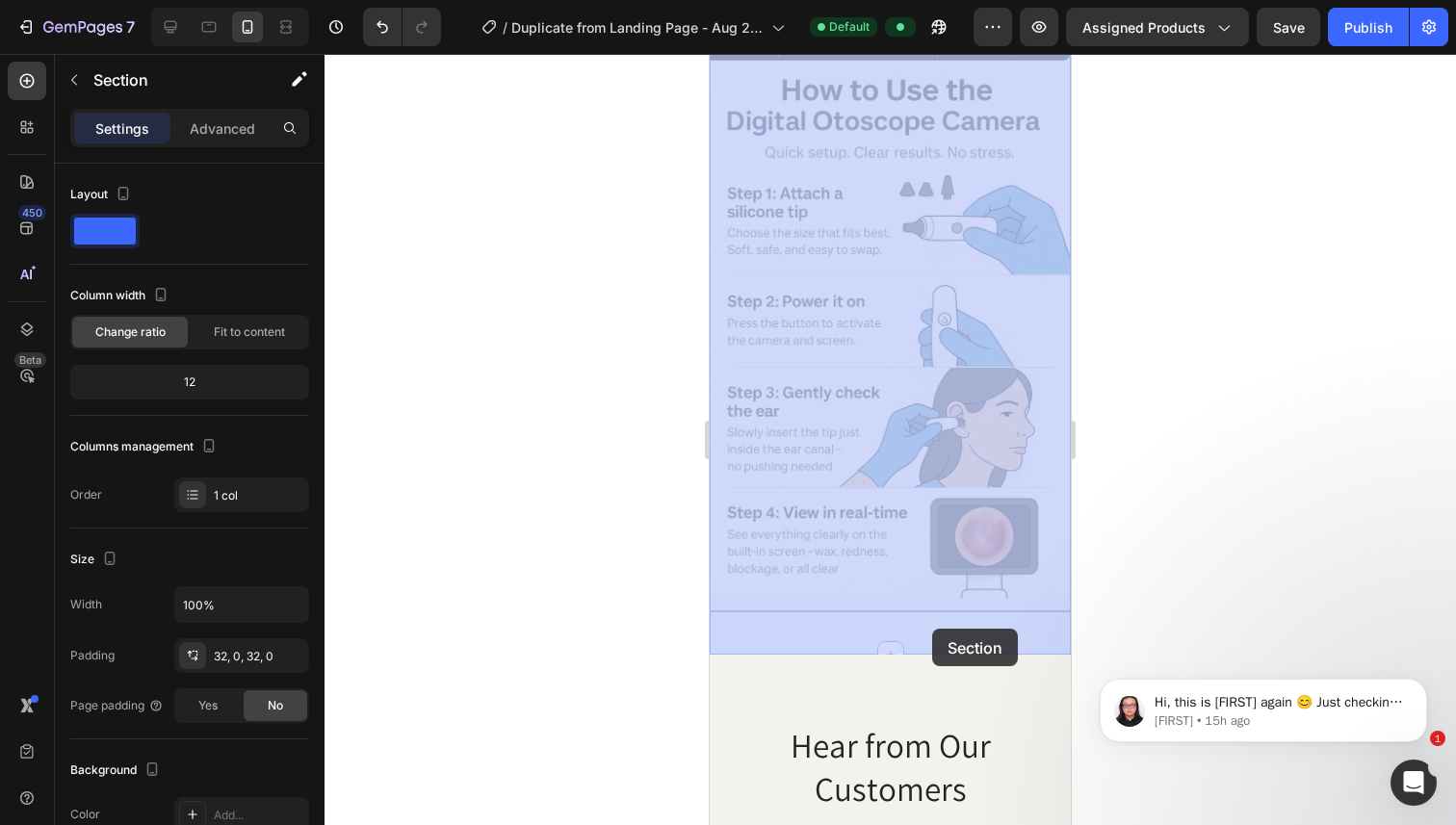 drag, startPoint x: 932, startPoint y: 647, endPoint x: 932, endPoint y: 629, distance: 18 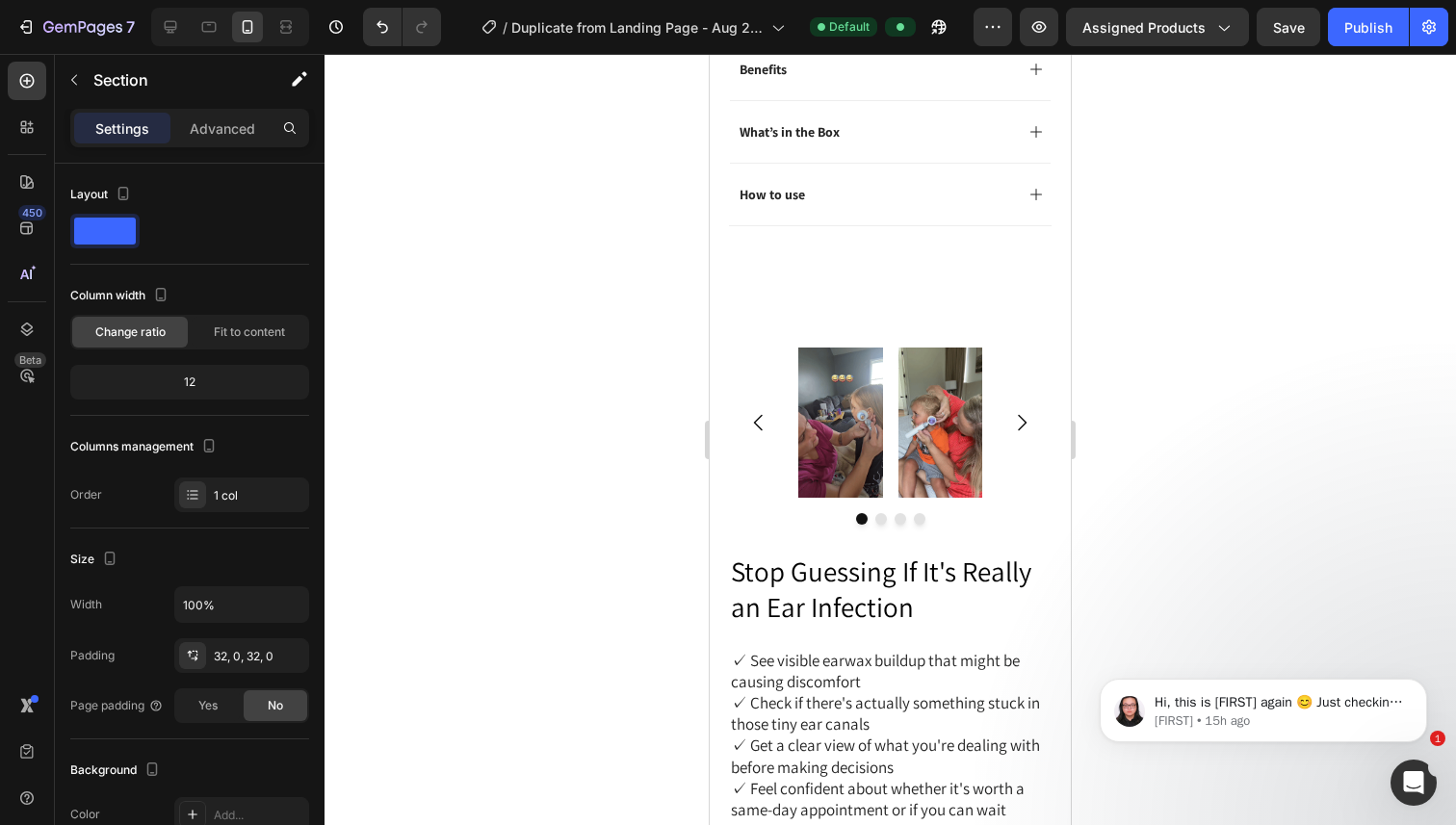 scroll, scrollTop: 1153, scrollLeft: 0, axis: vertical 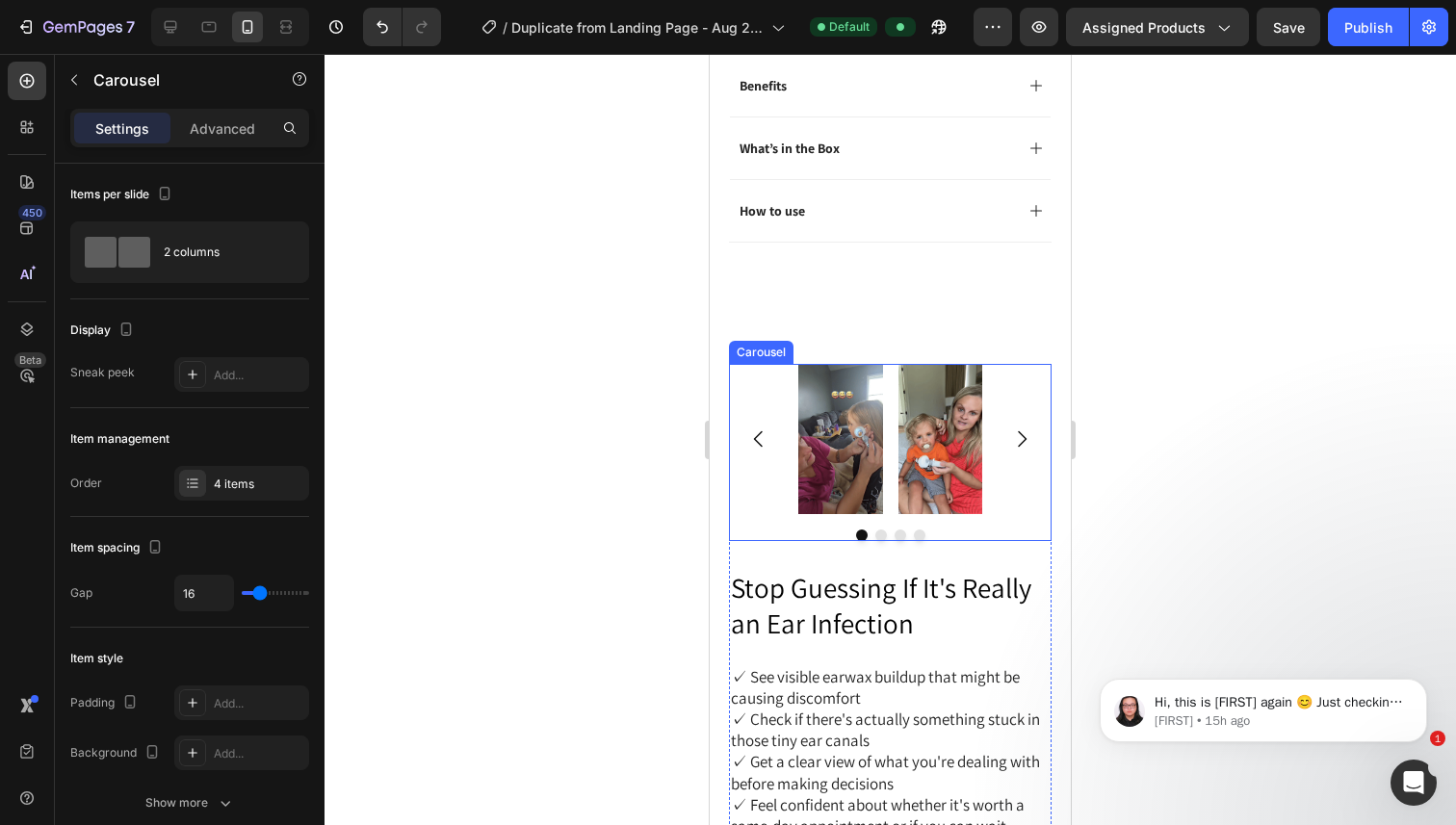 click 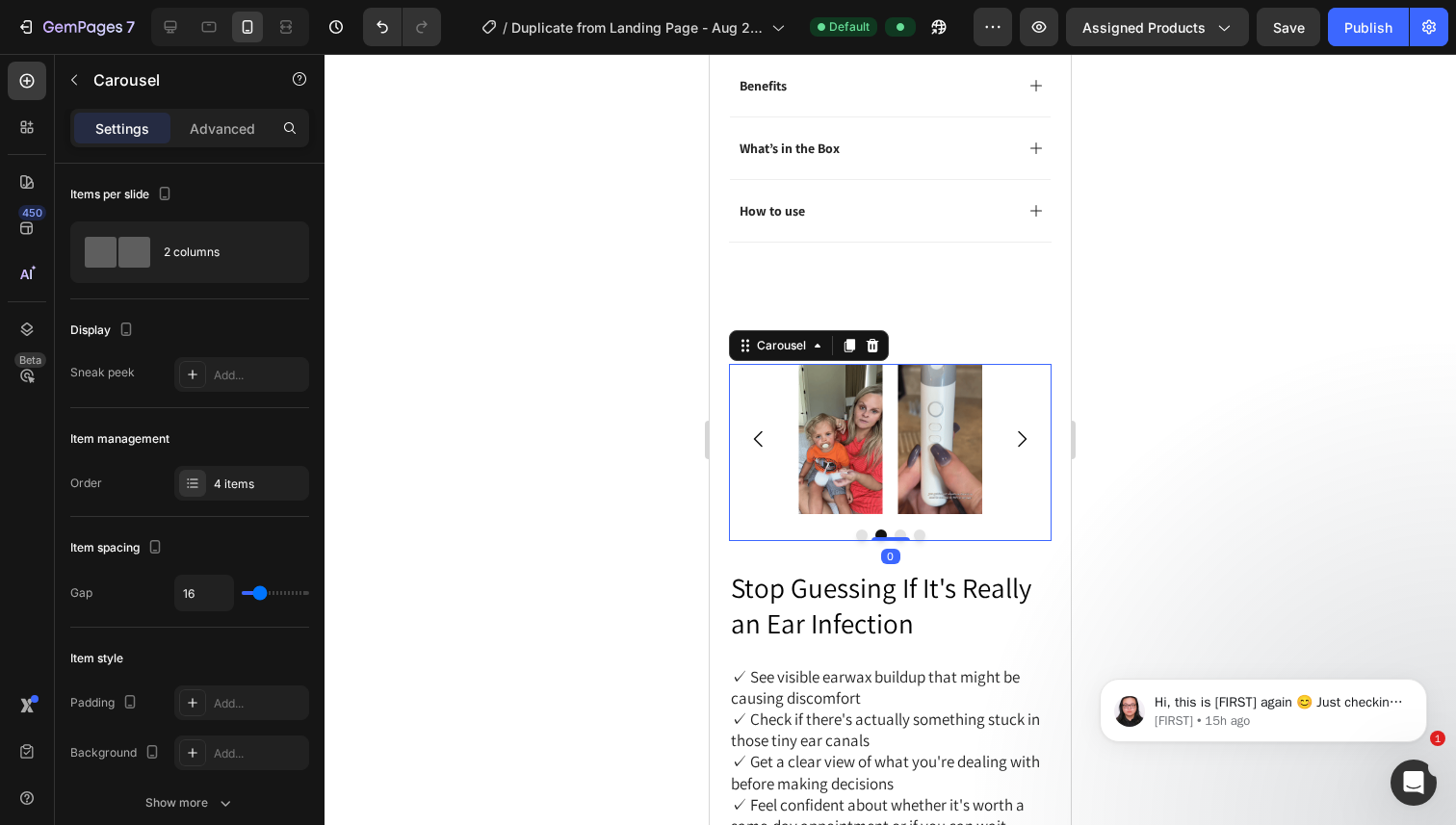 click 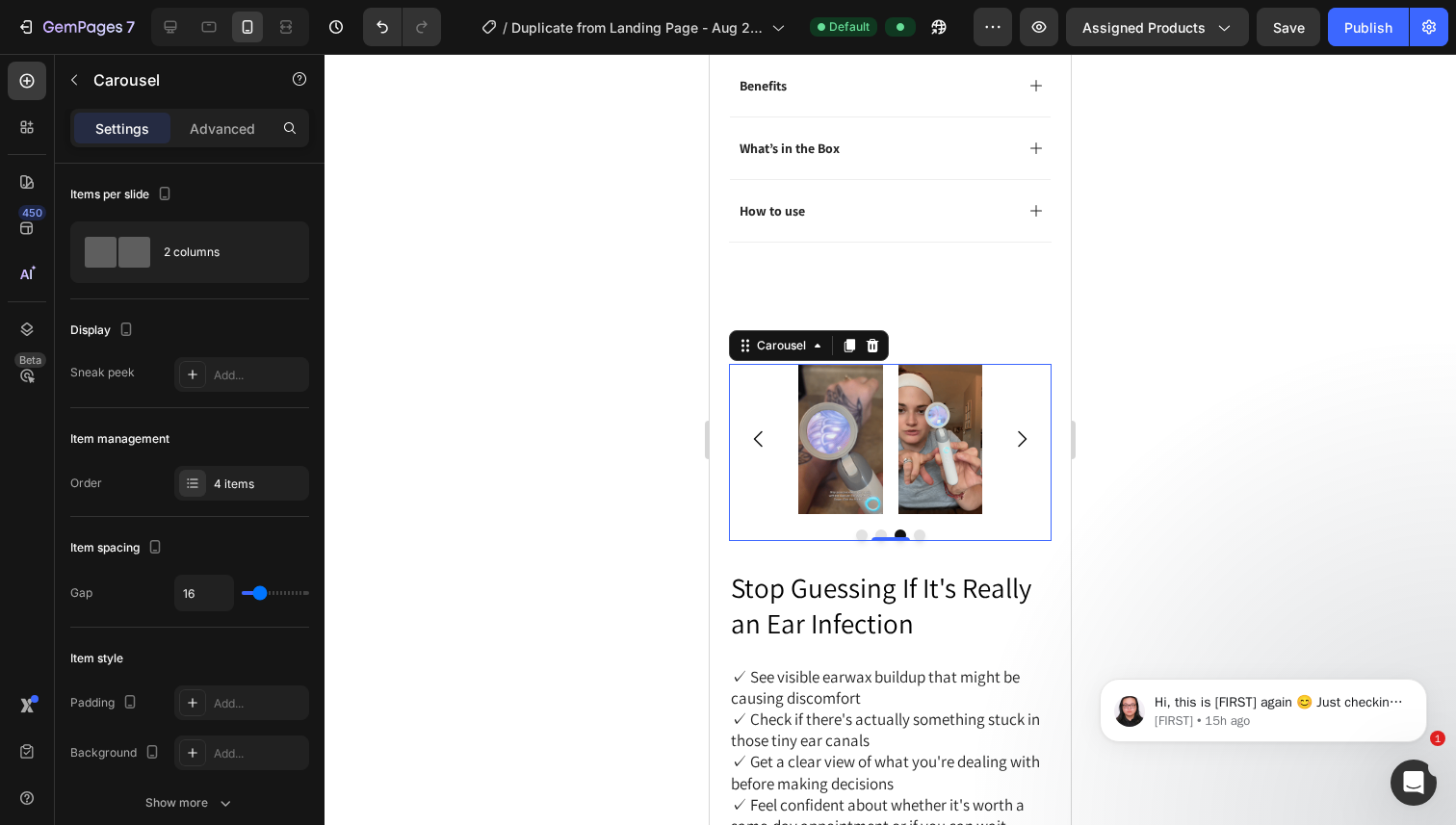 click 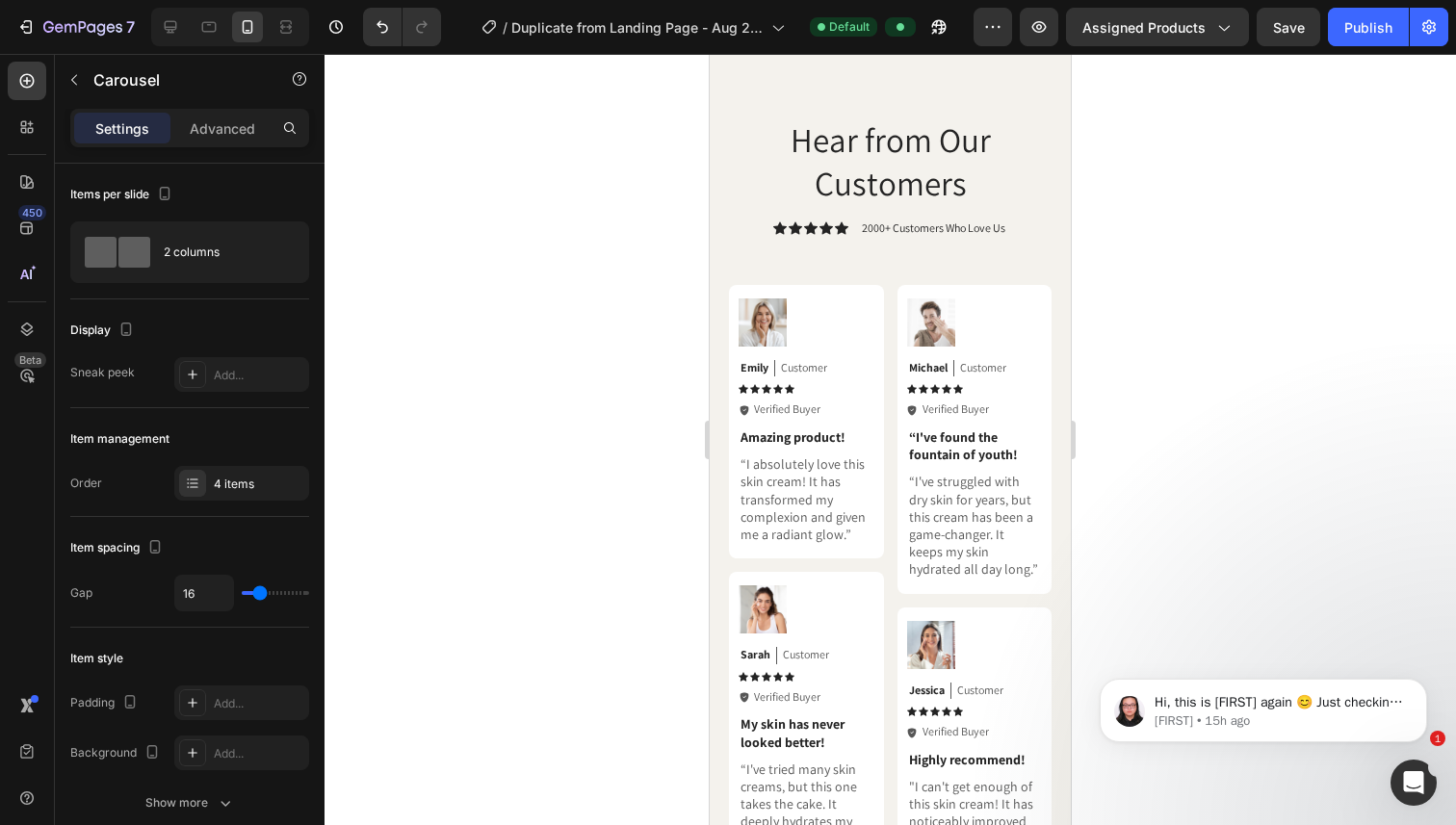 scroll, scrollTop: 6070, scrollLeft: 0, axis: vertical 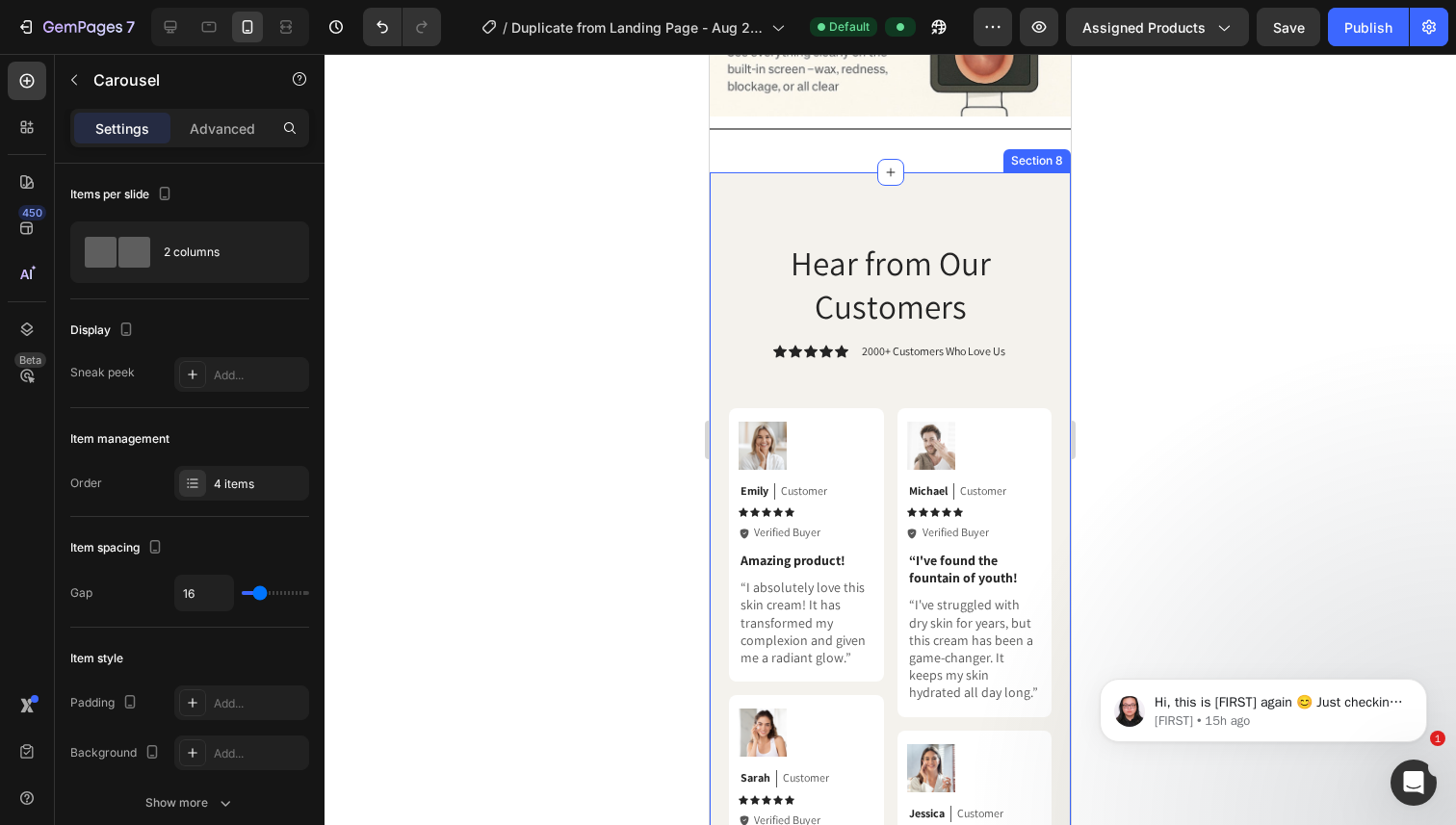 click on "Hear from Our Customers Heading Icon Icon Icon Icon Icon Icon List 2000+ Customers Who Love Us Text Block Row Image Michael Text Block Customer  Text Block Row Icon Icon Icon Icon Icon Icon List
Icon Verified Buyer Text Block Row Row “I've found the fountain of youth! Text Block “I've struggled with dry skin for years, but this cream has been a game-changer. It keeps my skin hydrated all day long.” Text Block Row Image Jessica Text Block Customer  Text Block Row Icon Icon Icon Icon Icon Icon List
Icon Verified Buyer Text Block Row Row Highly recommend! Text Block "I can't get enough of this skin cream! It has noticeably improved my skin's texture and reduced the appearance of fine lines.” Text Block Row Image Olivia Text Block Customer  Text Block Row Icon Icon Icon Icon Icon Icon List
Icon Verified Buyer Text Block Row Row Rejuvenated every time I use it Text Block Text Block Row Image Emily Text Block Customer  Text Block Row Icon Icon Icon" at bounding box center (890, 800) 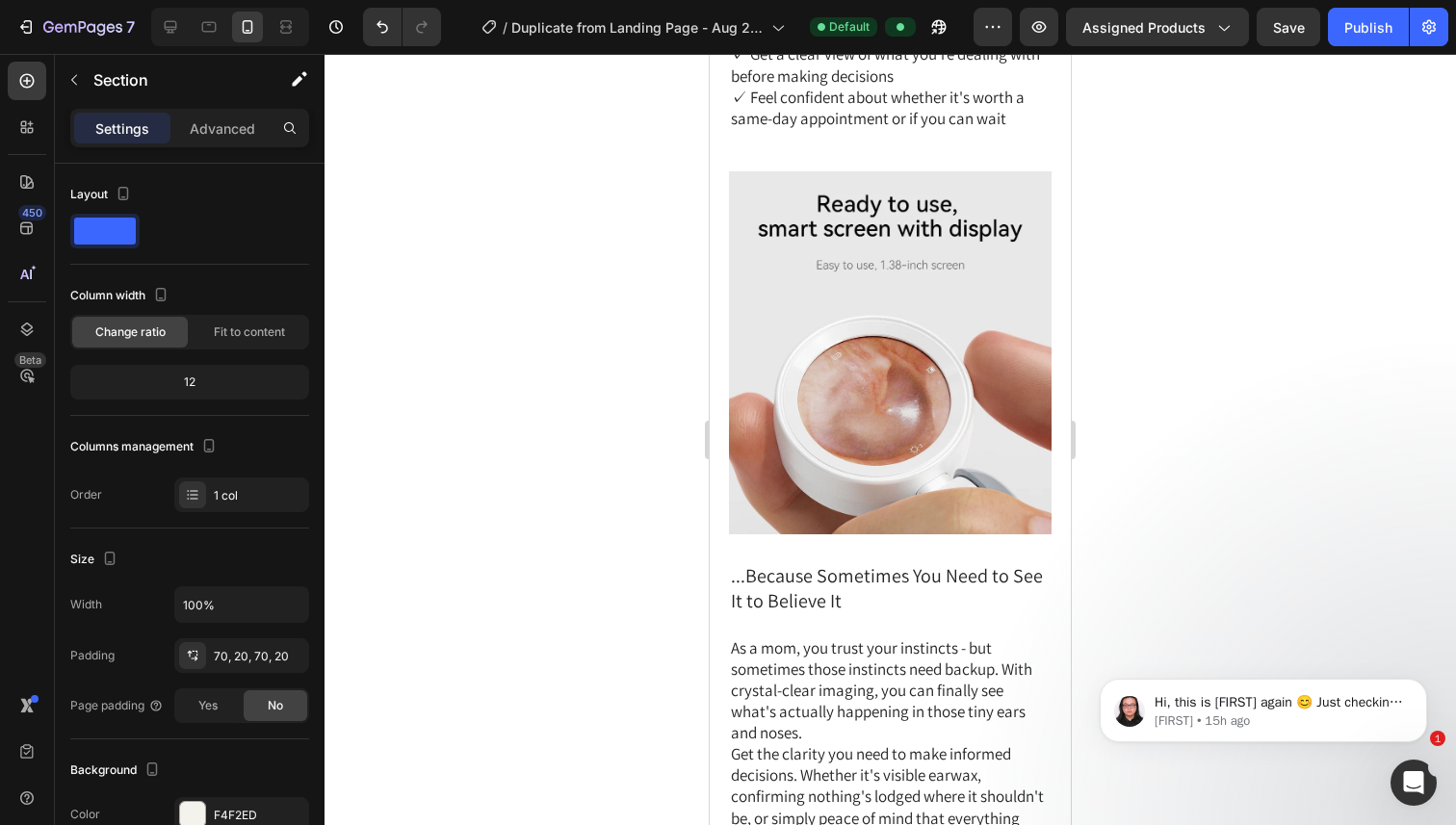 scroll, scrollTop: 1835, scrollLeft: 0, axis: vertical 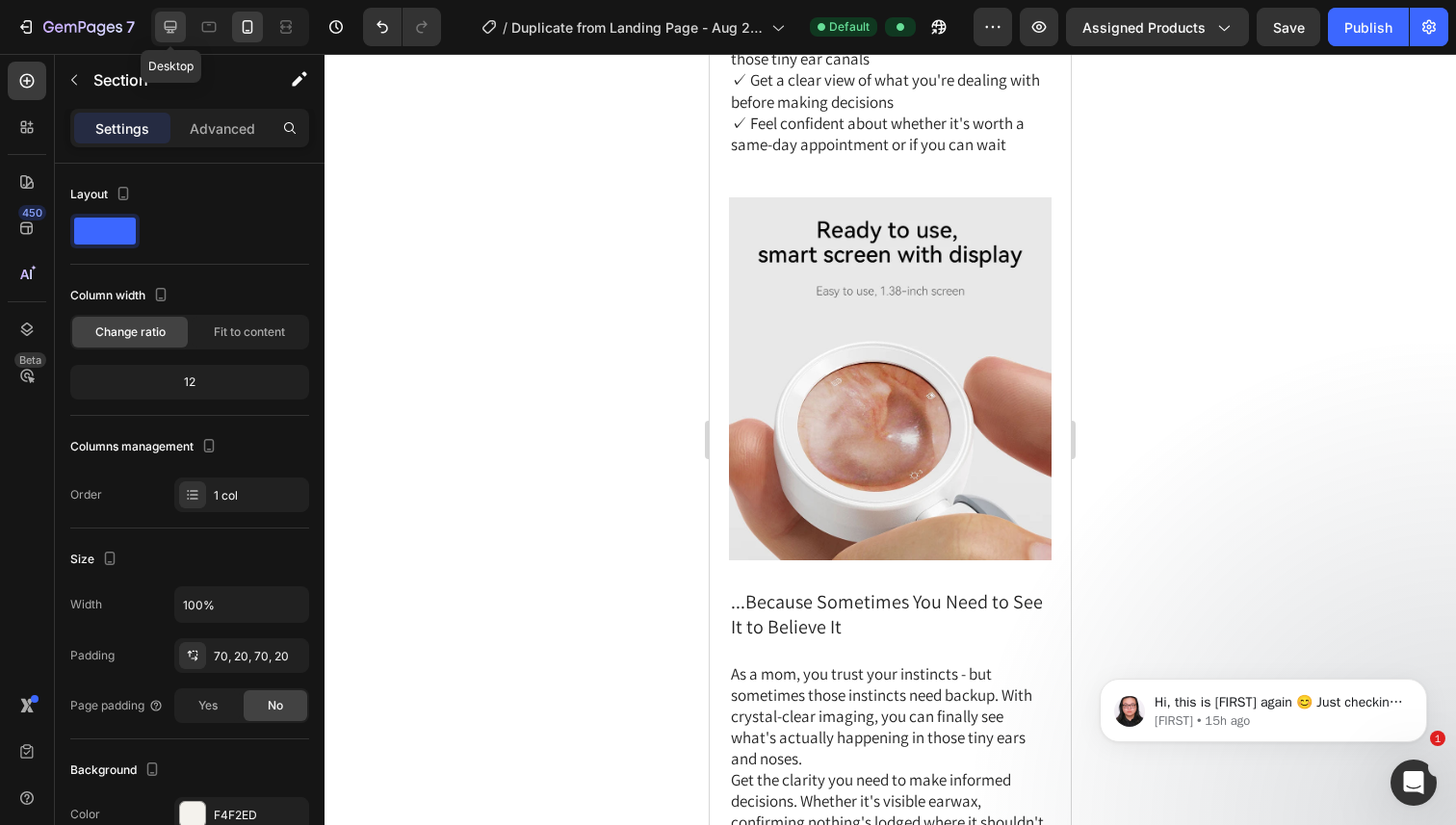 click 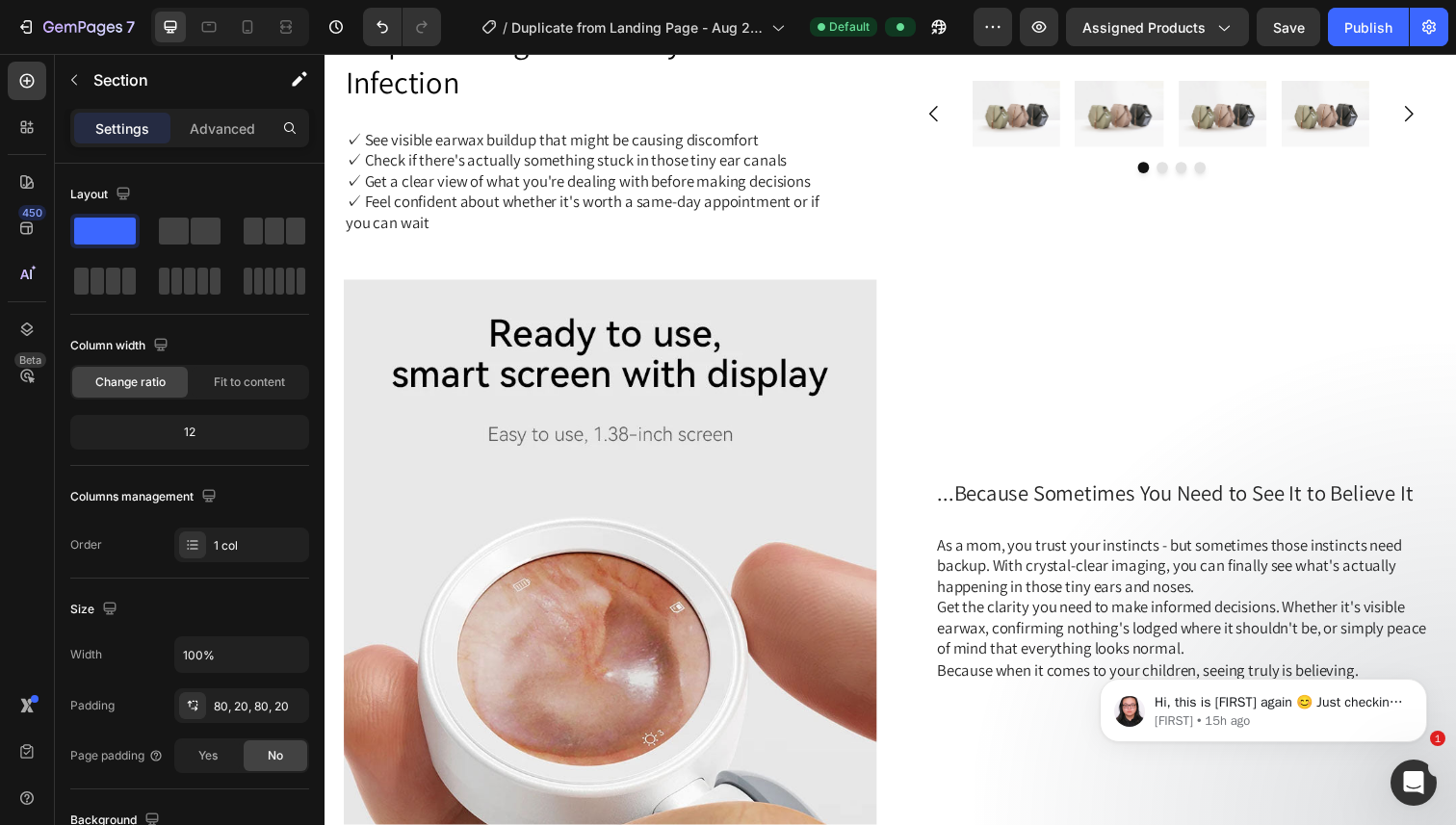 scroll, scrollTop: 917, scrollLeft: 0, axis: vertical 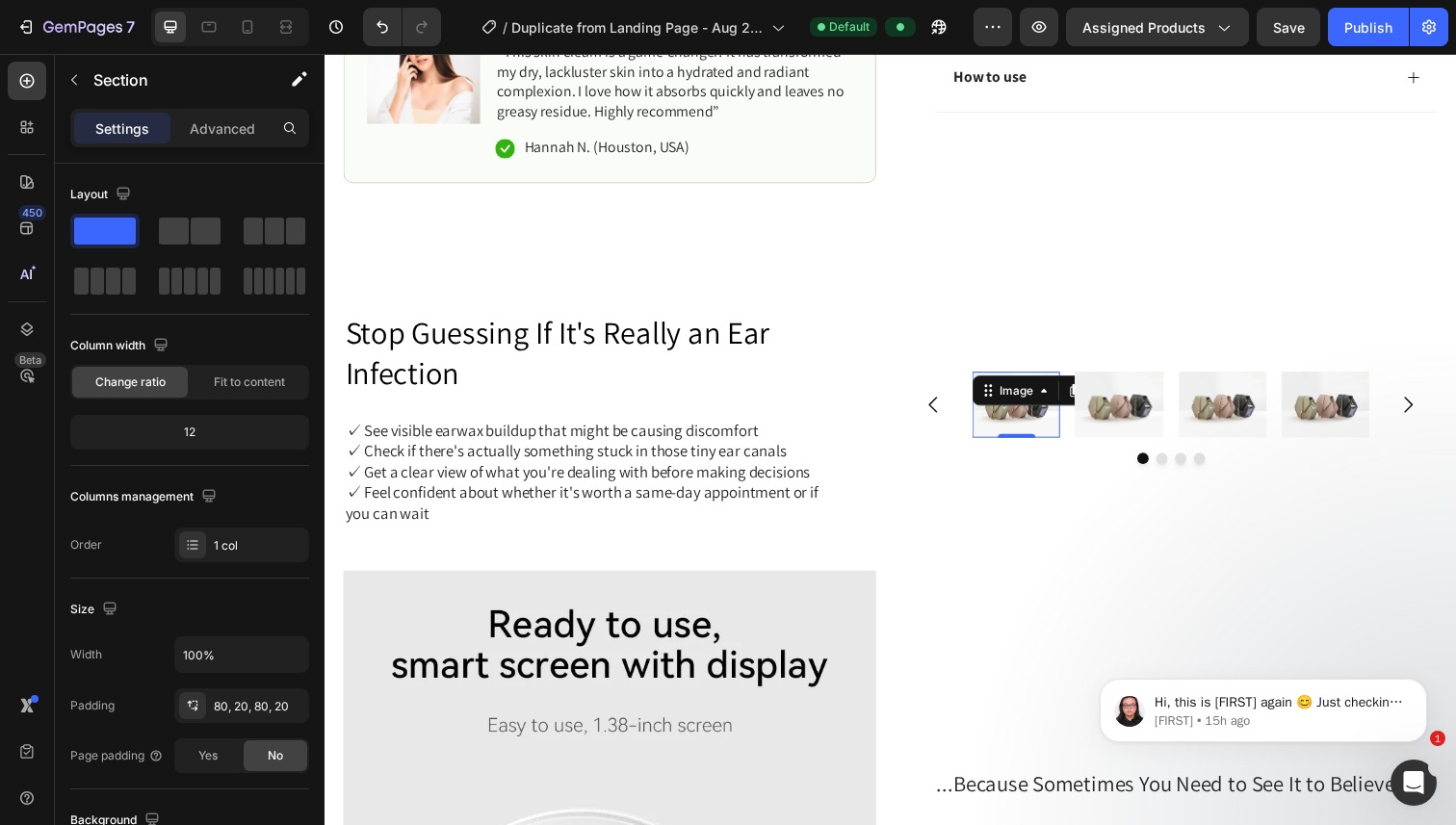 click on "Image   0" at bounding box center [1030, 413] 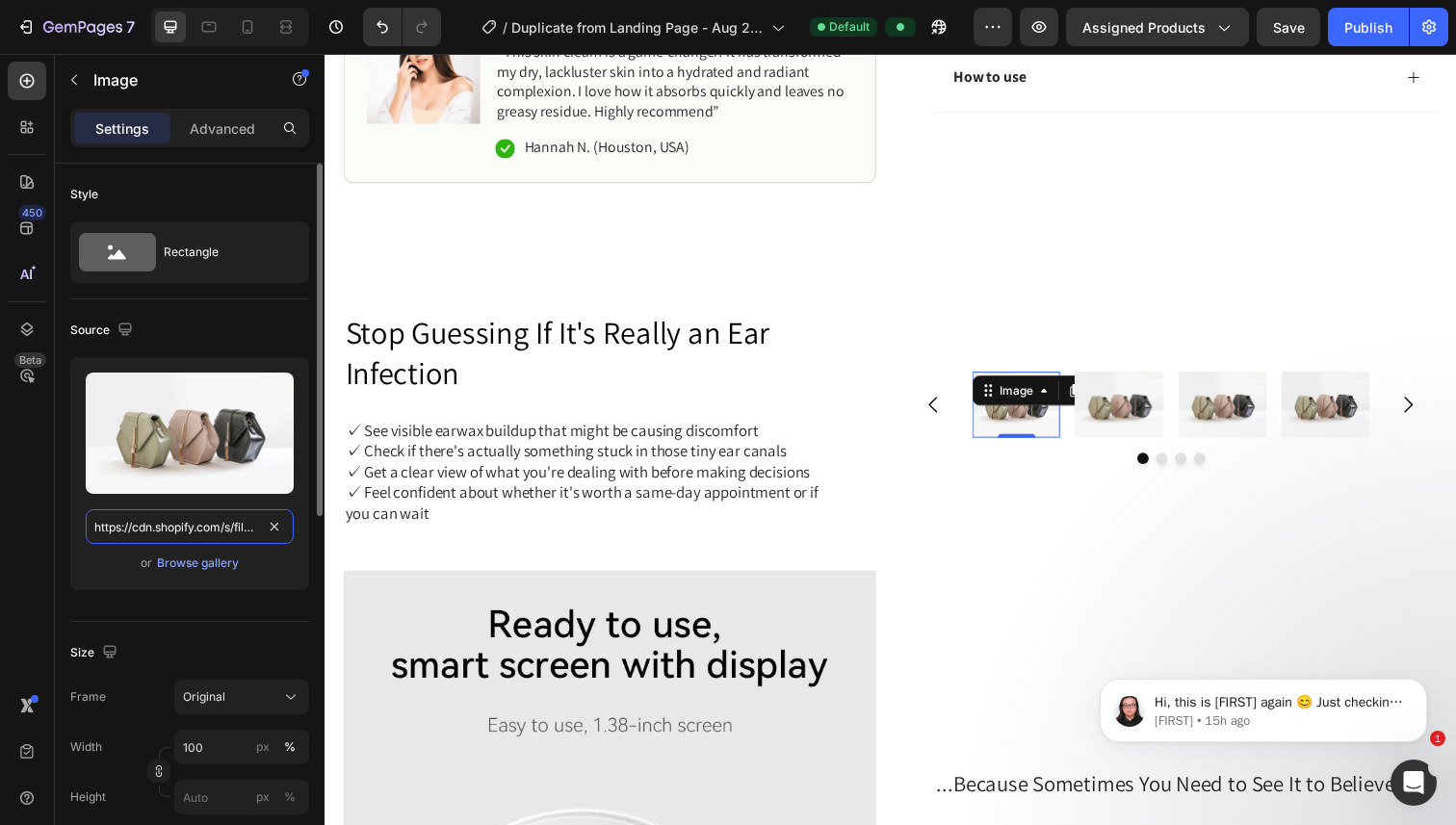 click on "https://cdn.shopify.com/s/files/1/2005/9307/files/image_demo.jpg" at bounding box center [190, 527] 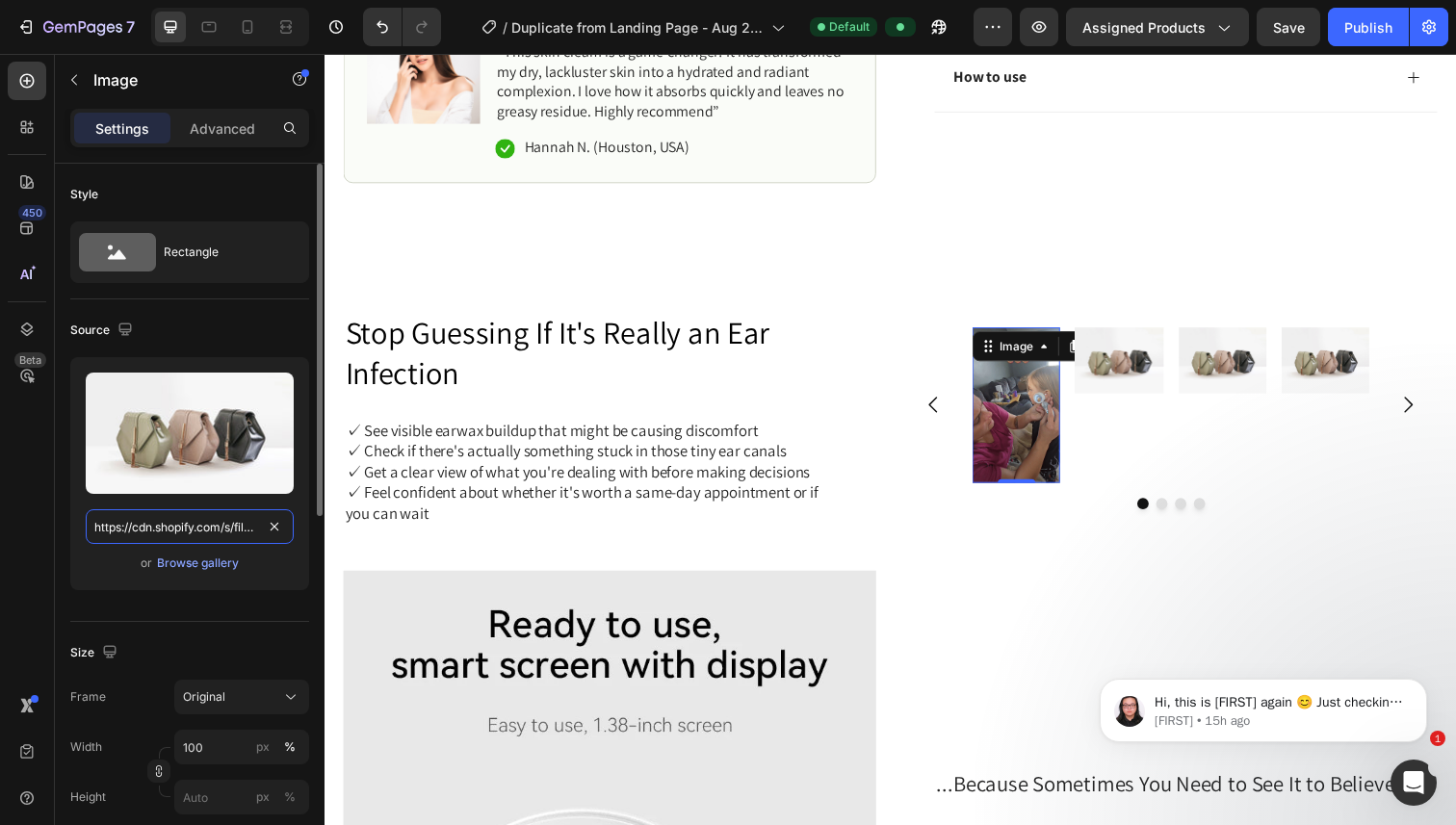 scroll, scrollTop: 0, scrollLeft: 279, axis: horizontal 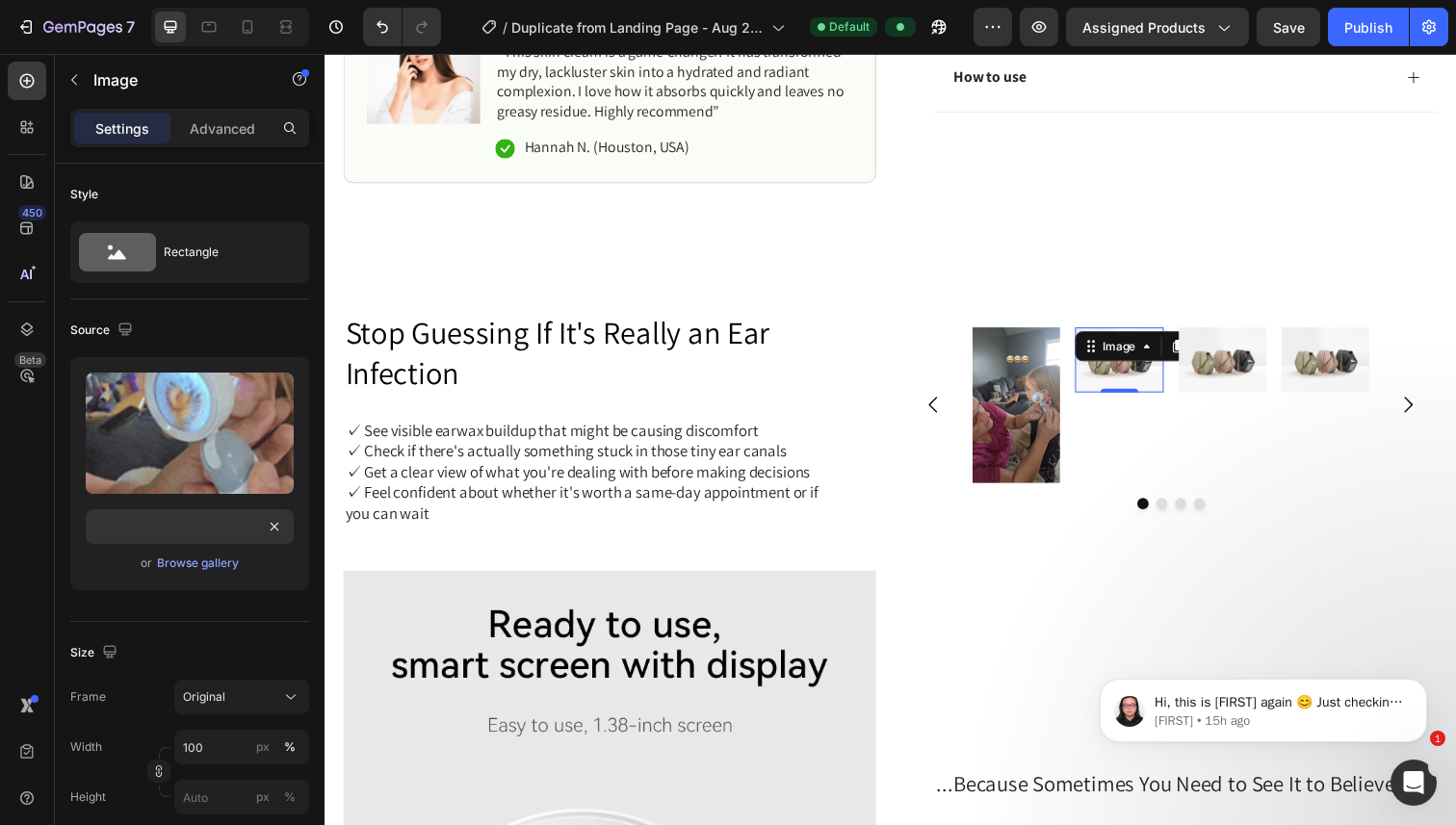 click at bounding box center [1135, 368] 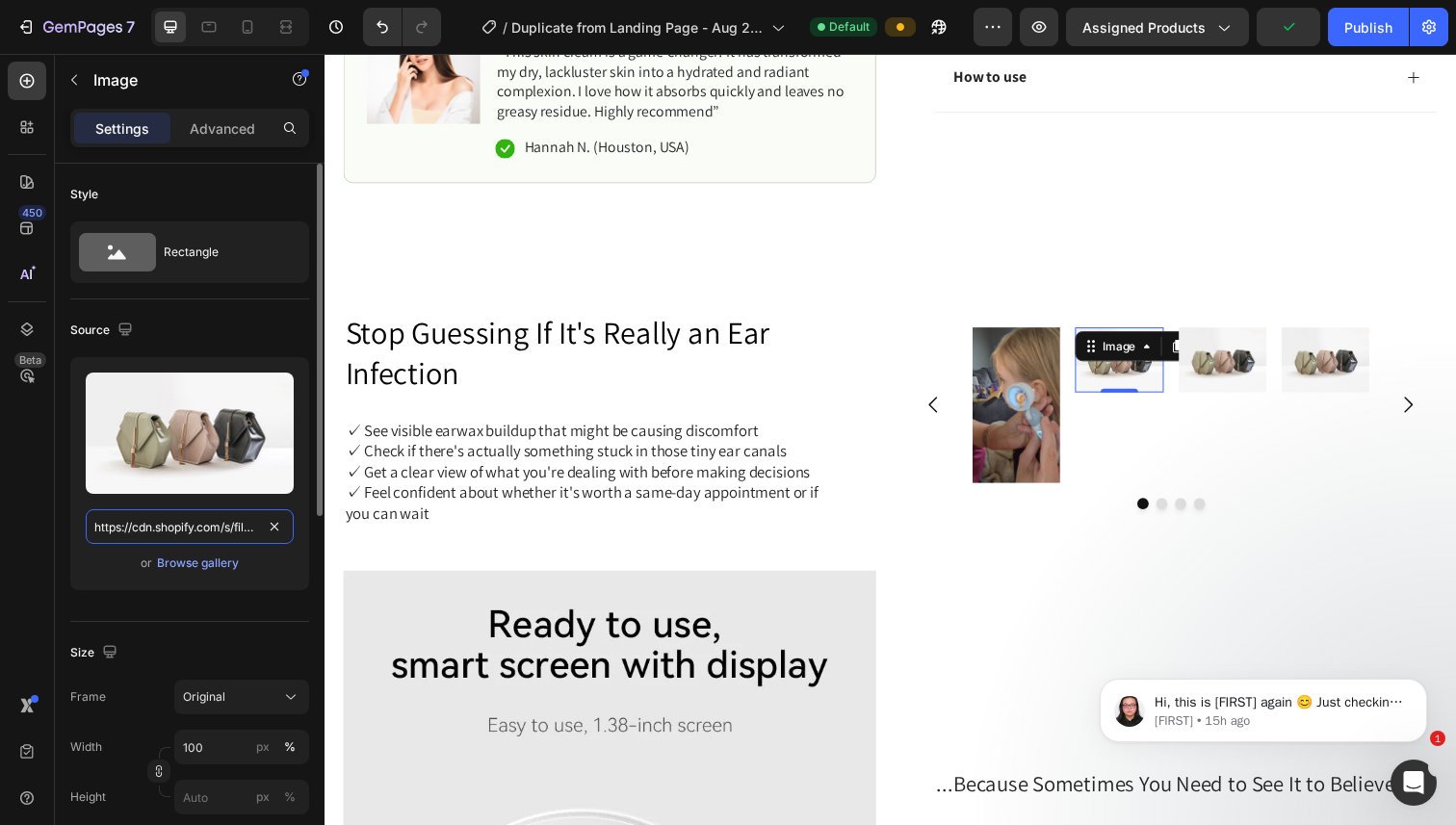 click on "https://cdn.shopify.com/s/files/1/2005/9307/files/image_demo.jpg" at bounding box center [190, 527] 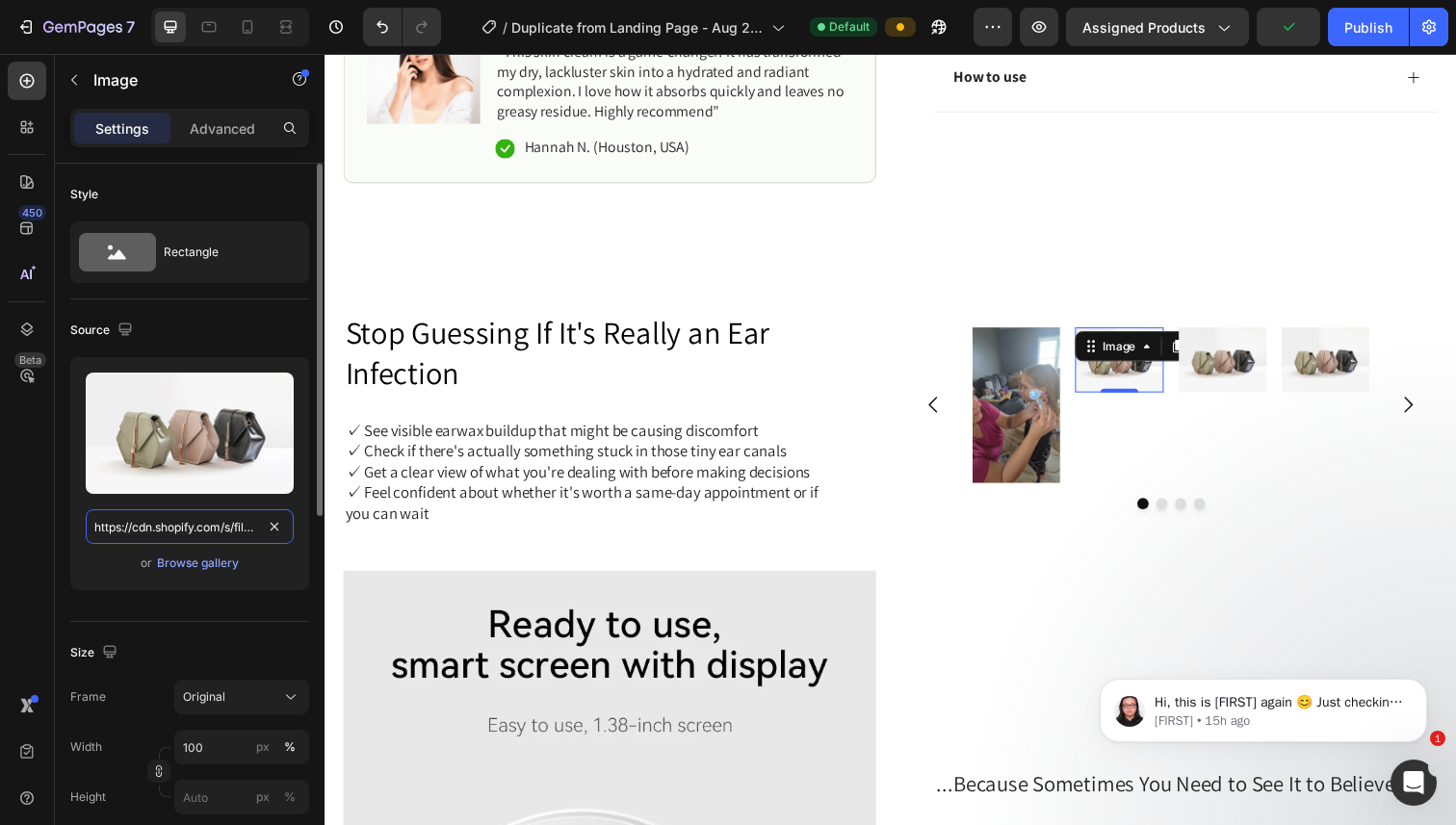 click on "https://cdn.shopify.com/s/files/1/2005/9307/files/image_demo.jpg" at bounding box center [190, 527] 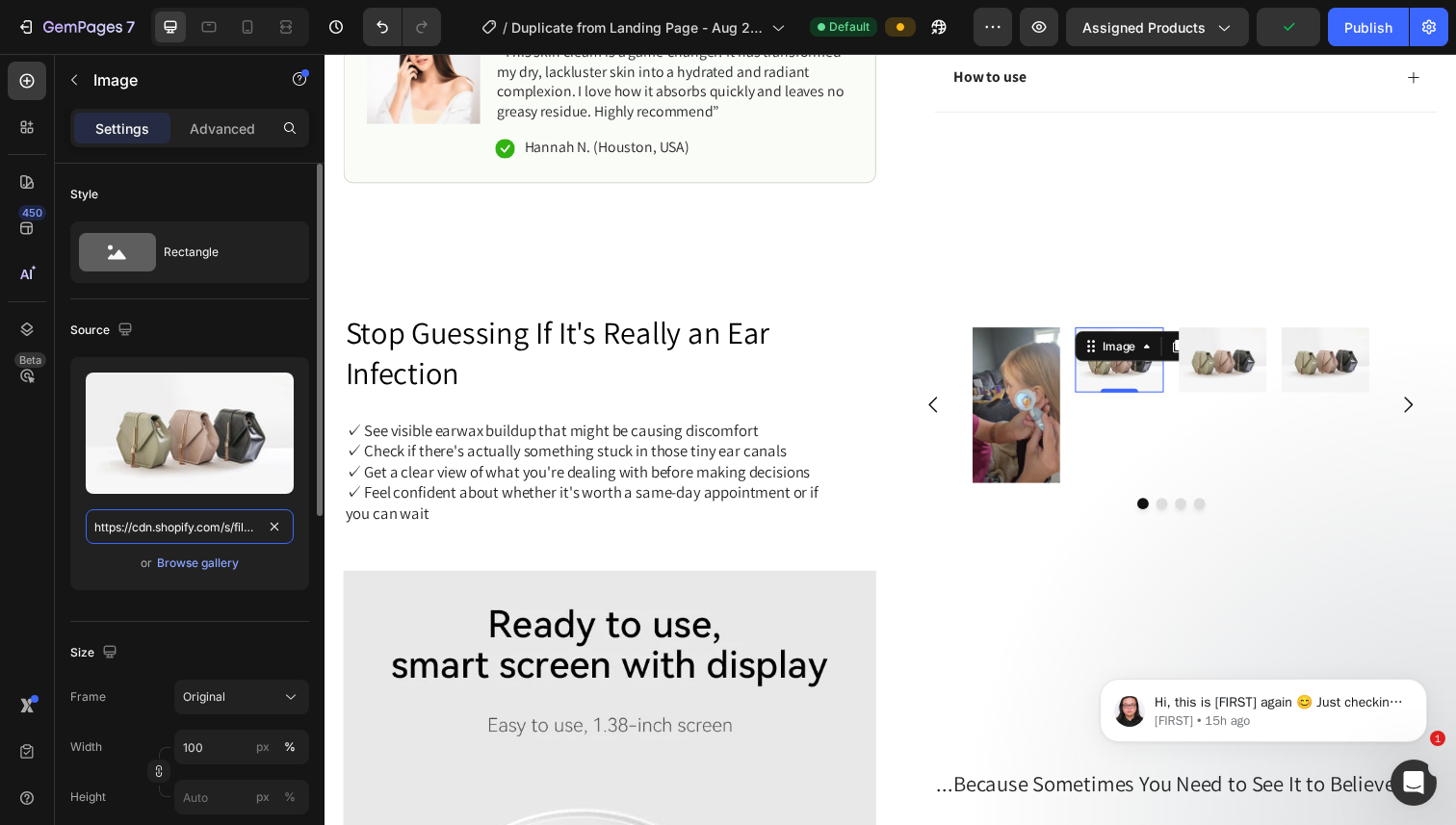 click on "https://cdn.shopify.com/s/files/1/2005/9307/files/image_demo.jpg" at bounding box center [190, 527] 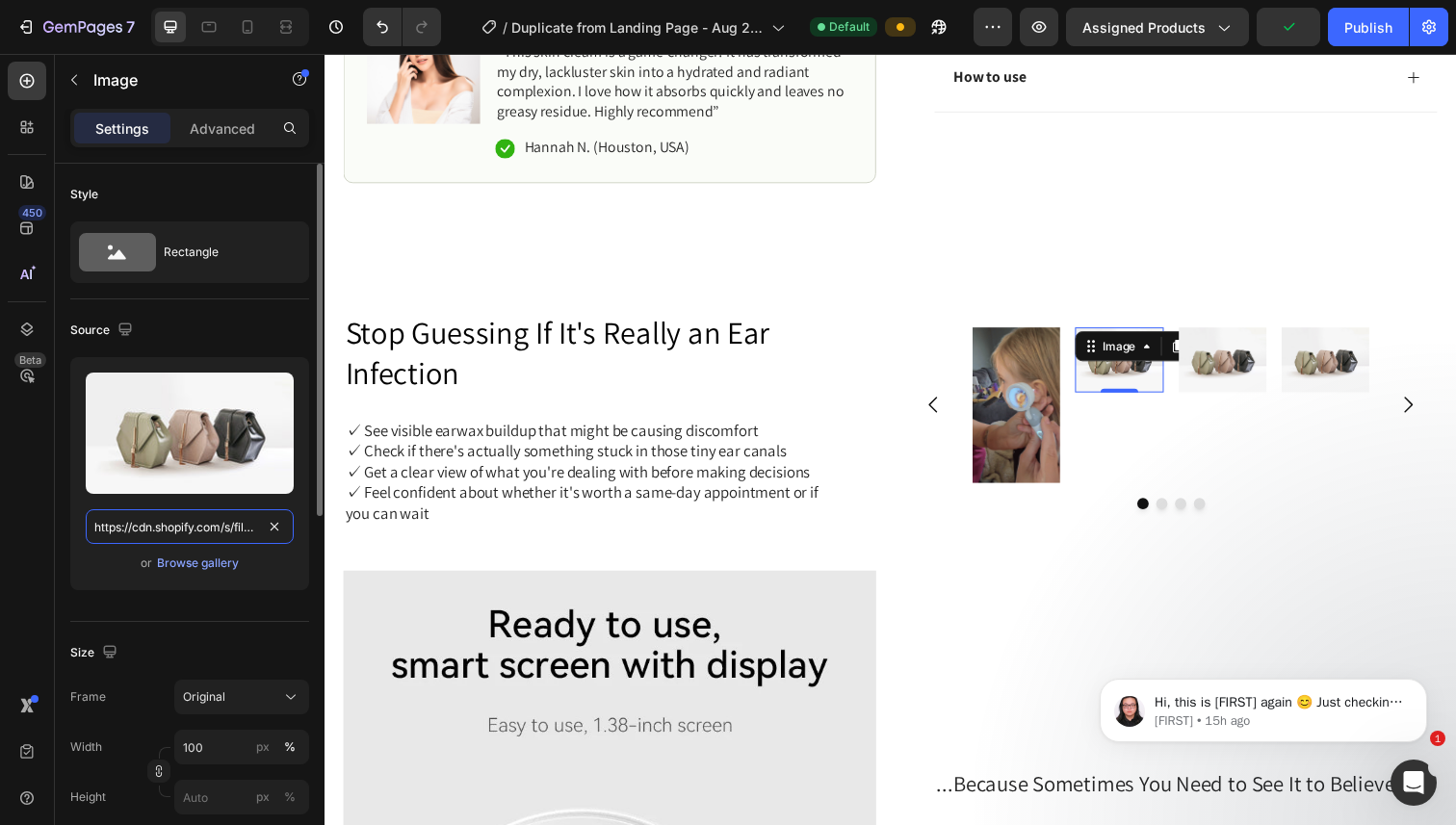 click on "https://cdn.shopify.com/s/files/1/2005/9307/files/image_demo.jpg" at bounding box center (190, 527) 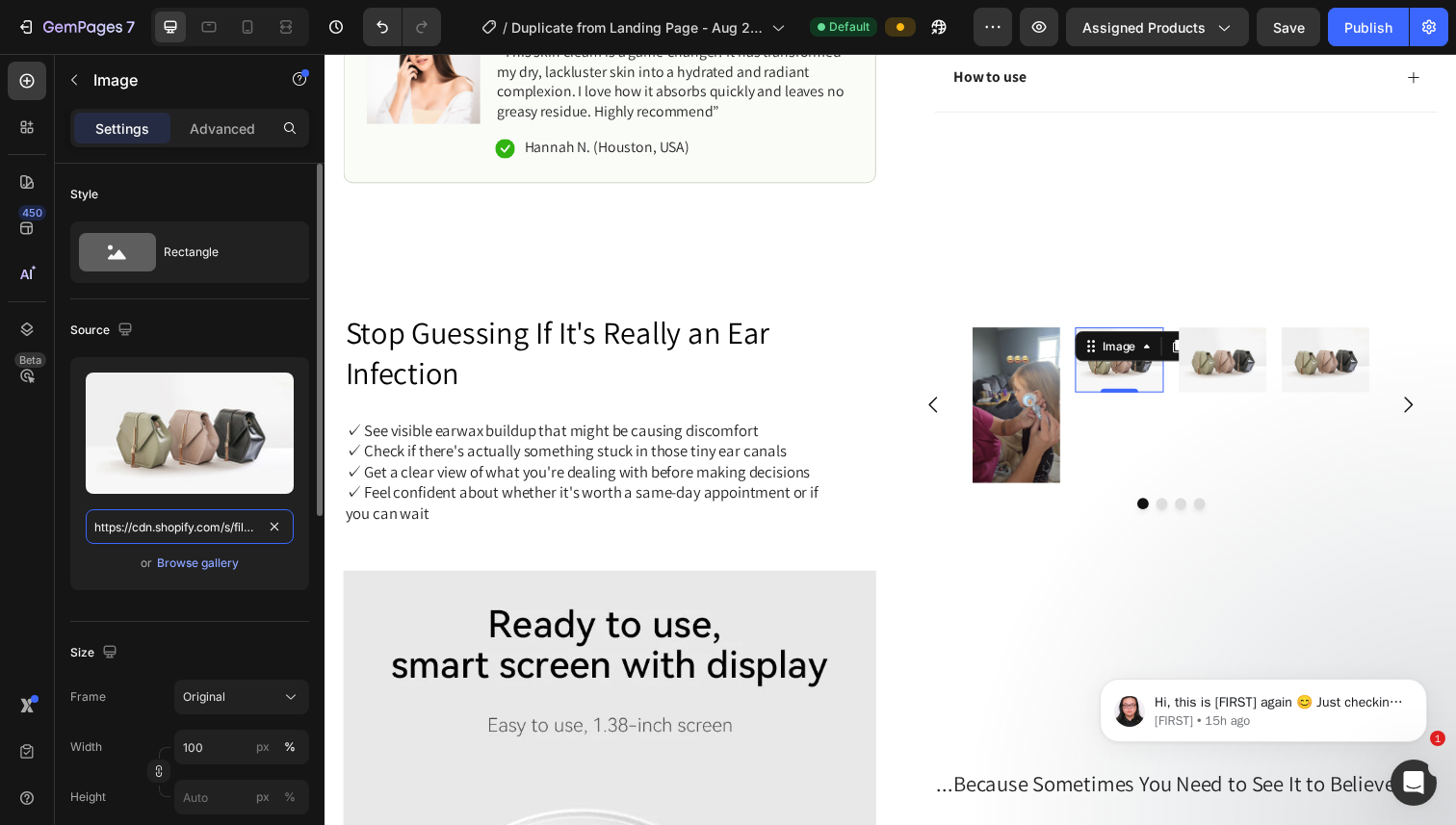 paste on "0717/3197/0211/files/oto-gif-2.gif?v=1754117367" 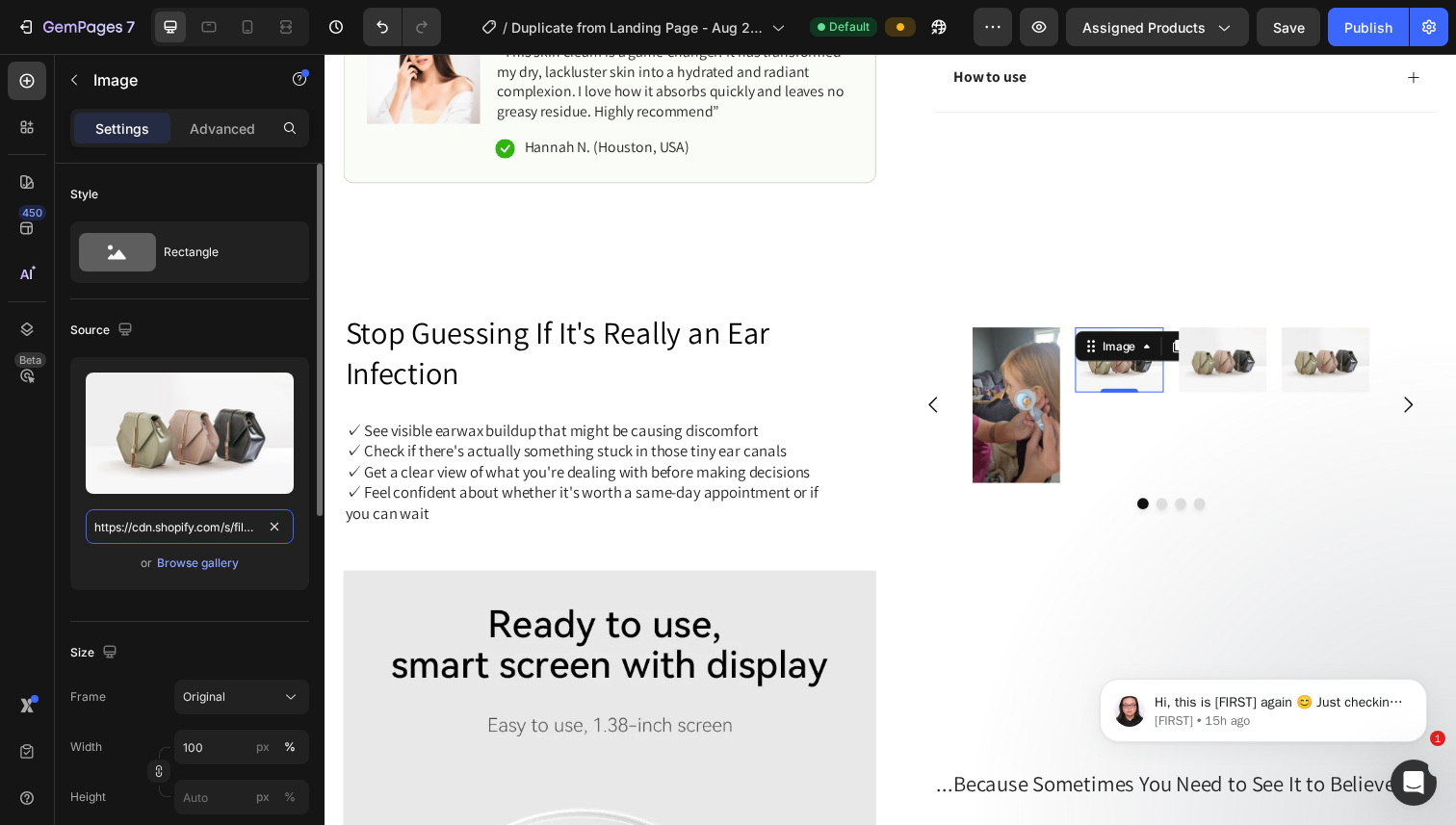type on "https://cdn.shopify.com/s/files/1/0717/3197/0211/files/oto-gif-2.gif?v=1754117367" 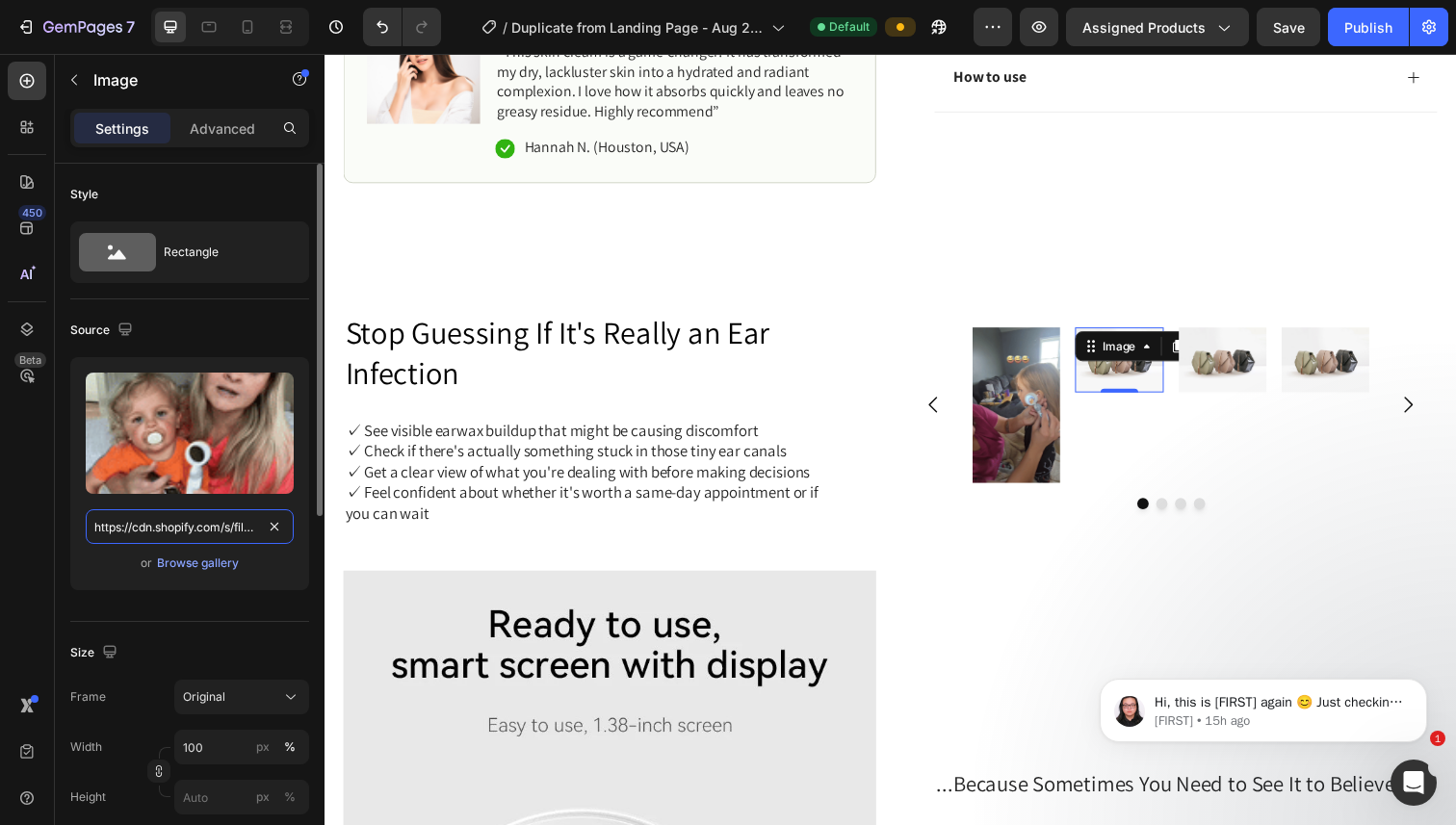 scroll, scrollTop: 0, scrollLeft: 280, axis: horizontal 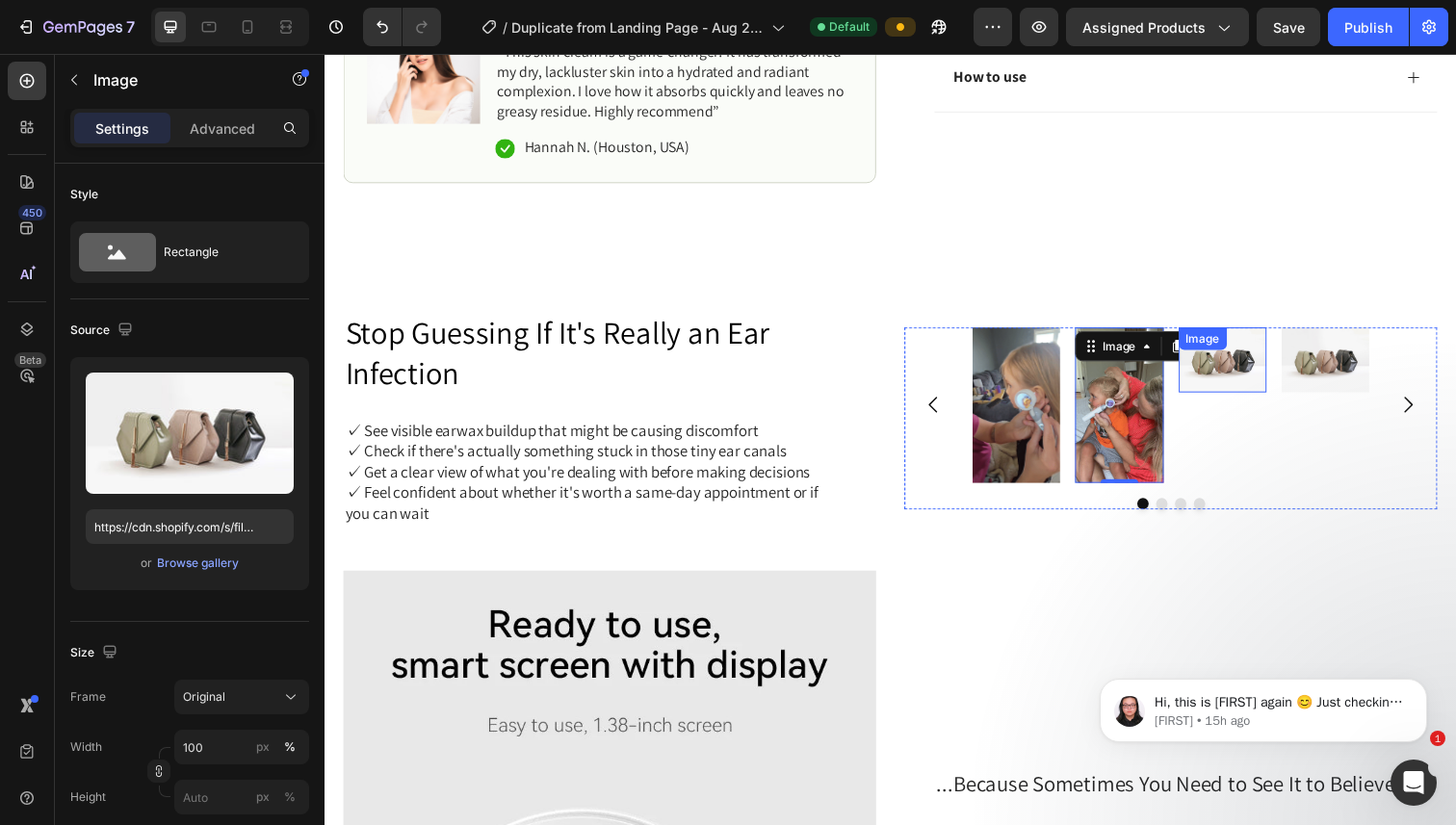 click on "Image" at bounding box center (1241, 368) 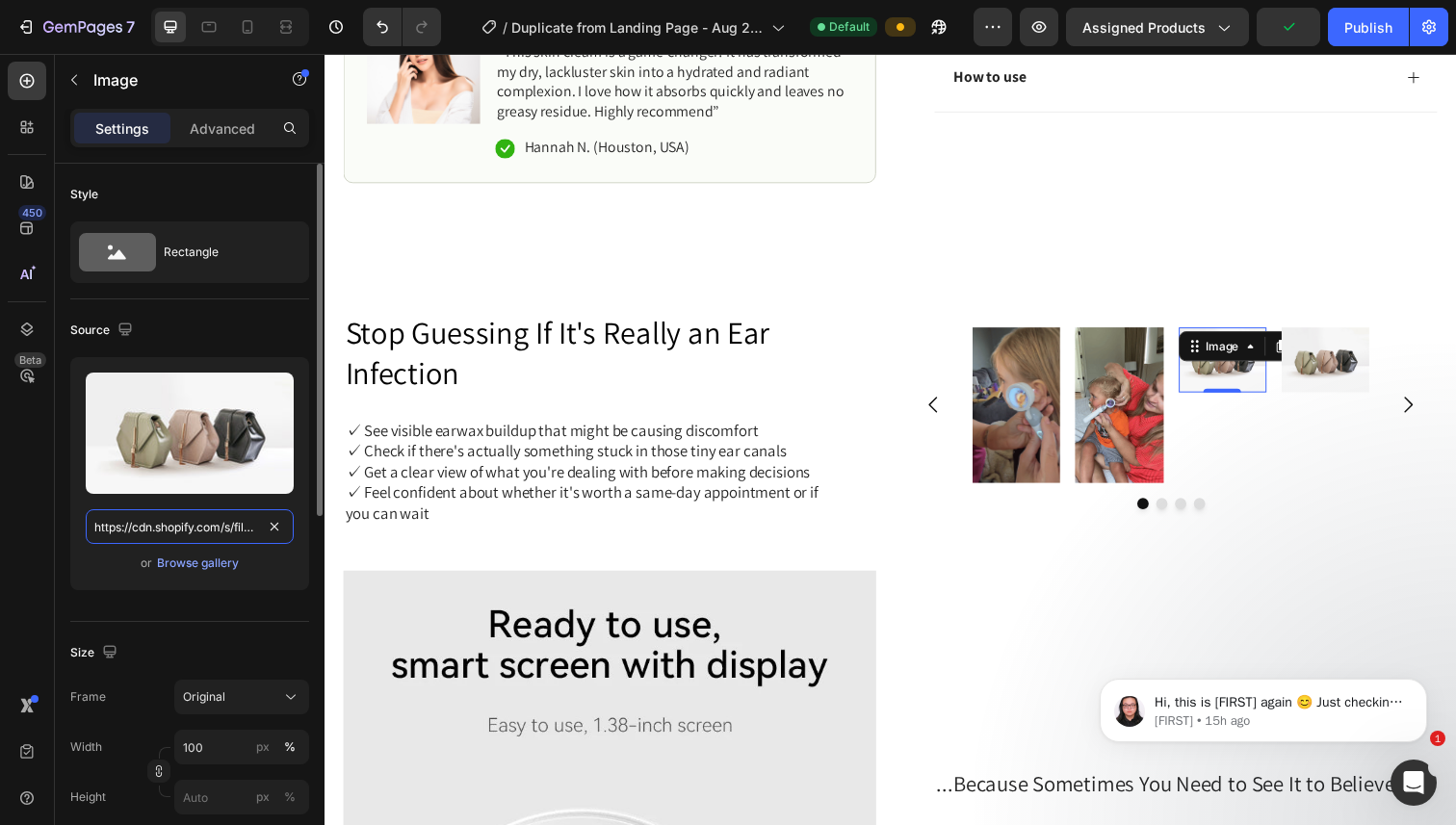click on "https://cdn.shopify.com/s/files/1/2005/9307/files/image_demo.jpg" at bounding box center (190, 527) 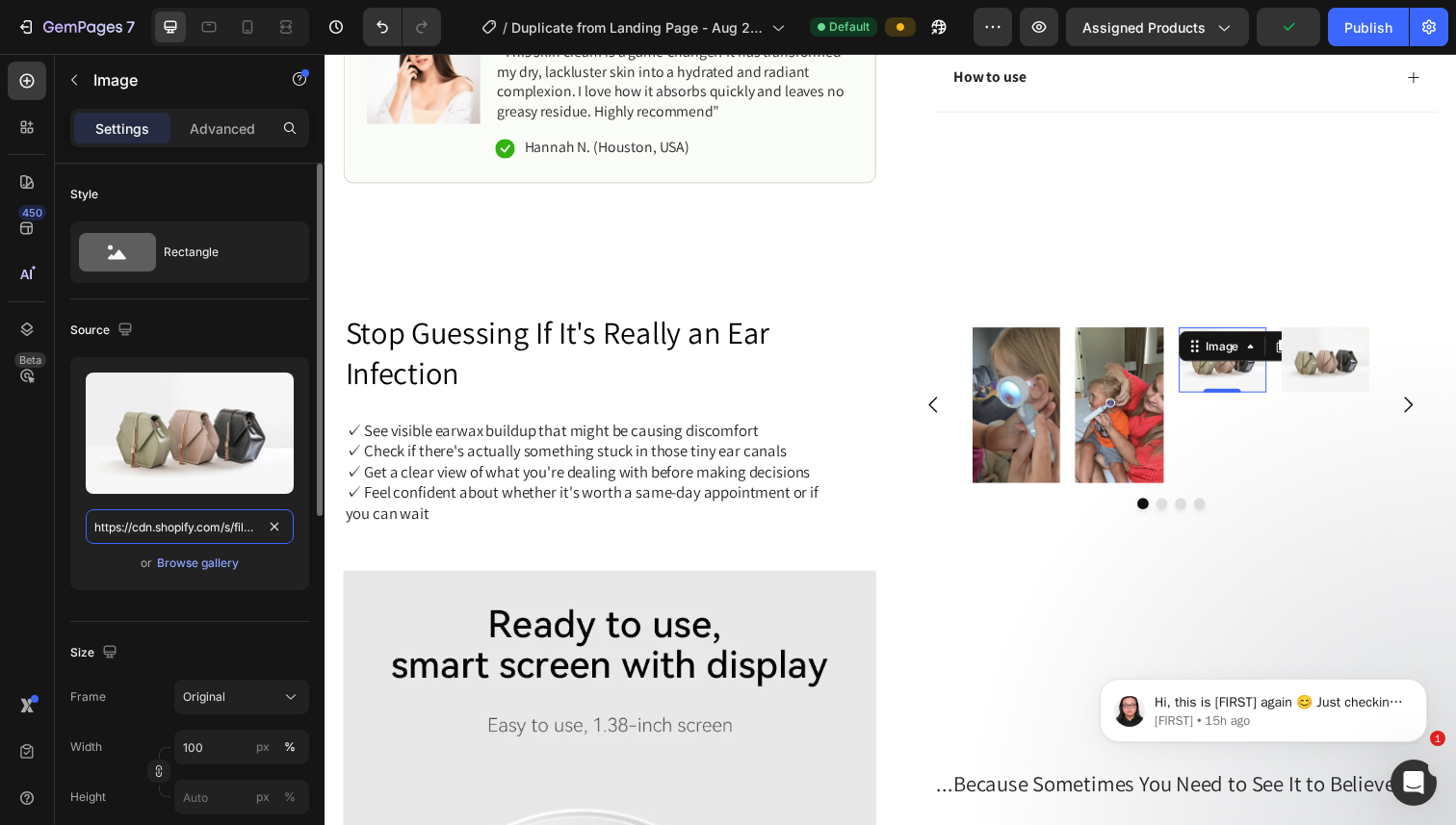 paste on "0717/3197/0211/files/oto-gif-3.gif?v=1754117374" 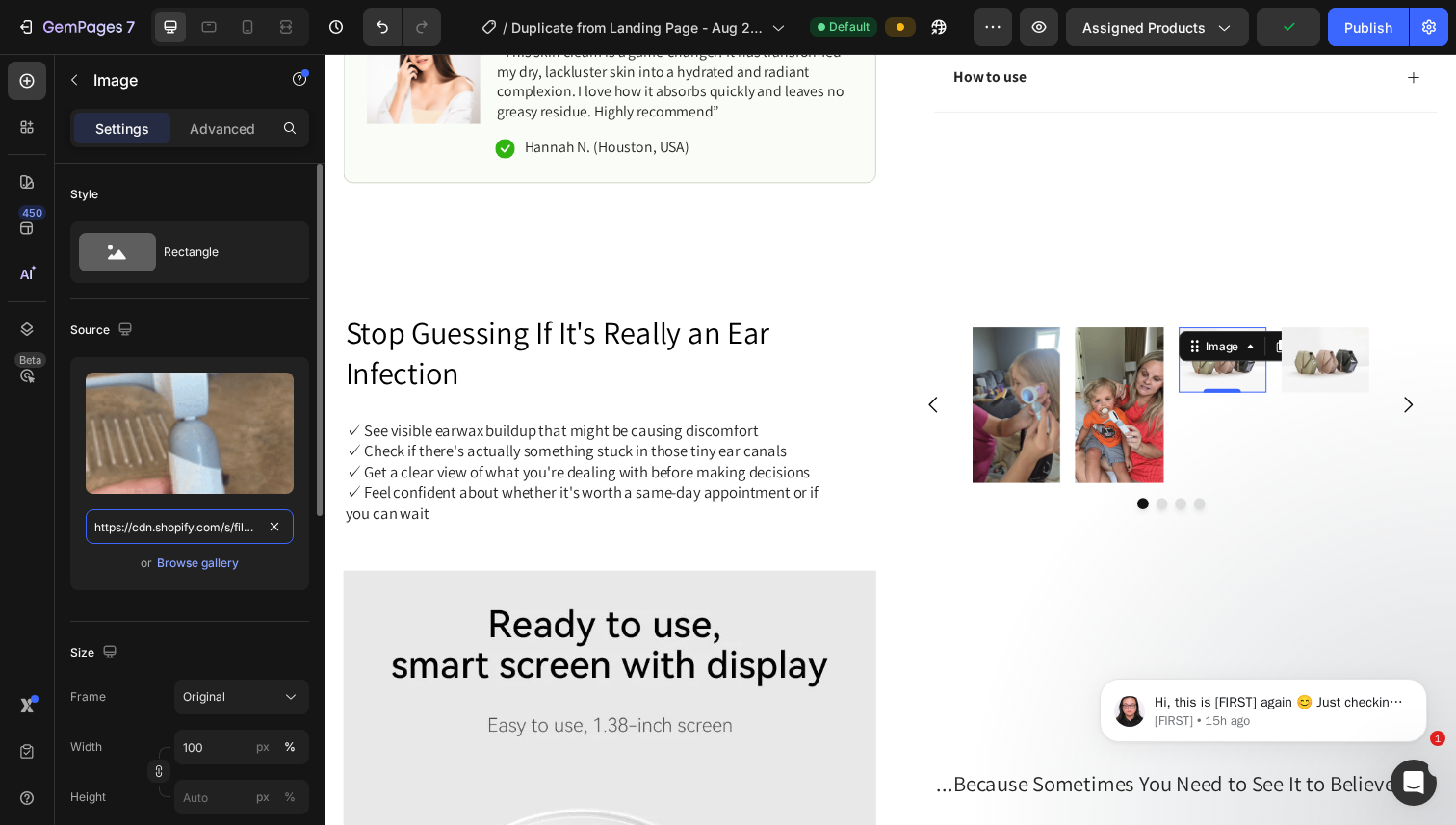 scroll, scrollTop: 0, scrollLeft: 280, axis: horizontal 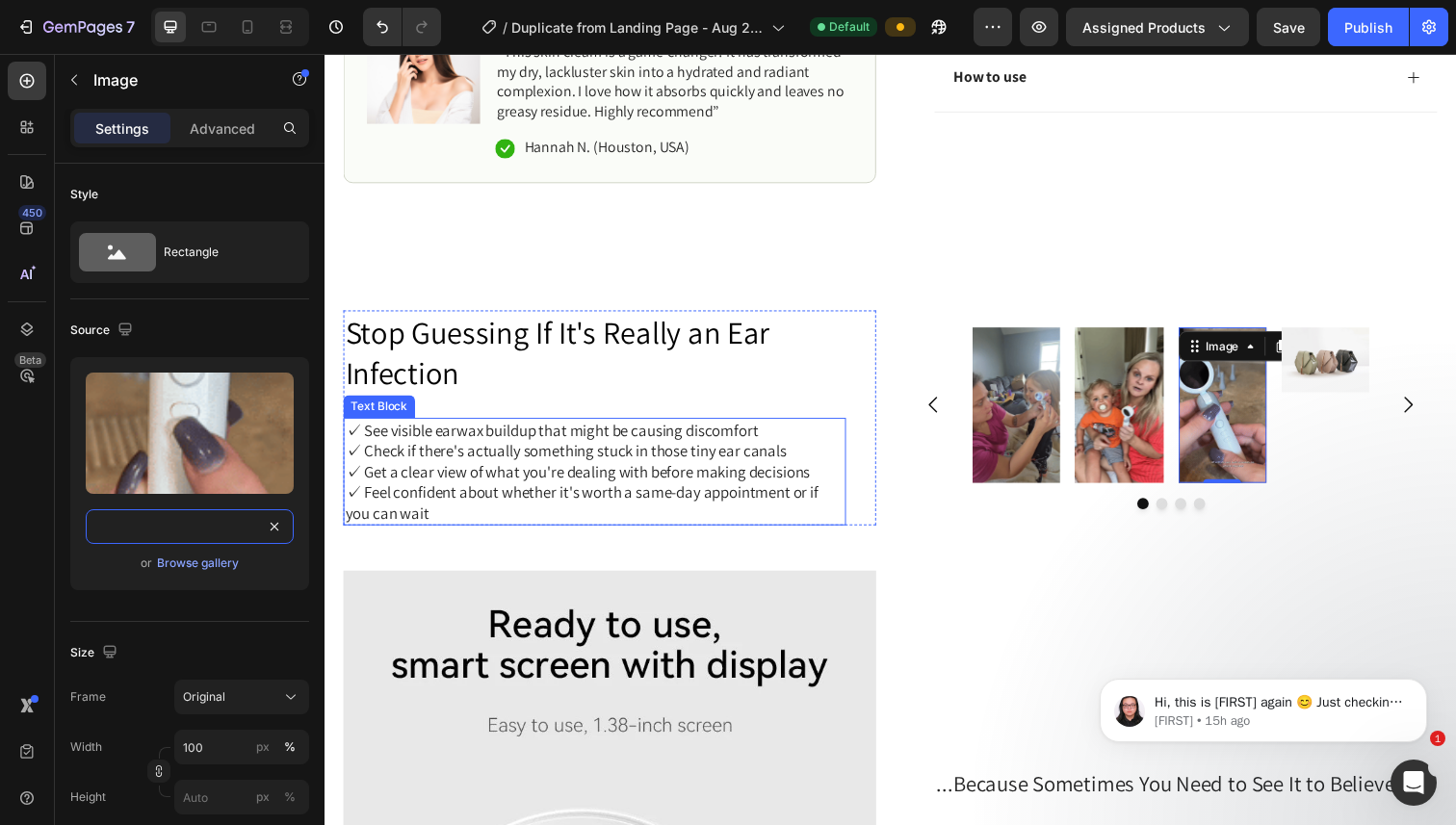 type on "https://cdn.shopify.com/s/files/1/0717/3197/0211/files/oto-gif-3.gif?v=1754117374" 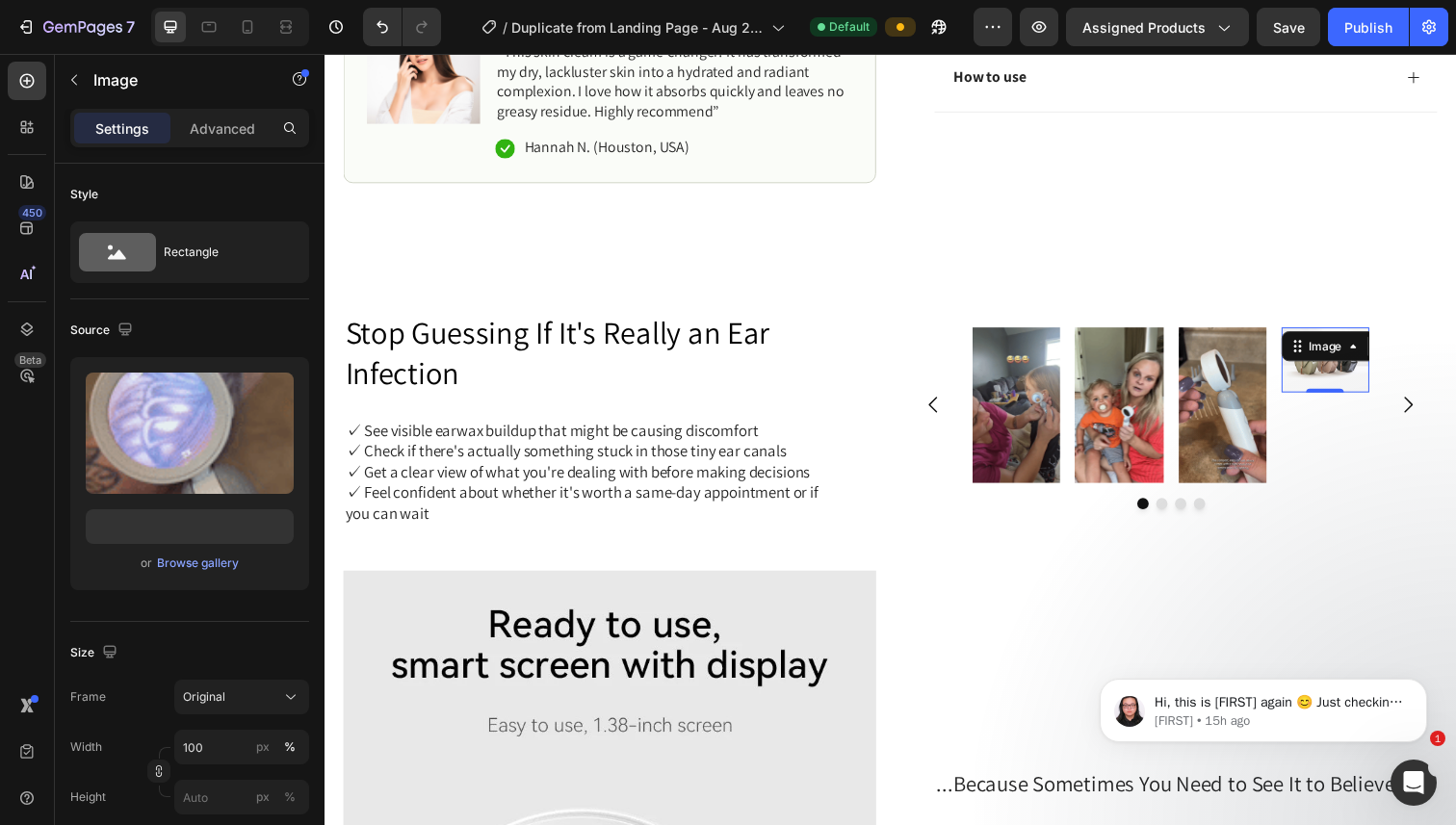 click on "Image   0" at bounding box center [1346, 368] 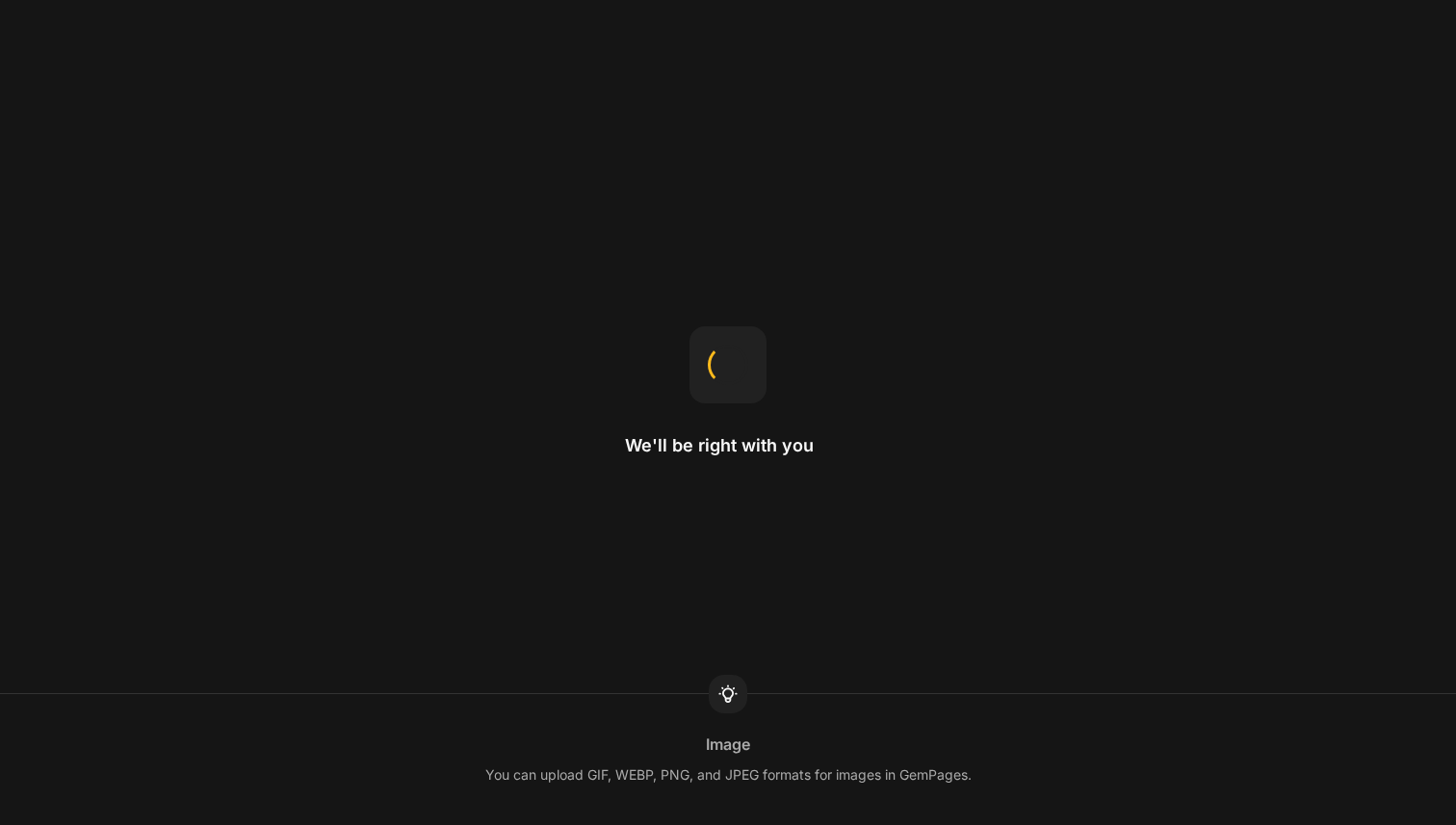 scroll, scrollTop: 0, scrollLeft: 0, axis: both 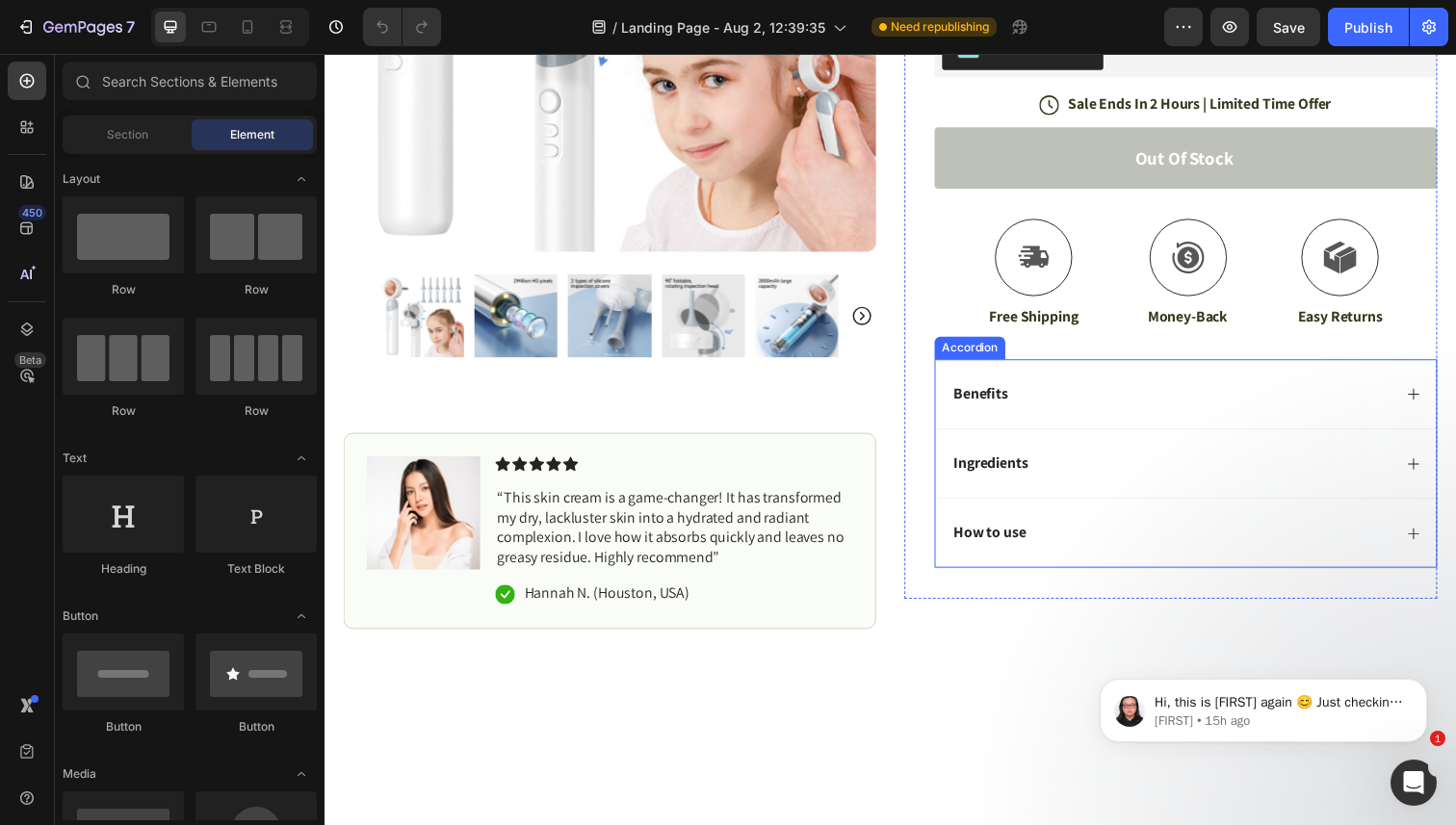 click on "Benefits" at bounding box center (1188, 401) 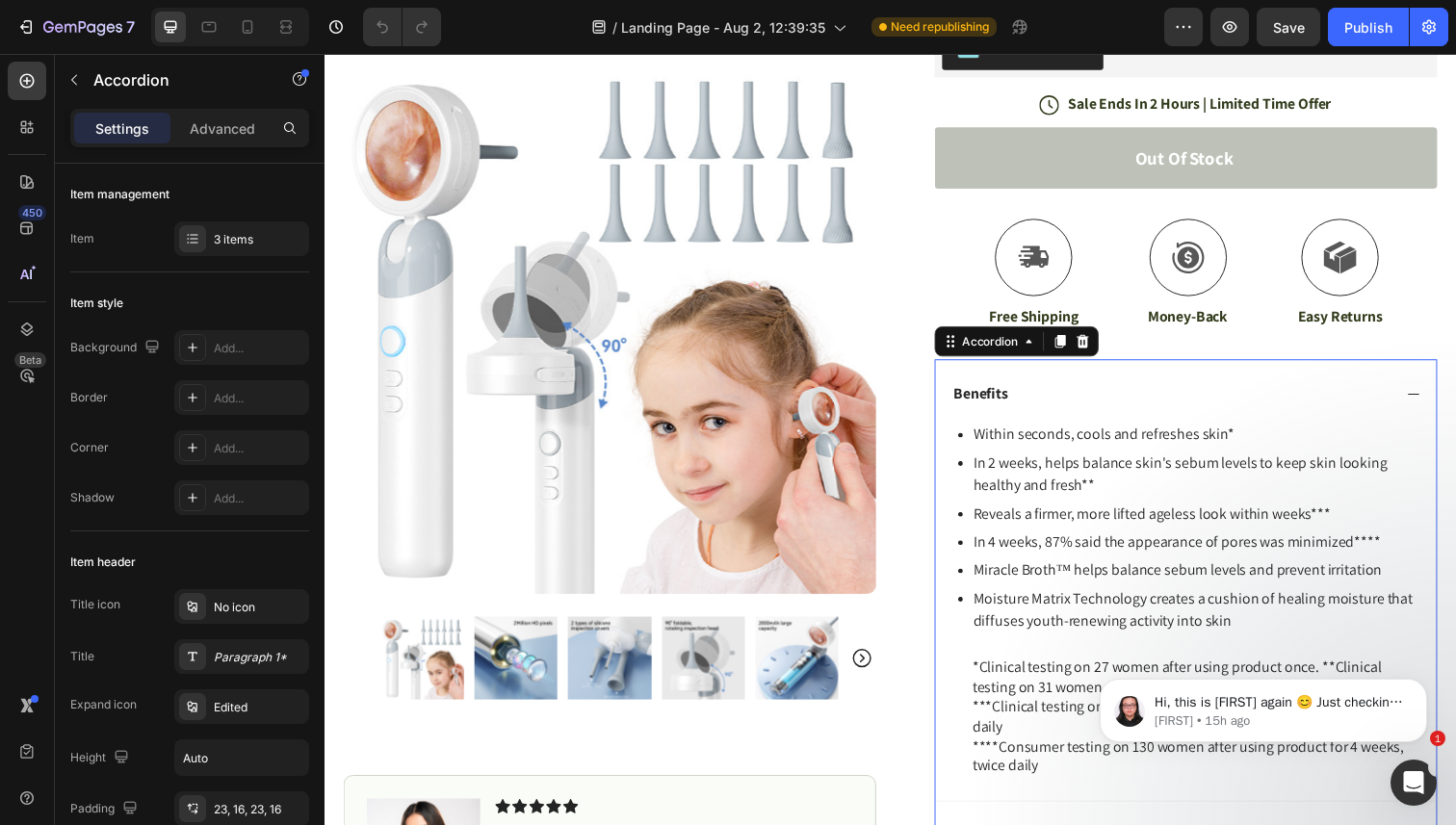 click on "Benefits" at bounding box center (1188, 401) 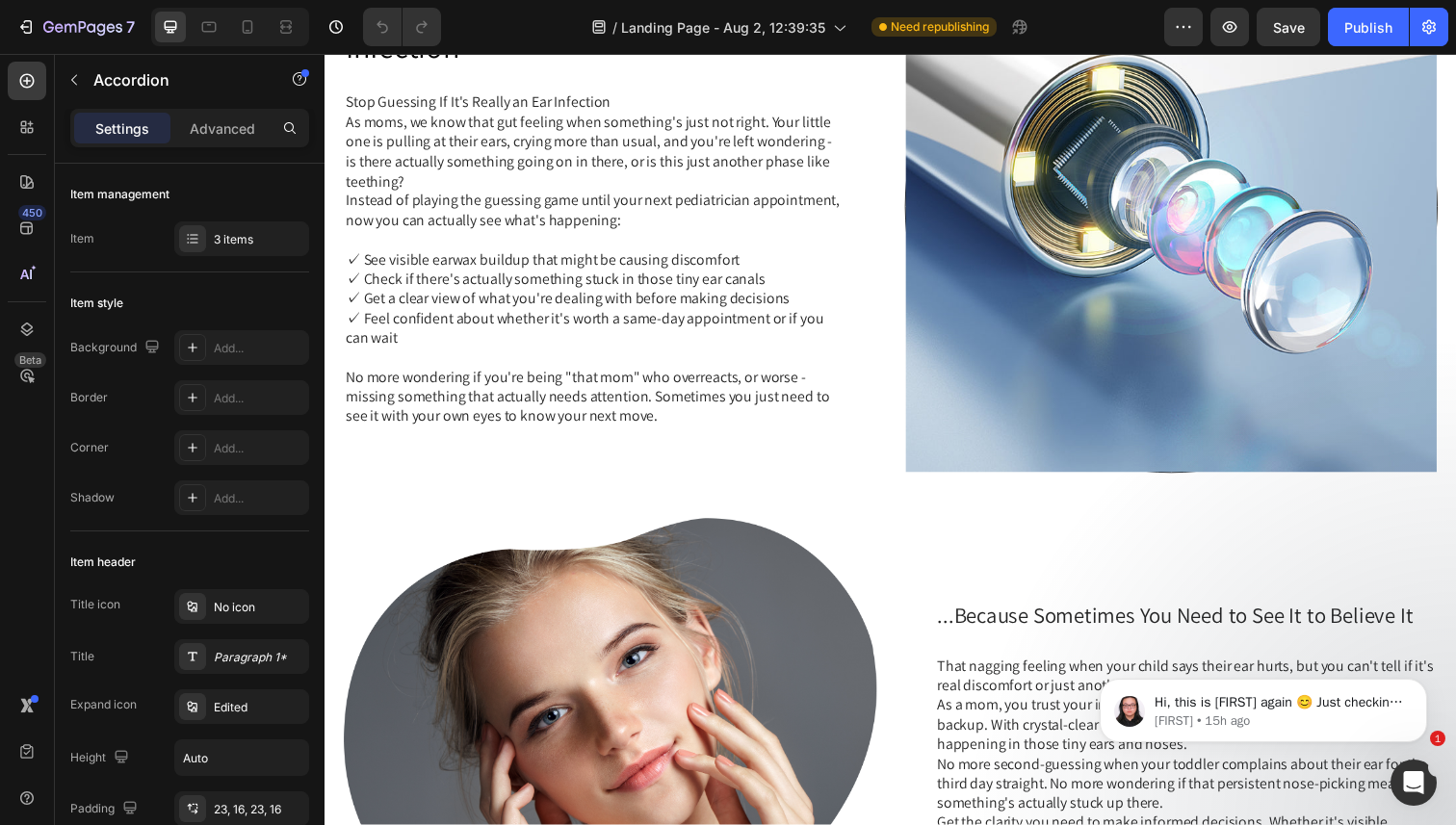 scroll, scrollTop: 515, scrollLeft: 0, axis: vertical 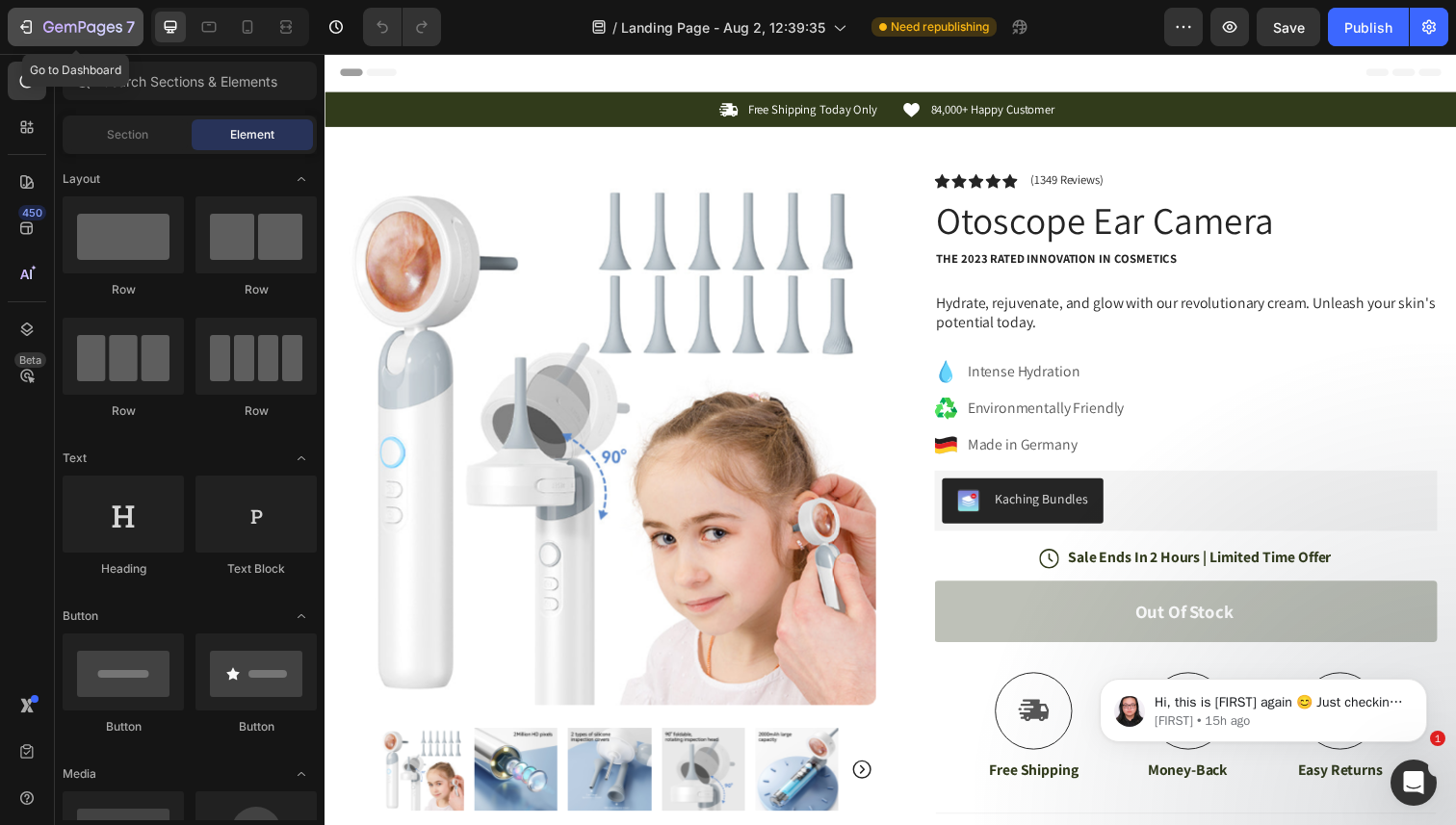 click 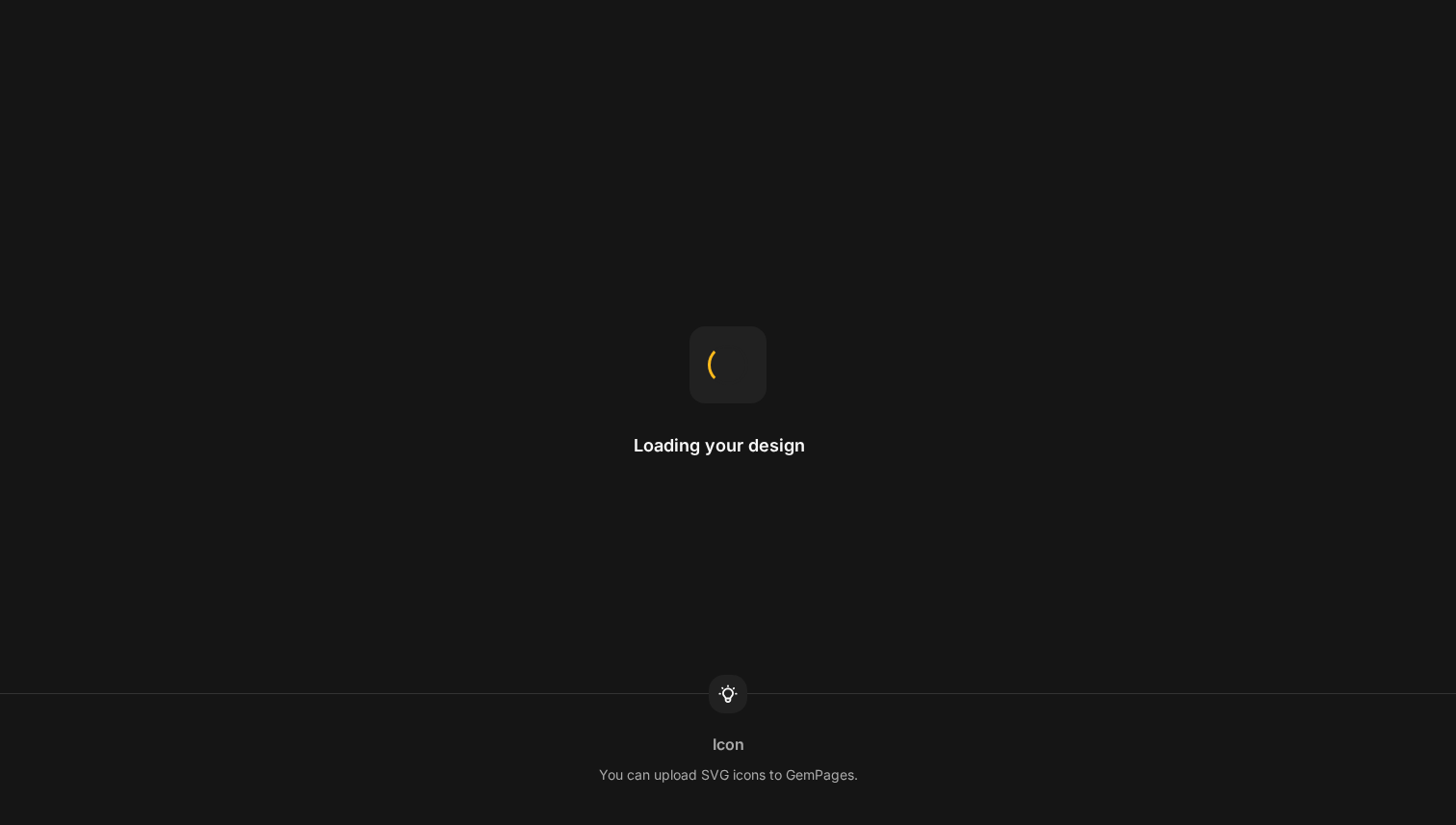 scroll, scrollTop: 0, scrollLeft: 0, axis: both 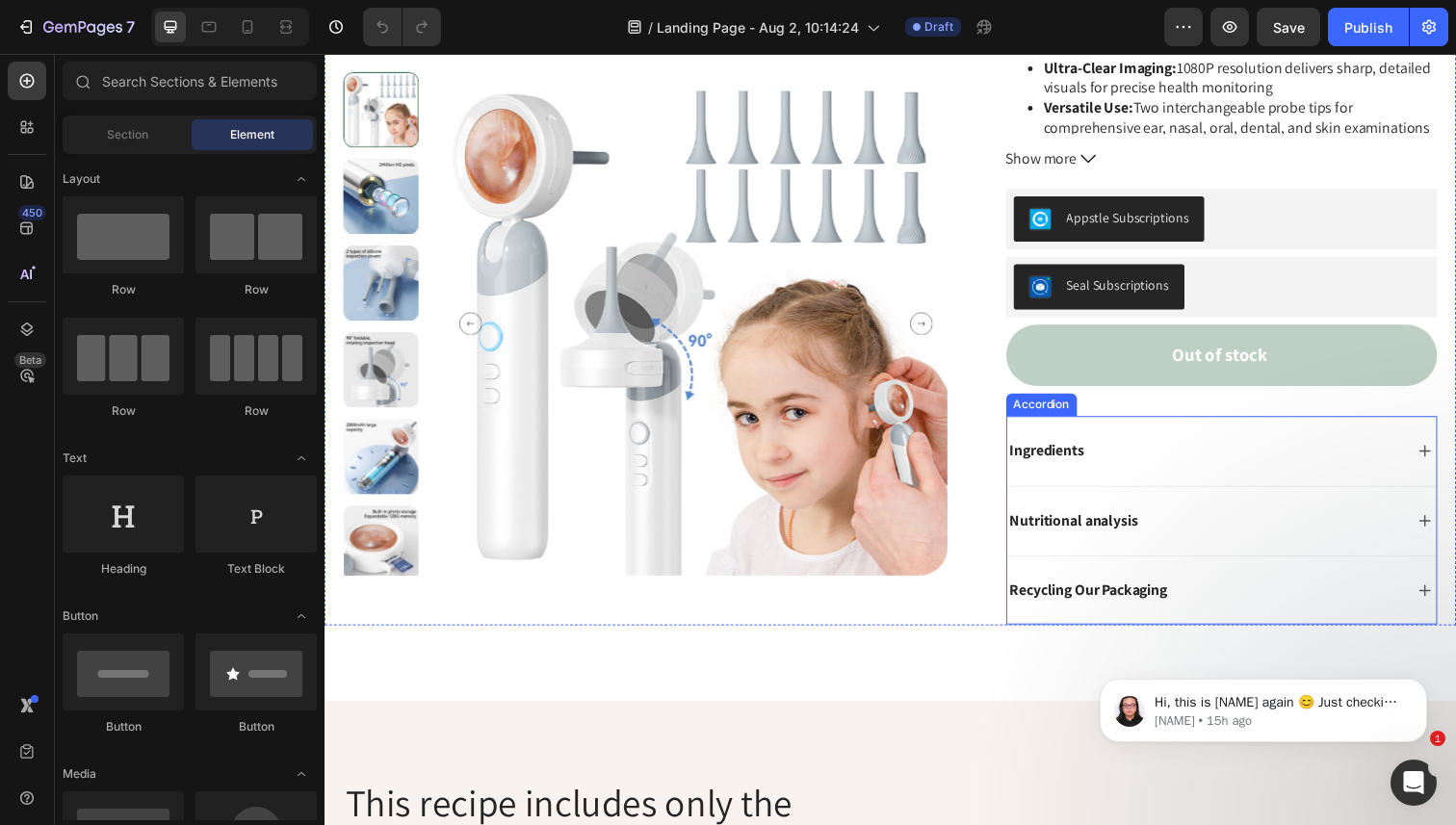 click on "Ingredients" at bounding box center [1062, 460] 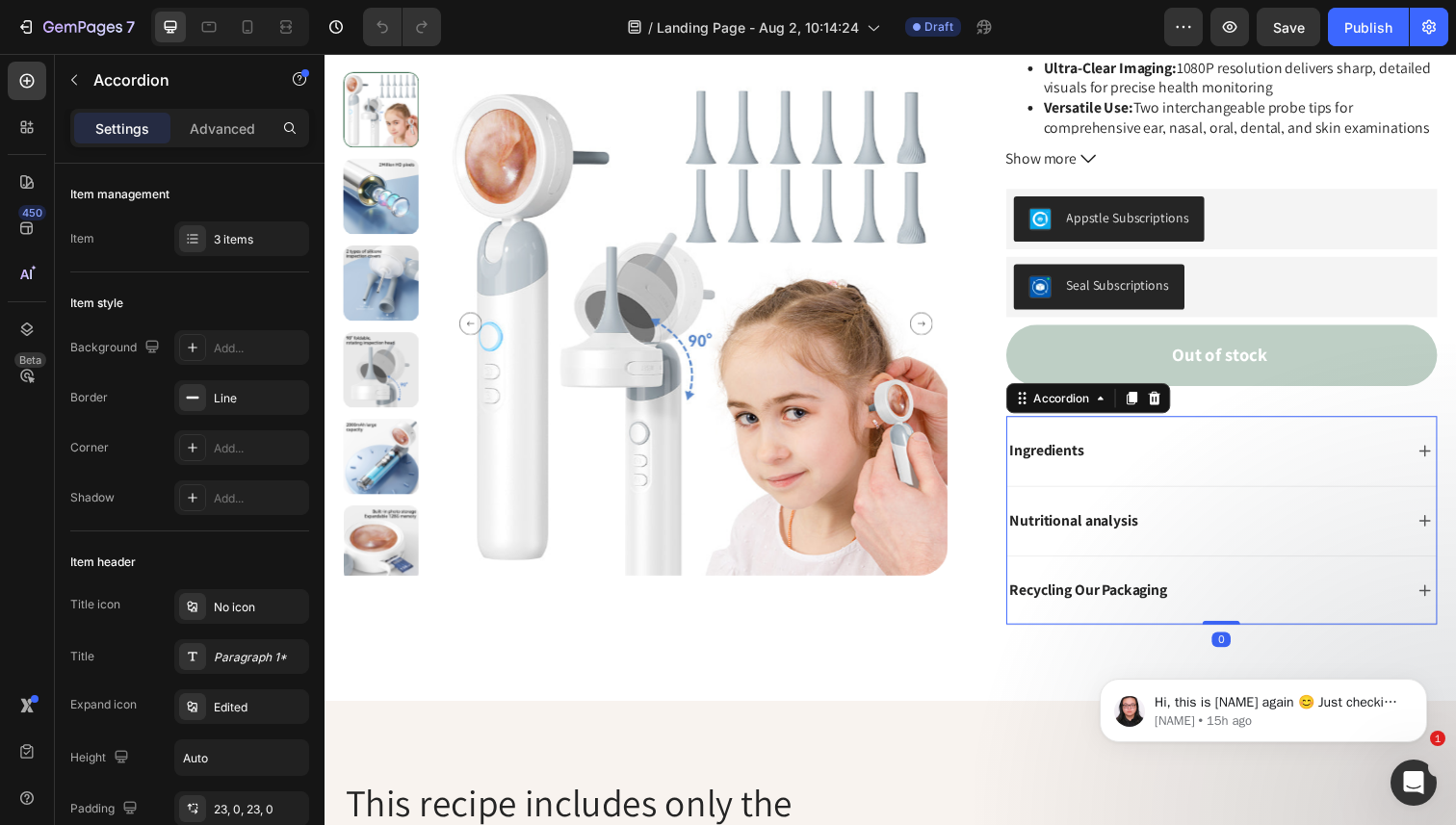 click on "Ingredients" at bounding box center (1222, 460) 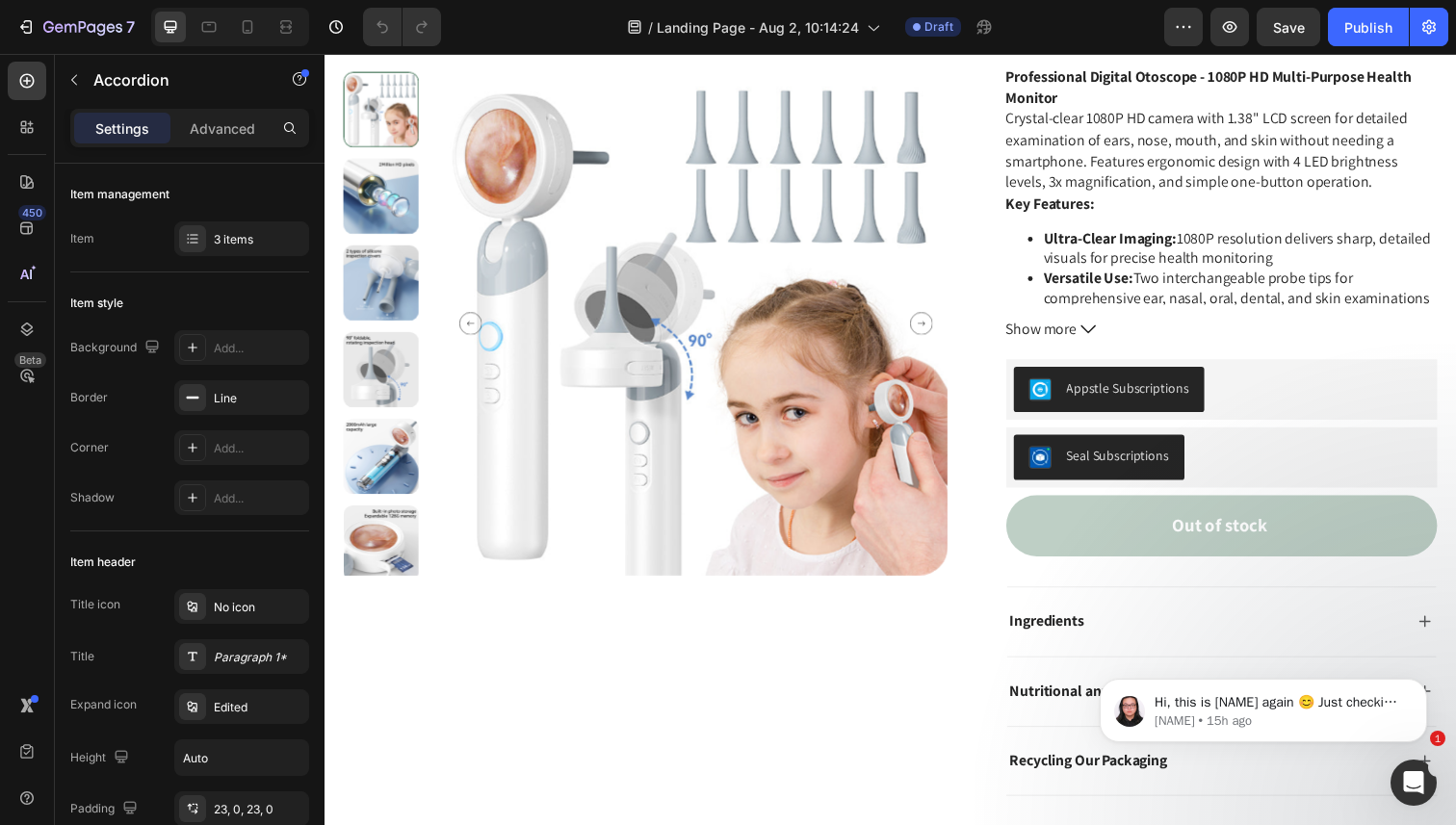 scroll, scrollTop: 0, scrollLeft: 0, axis: both 